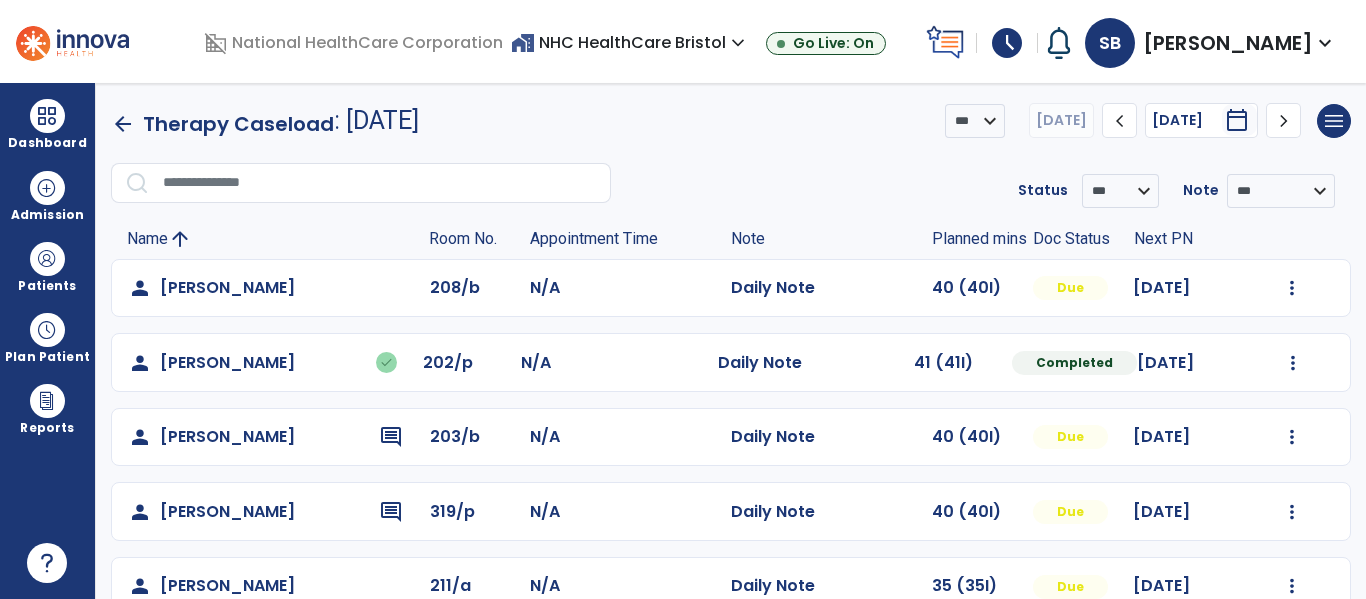 scroll, scrollTop: 0, scrollLeft: 0, axis: both 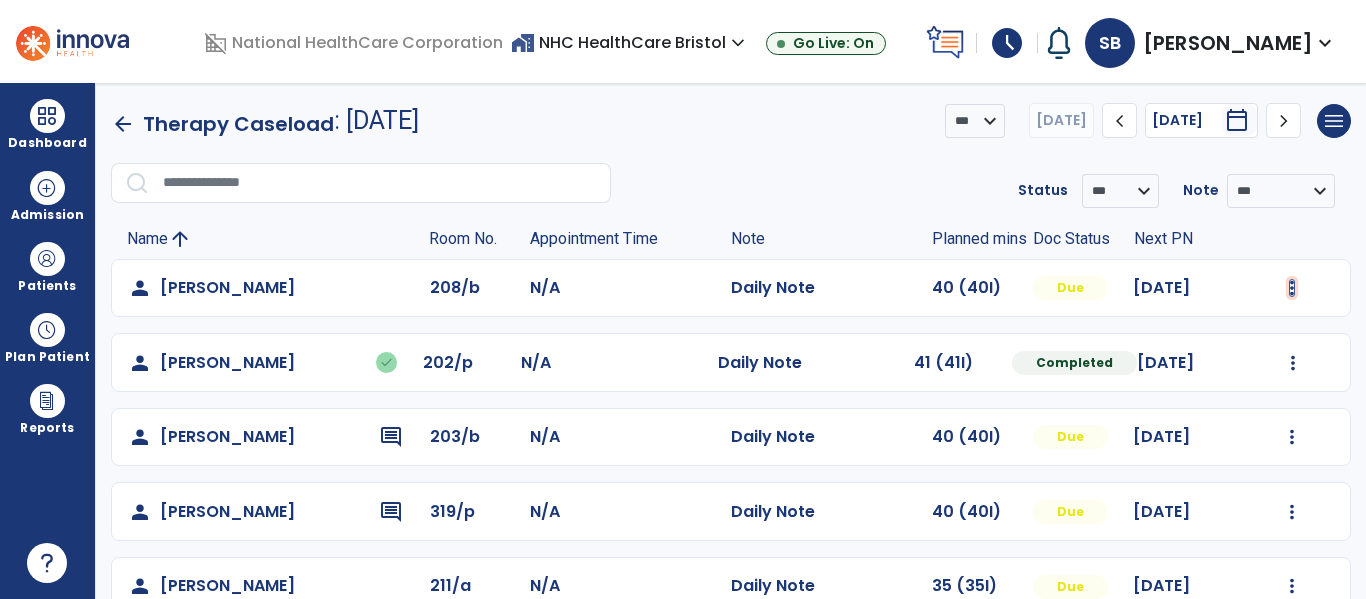 click at bounding box center (1292, 288) 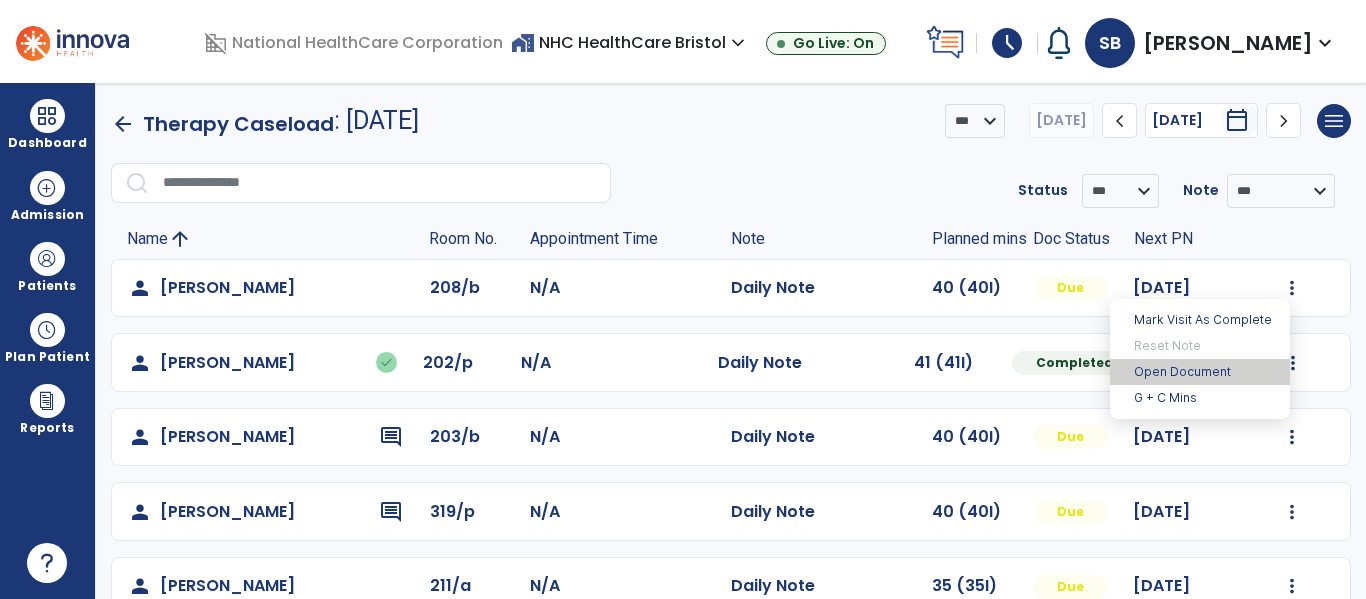 click on "Open Document" at bounding box center (1200, 372) 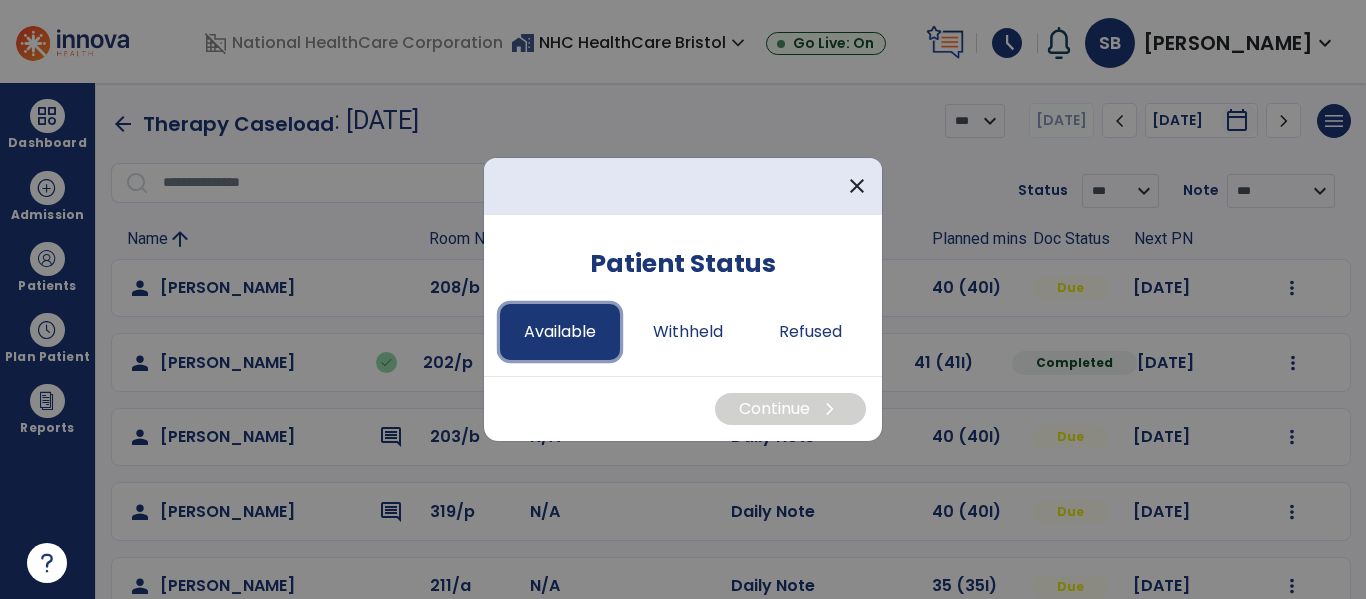 click on "Available" at bounding box center (560, 332) 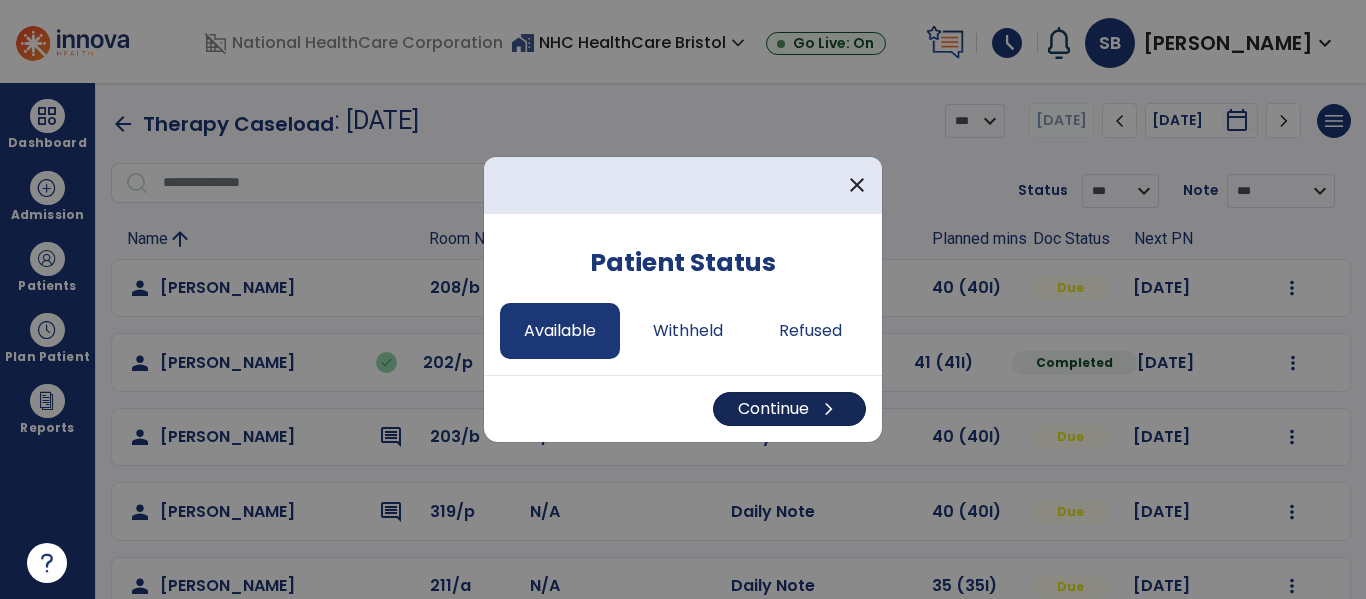 drag, startPoint x: 794, startPoint y: 386, endPoint x: 801, endPoint y: 395, distance: 11.401754 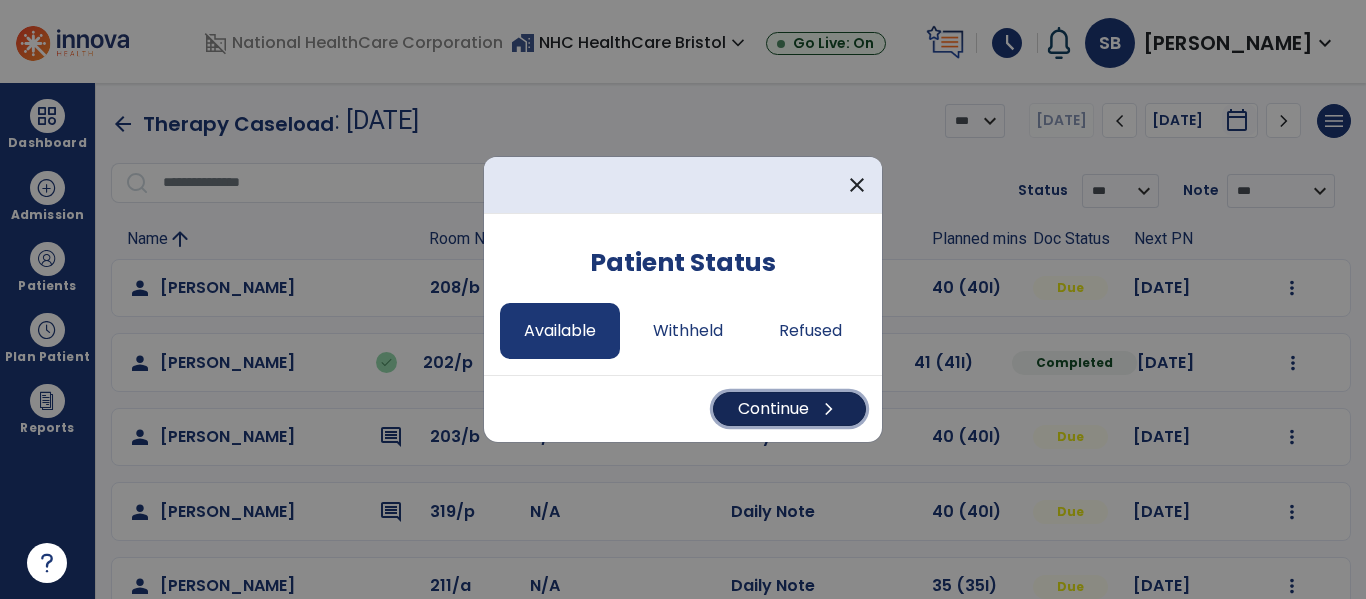 drag, startPoint x: 805, startPoint y: 397, endPoint x: 788, endPoint y: 419, distance: 27.802877 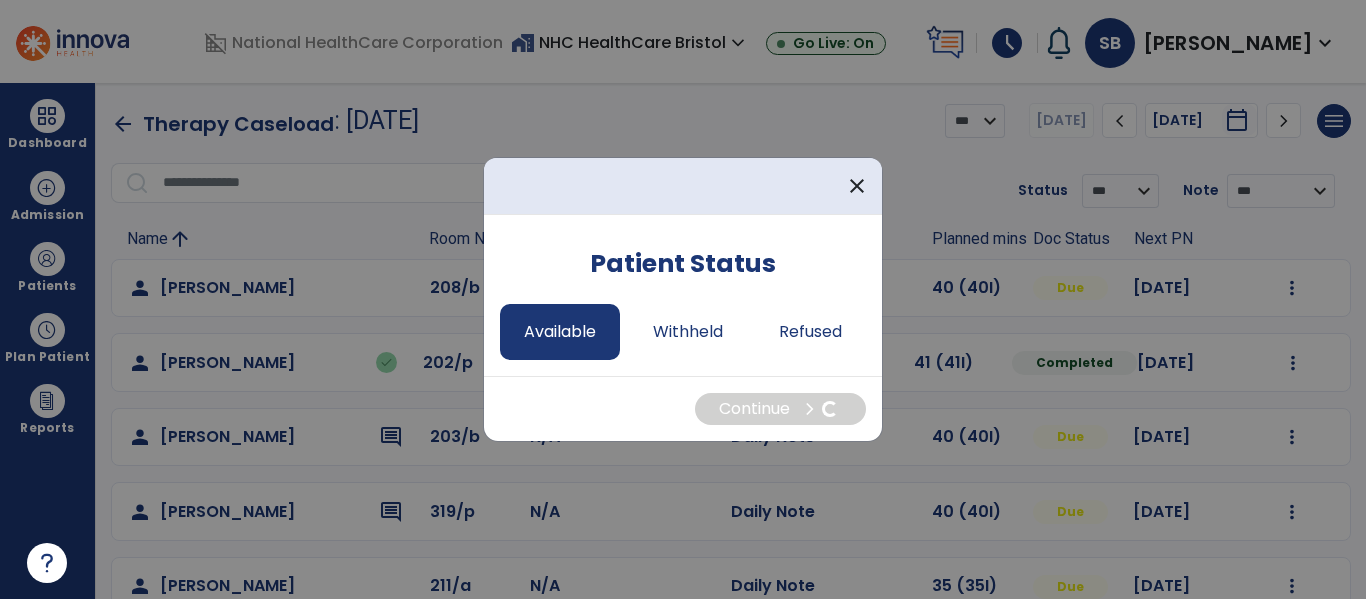 select on "*" 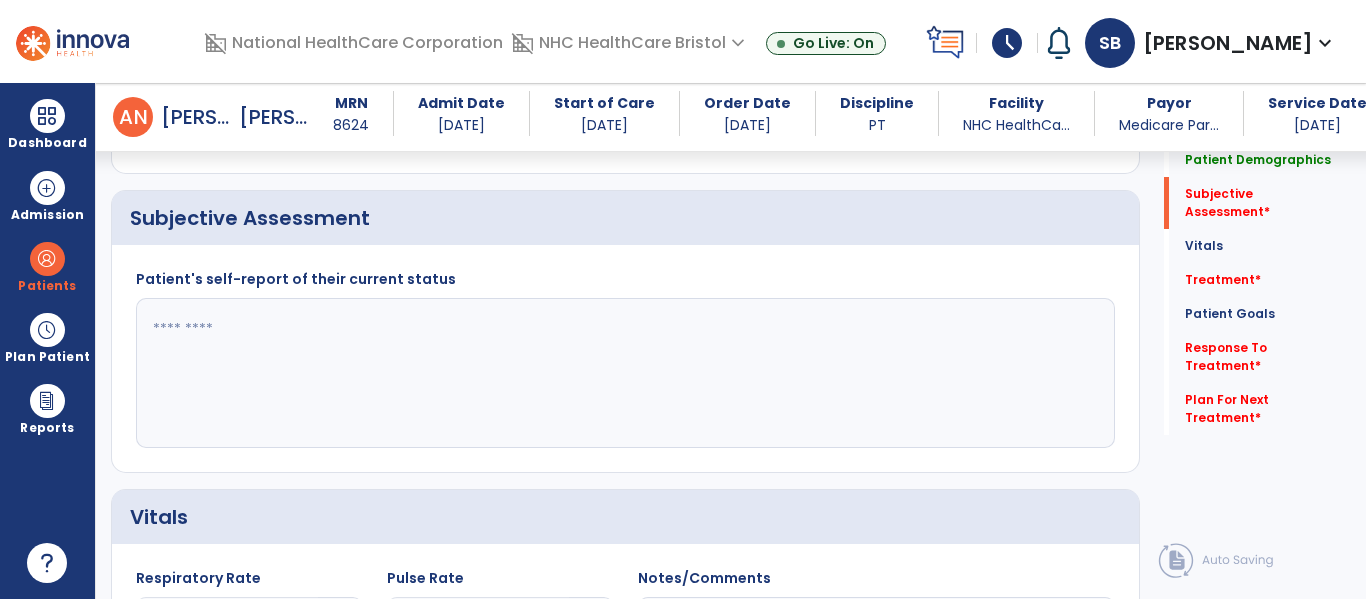 scroll, scrollTop: 400, scrollLeft: 0, axis: vertical 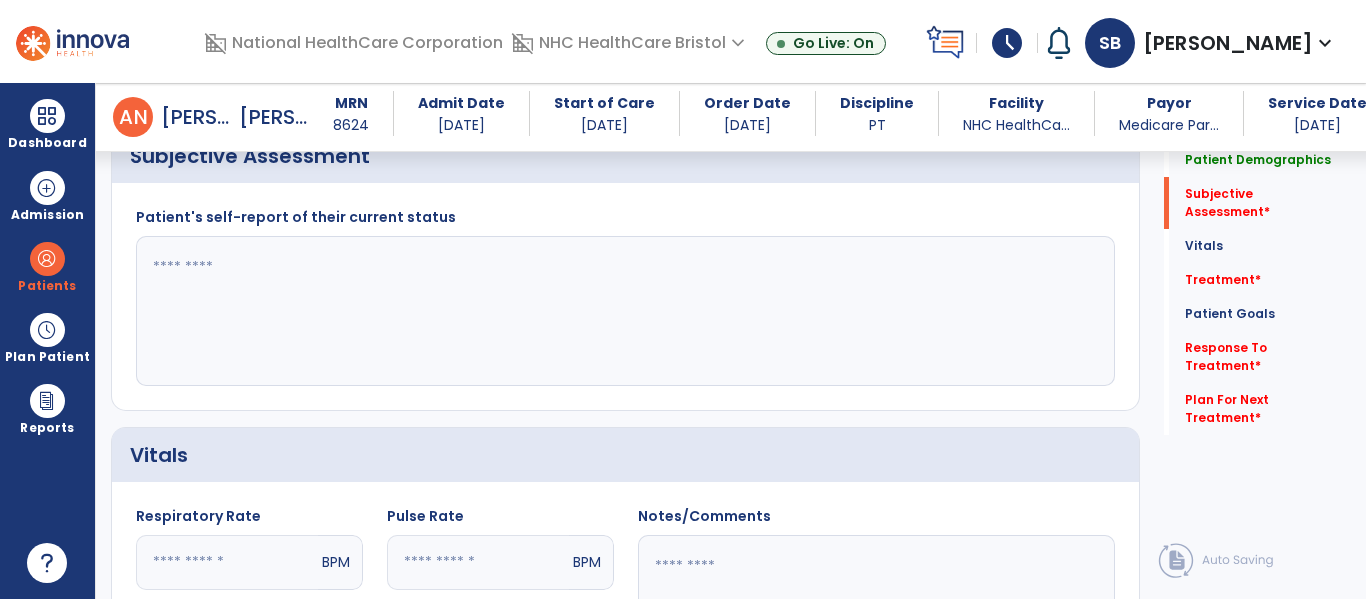 click 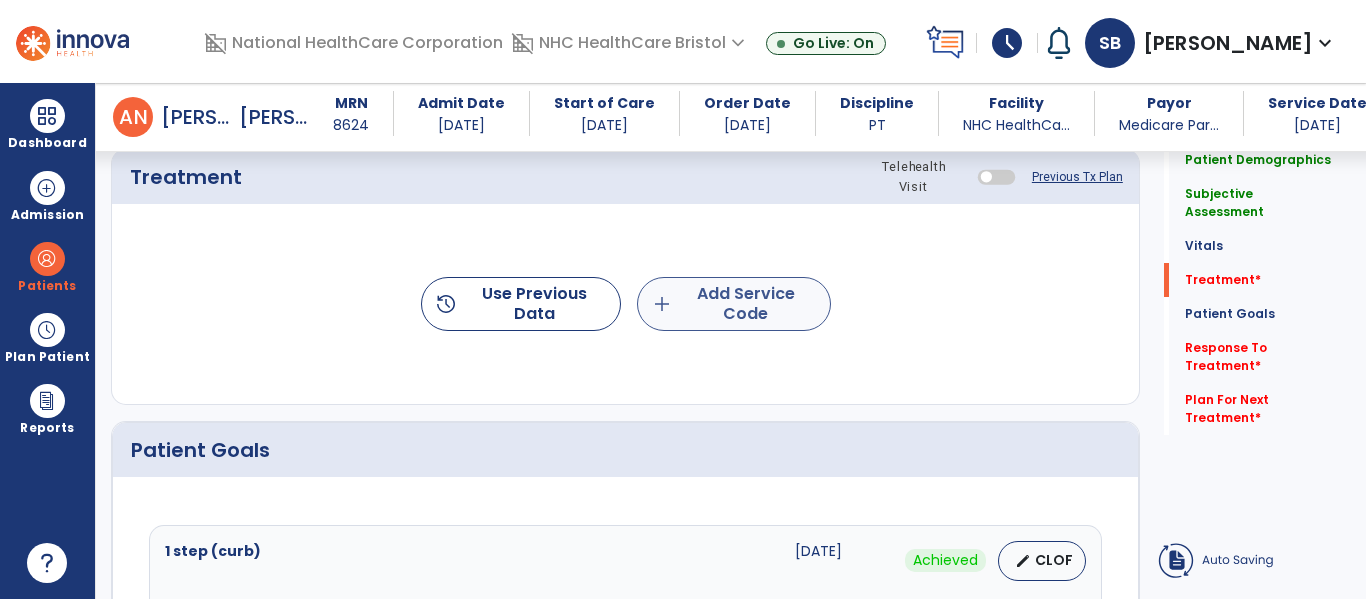 type on "**********" 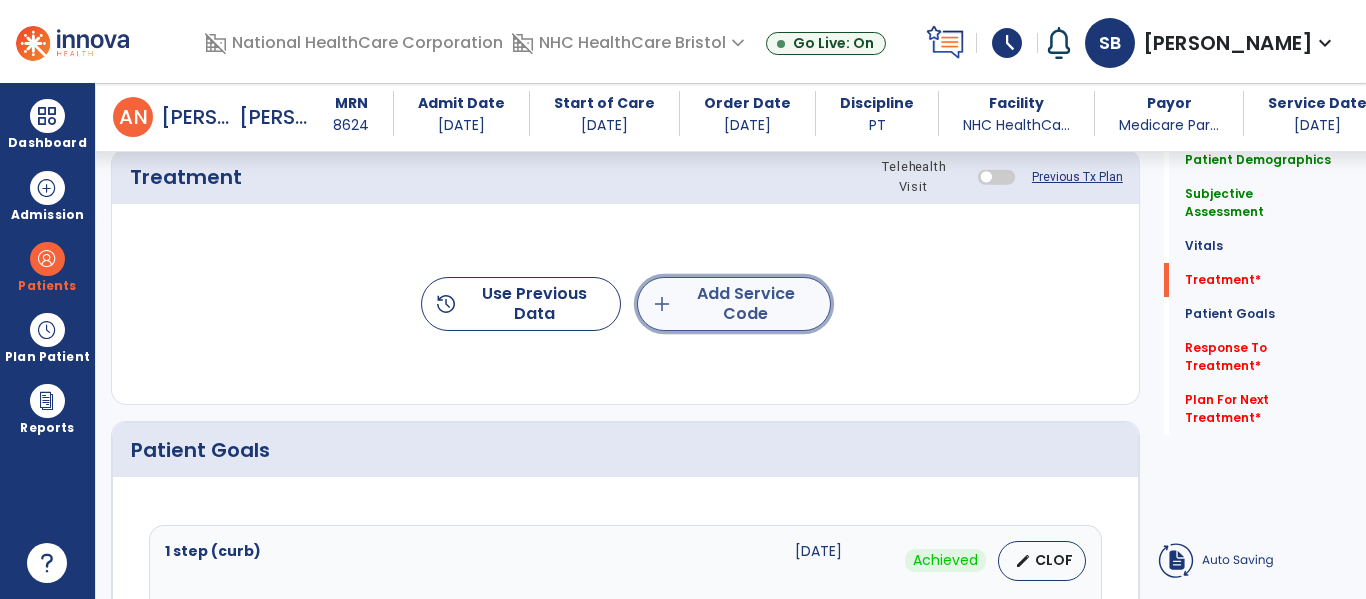 click on "add  Add Service Code" 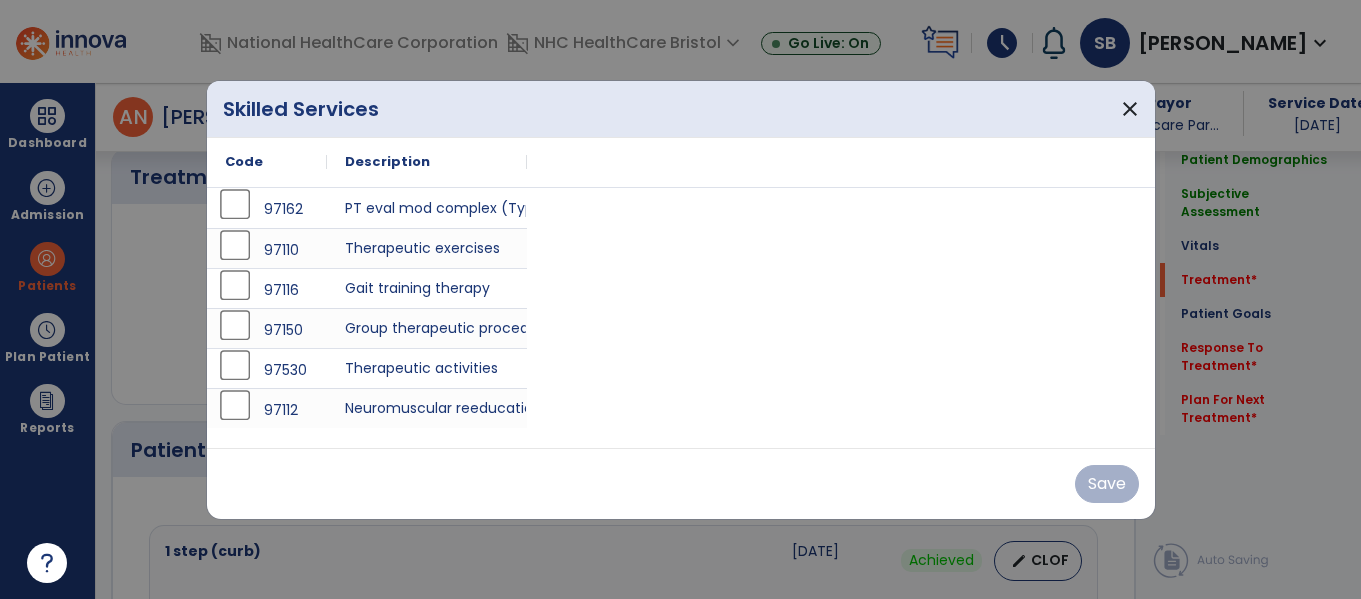 scroll, scrollTop: 1100, scrollLeft: 0, axis: vertical 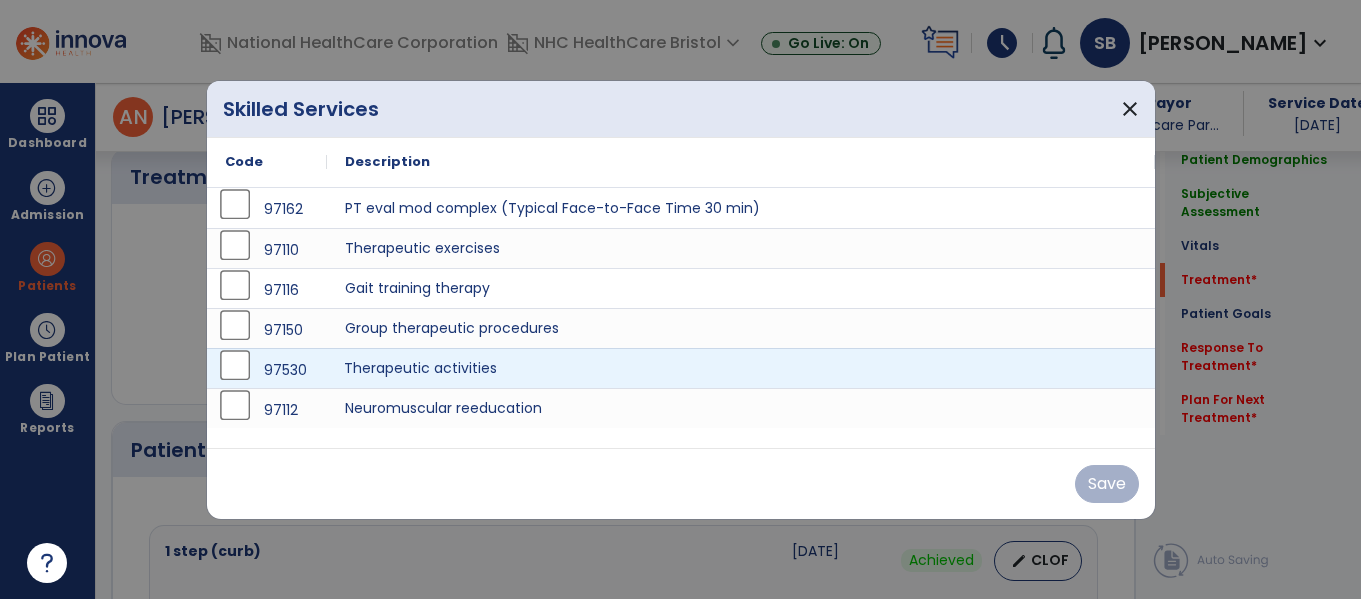 click on "Therapeutic activities" at bounding box center [741, 368] 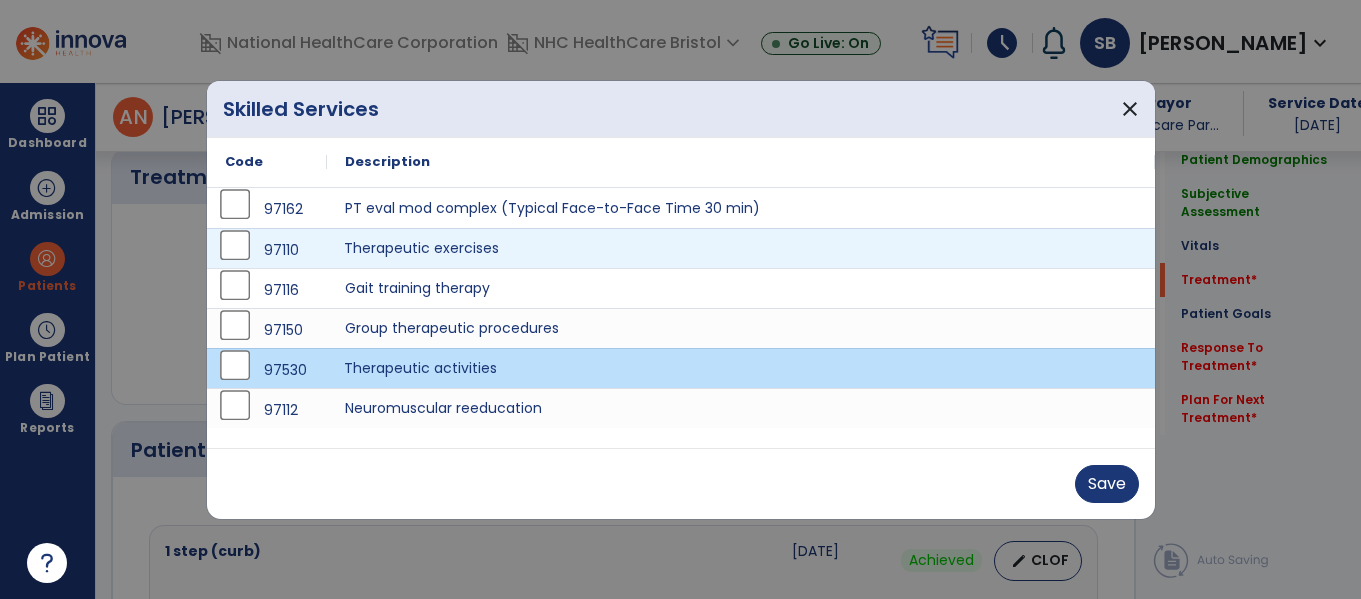 click on "Therapeutic exercises" at bounding box center (741, 248) 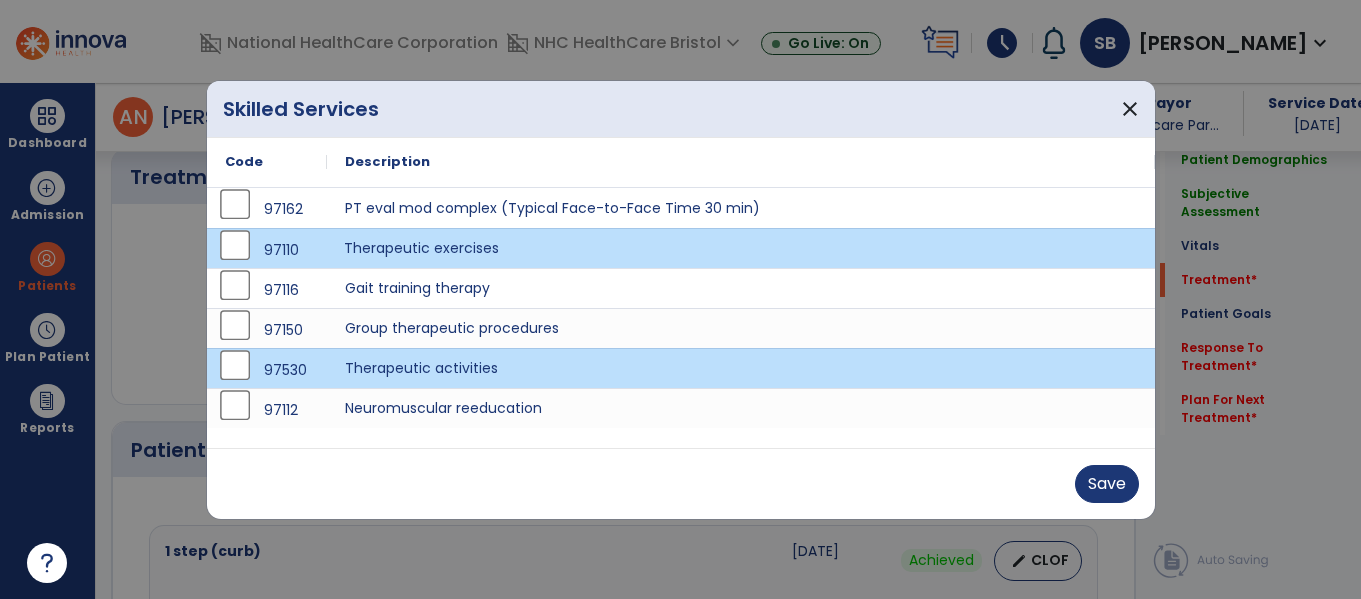 click on "Therapeutic exercises" at bounding box center [741, 248] 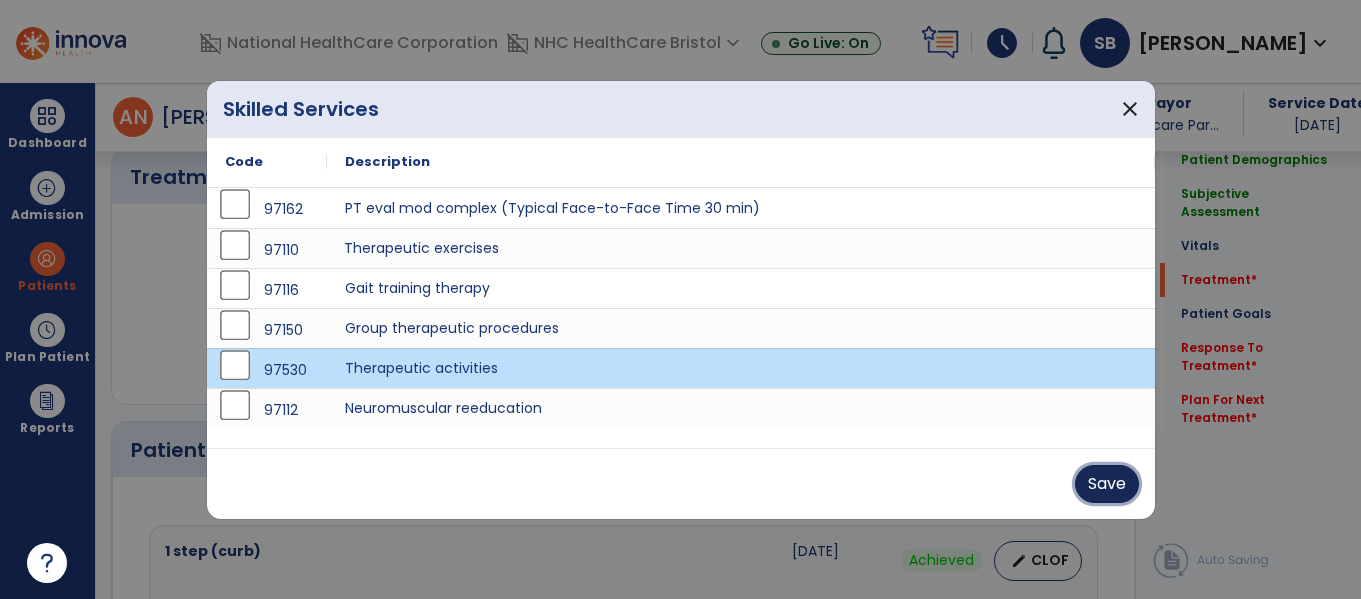 drag, startPoint x: 1126, startPoint y: 479, endPoint x: 963, endPoint y: 454, distance: 164.90604 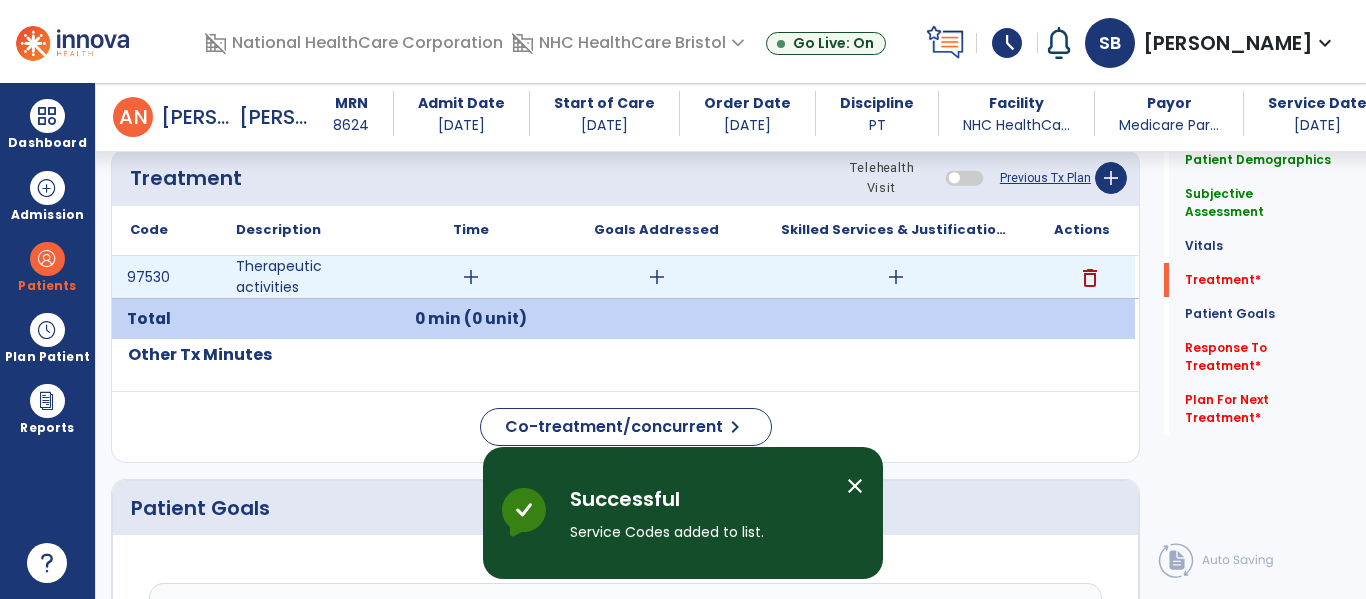 drag, startPoint x: 448, startPoint y: 267, endPoint x: 461, endPoint y: 271, distance: 13.601471 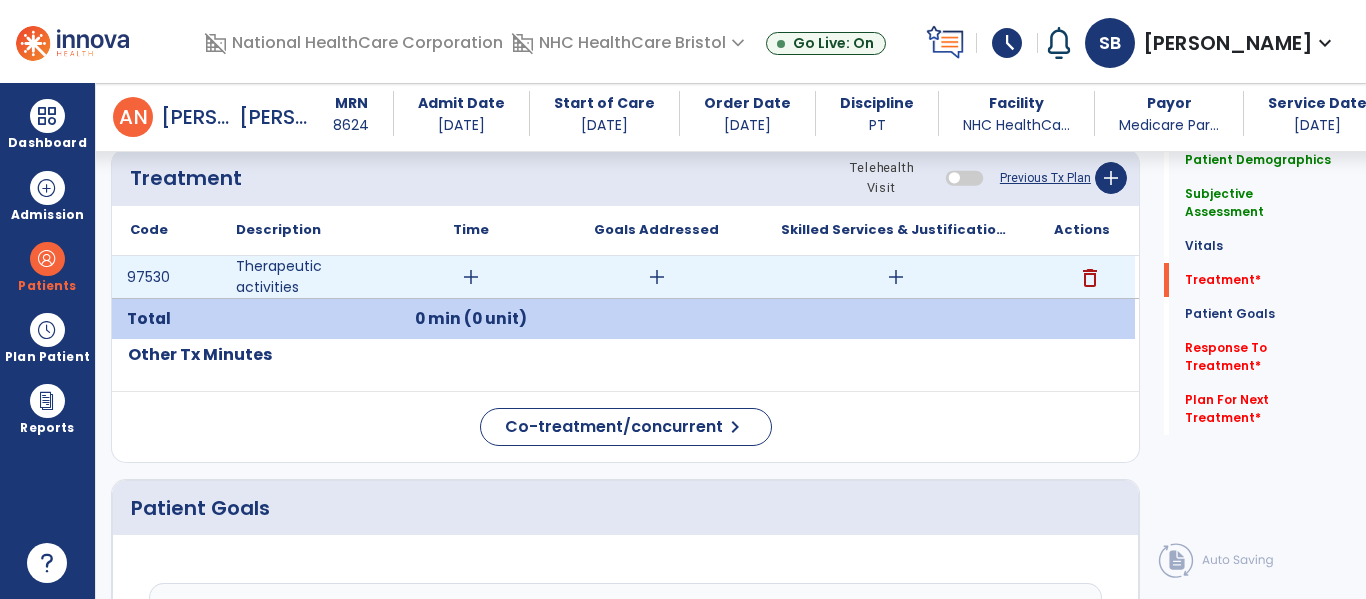 click on "add" at bounding box center [471, 277] 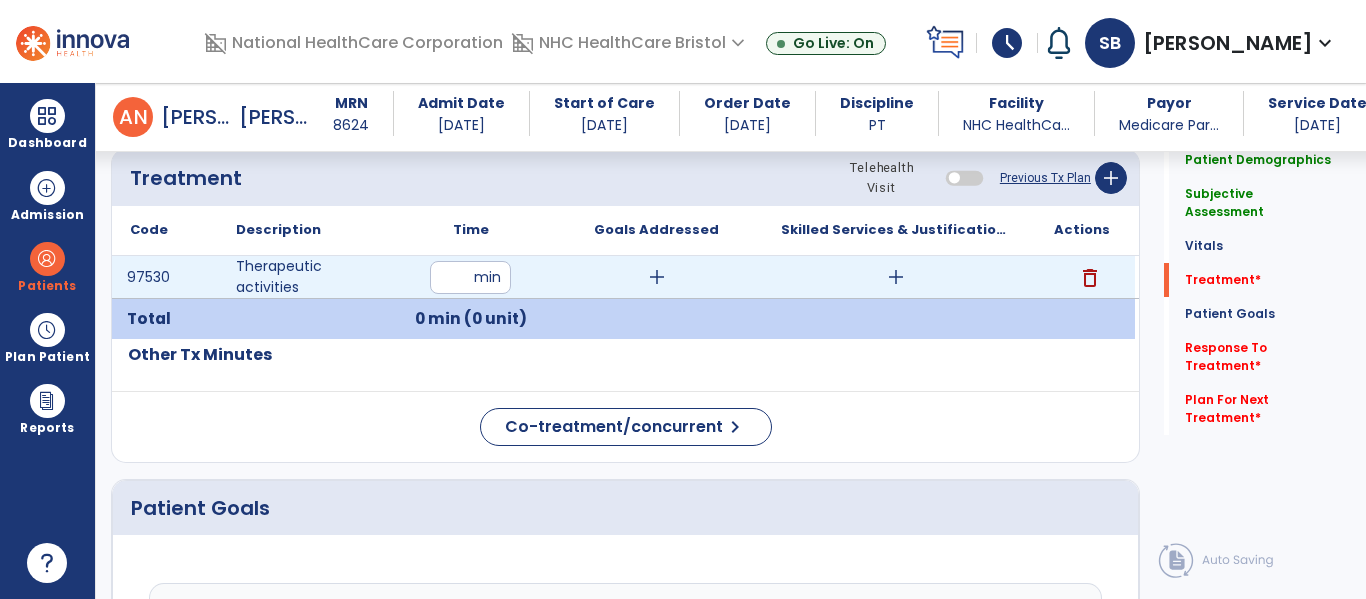 type on "**" 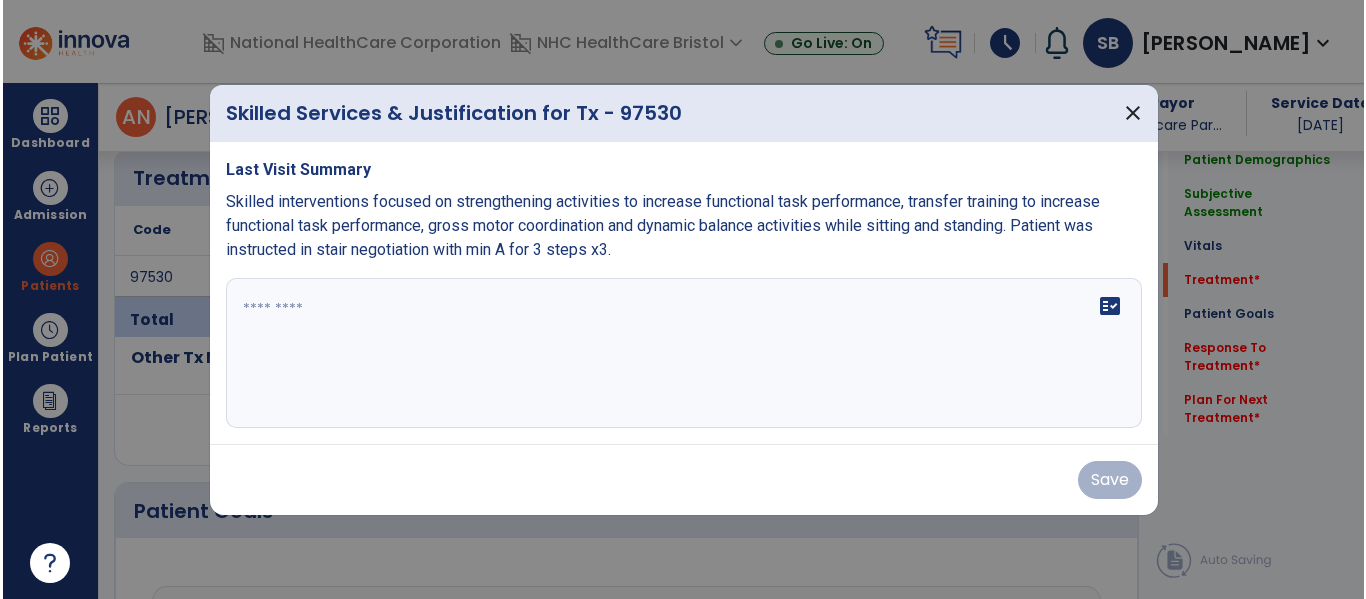 scroll, scrollTop: 1100, scrollLeft: 0, axis: vertical 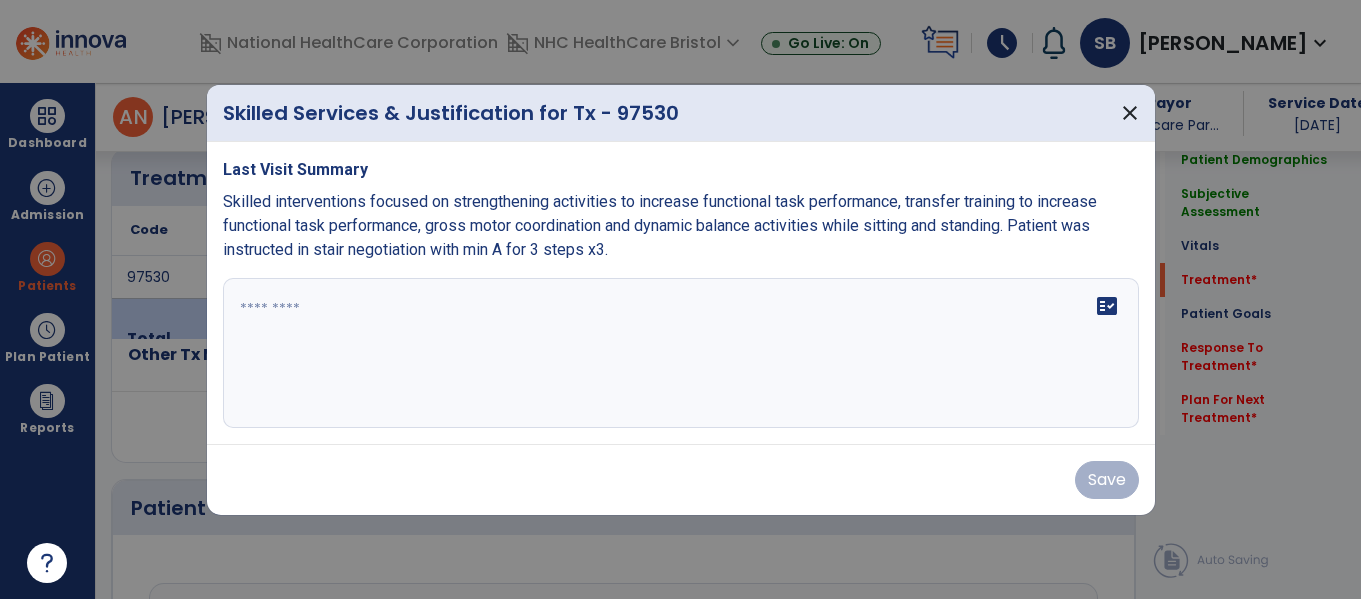 click on "Last Visit Summary Skilled interventions focused on strengthening activities to increase functional task performance, transfer training to increase functional task performance, gross motor coordination and dynamic balance activities while sitting and standing. Patient was instructed in stair negotiation with min A for 3 steps x3.    fact_check" at bounding box center [681, 293] 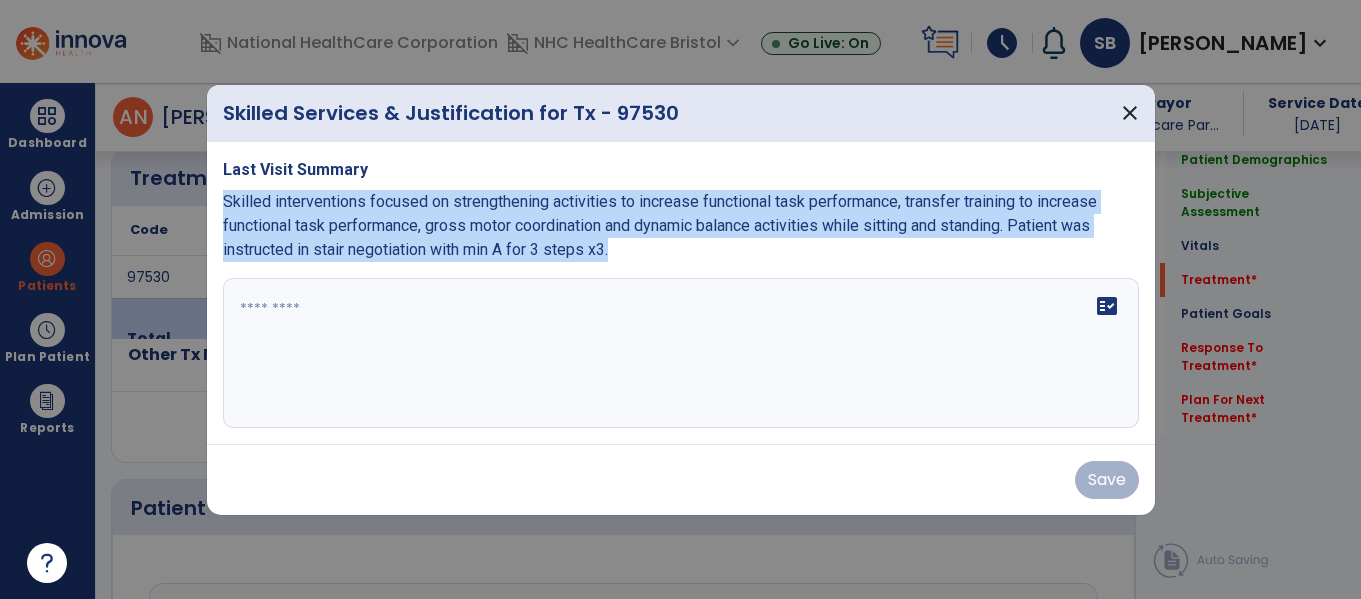 drag, startPoint x: 624, startPoint y: 252, endPoint x: 209, endPoint y: 193, distance: 419.173 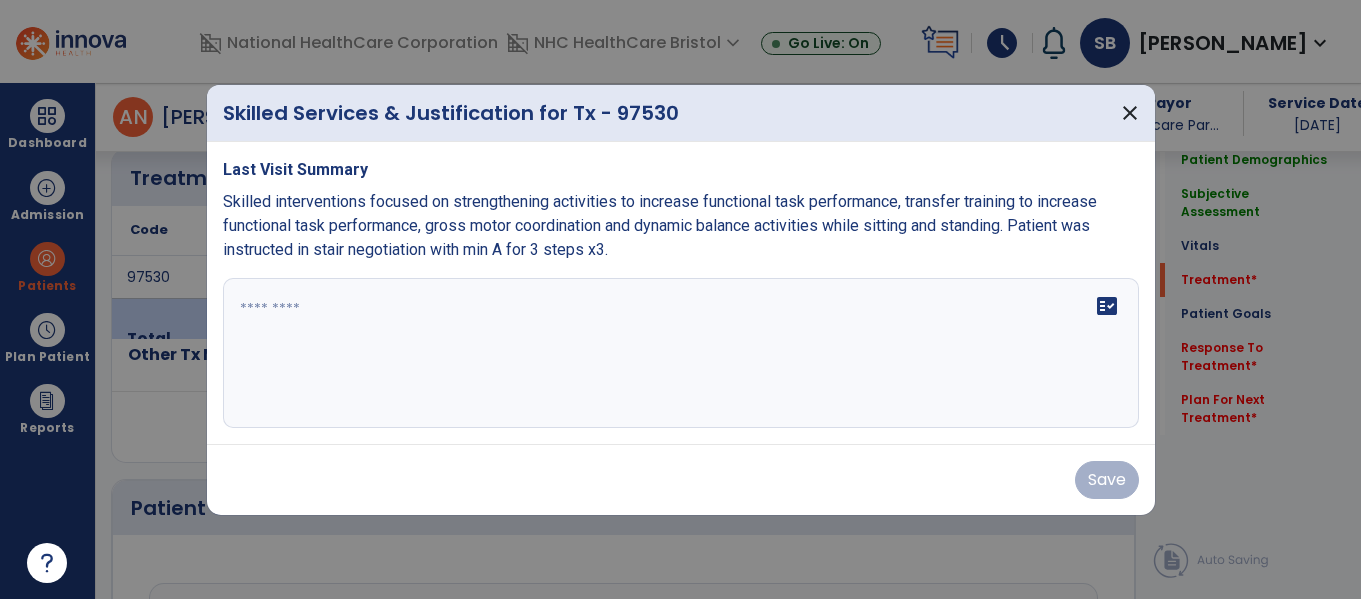 drag, startPoint x: 317, startPoint y: 319, endPoint x: 305, endPoint y: 330, distance: 16.27882 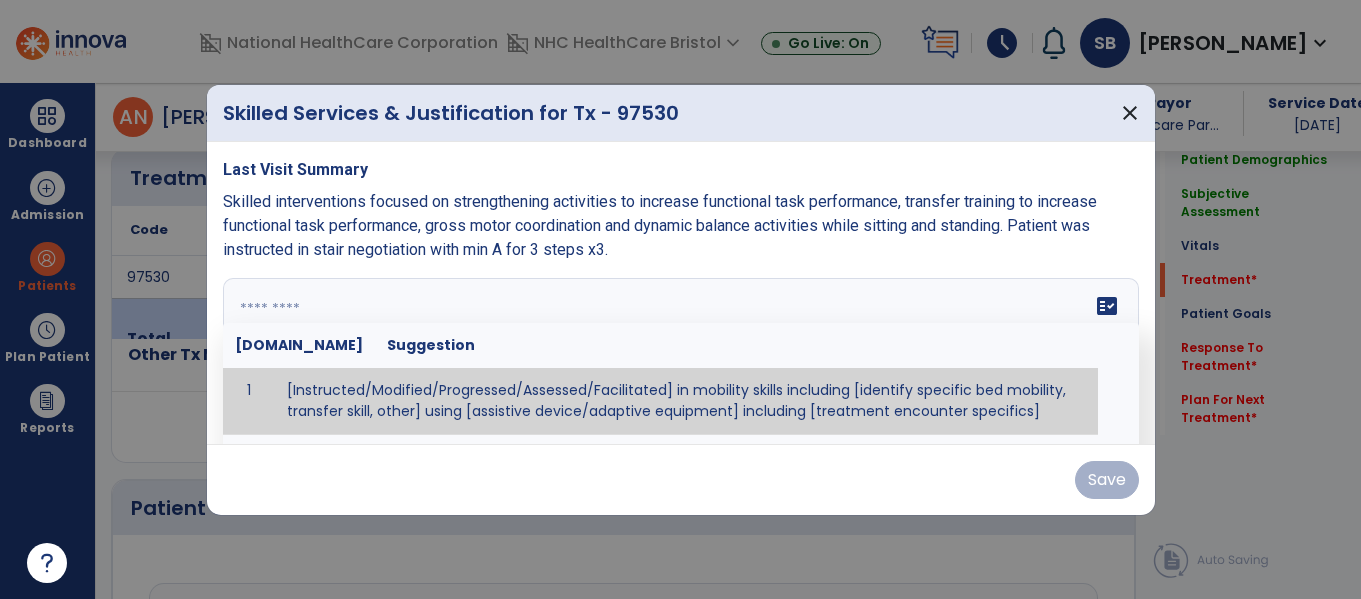 click at bounding box center (681, 353) 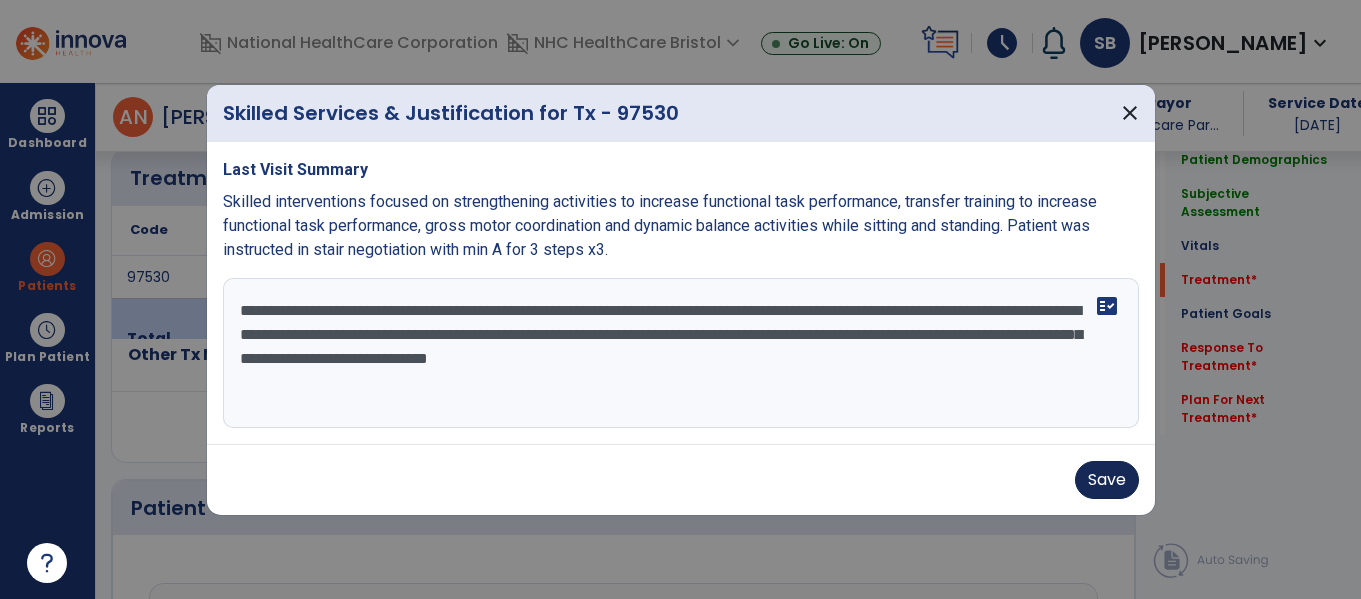type on "**********" 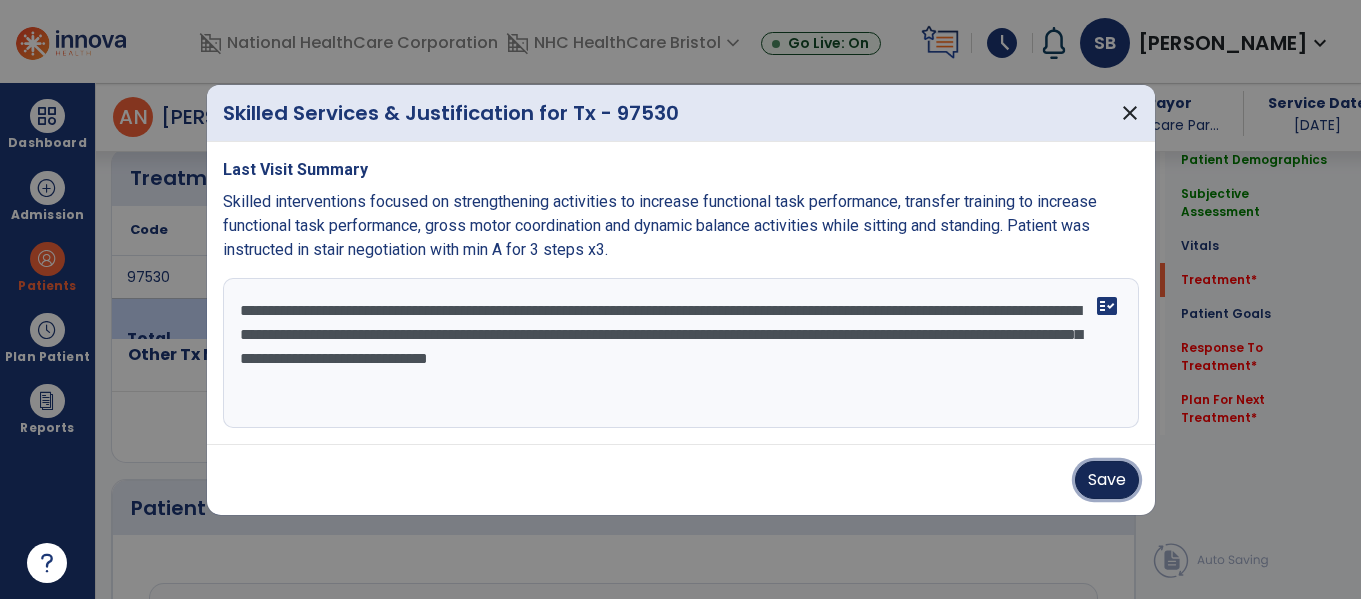 click on "Save" at bounding box center [1107, 480] 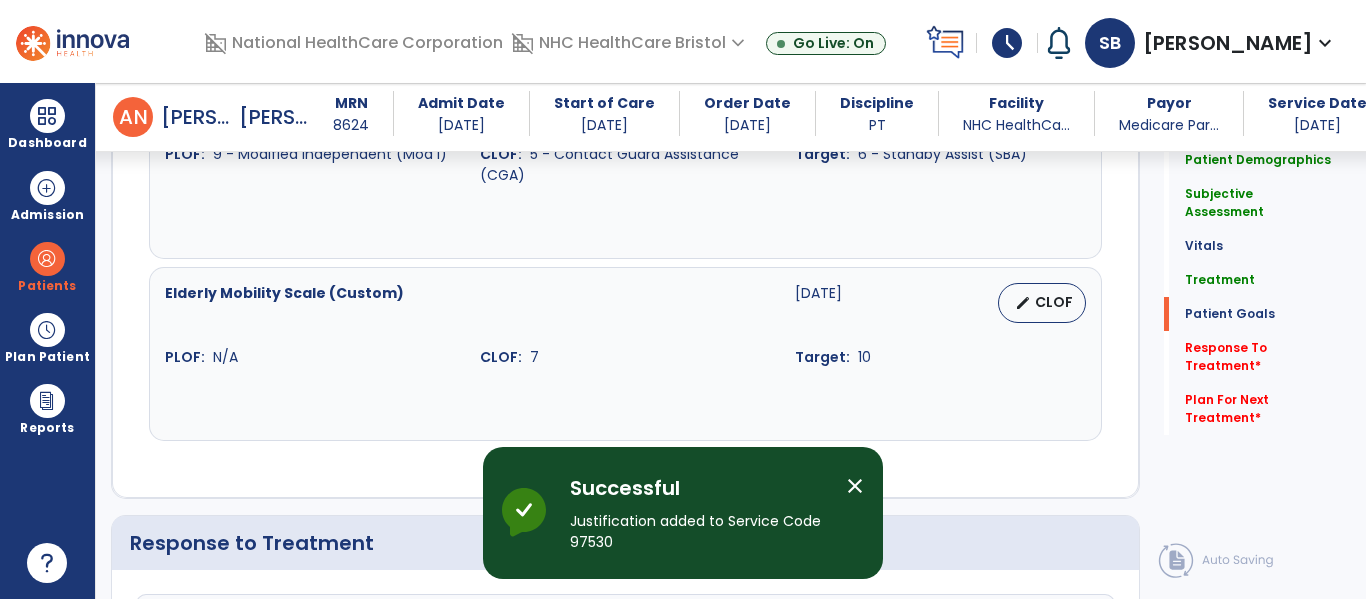 scroll, scrollTop: 2800, scrollLeft: 0, axis: vertical 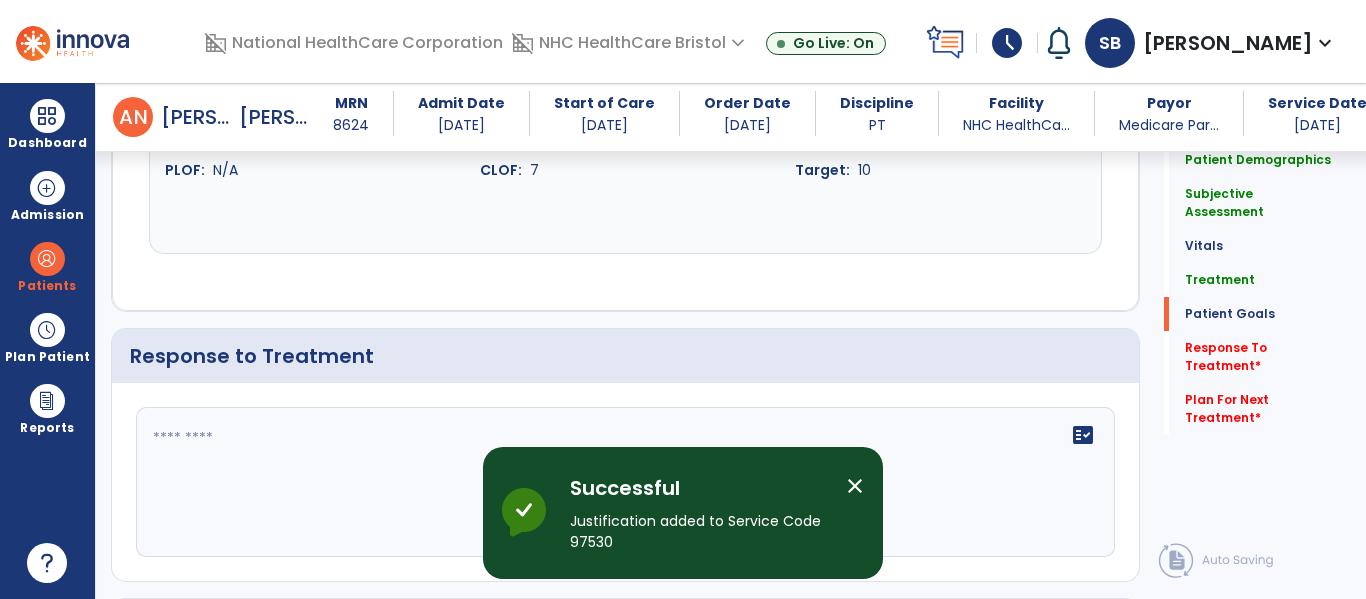 click 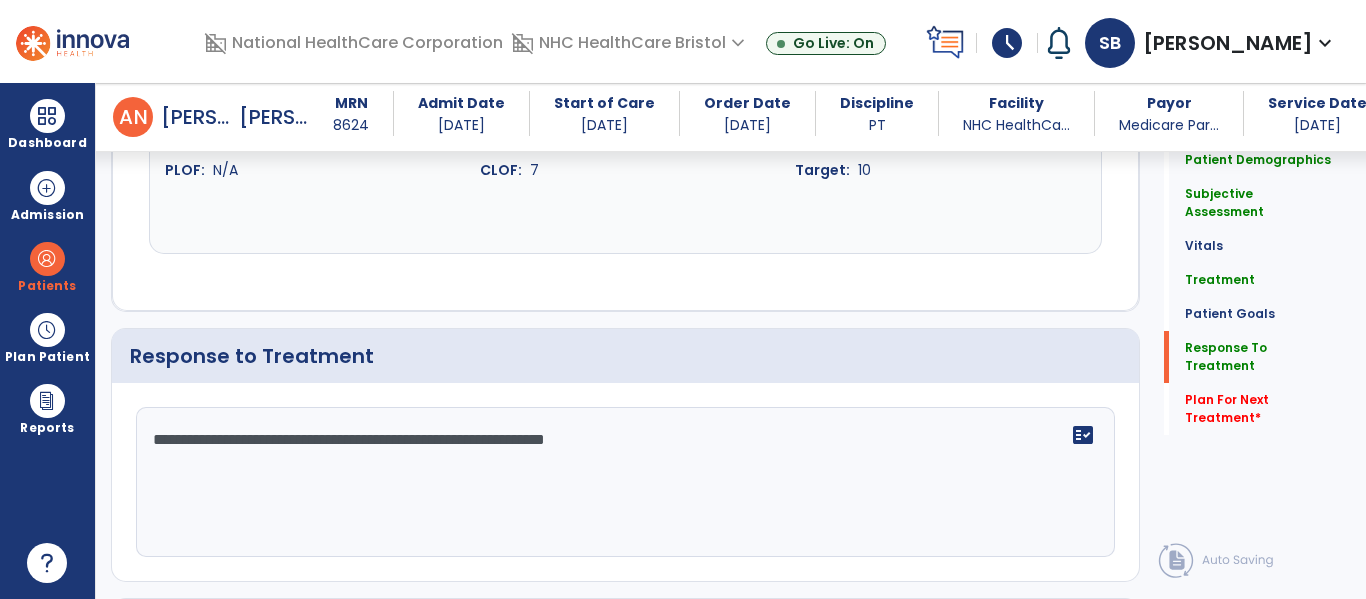 scroll, scrollTop: 3120, scrollLeft: 0, axis: vertical 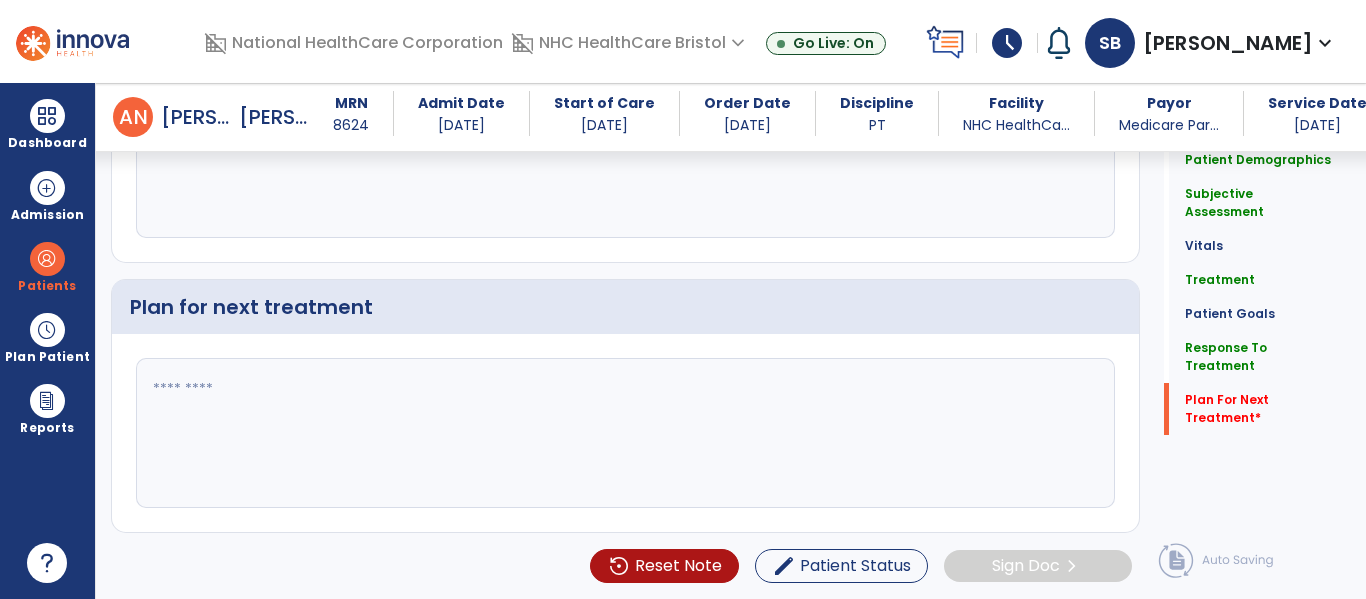 type on "**********" 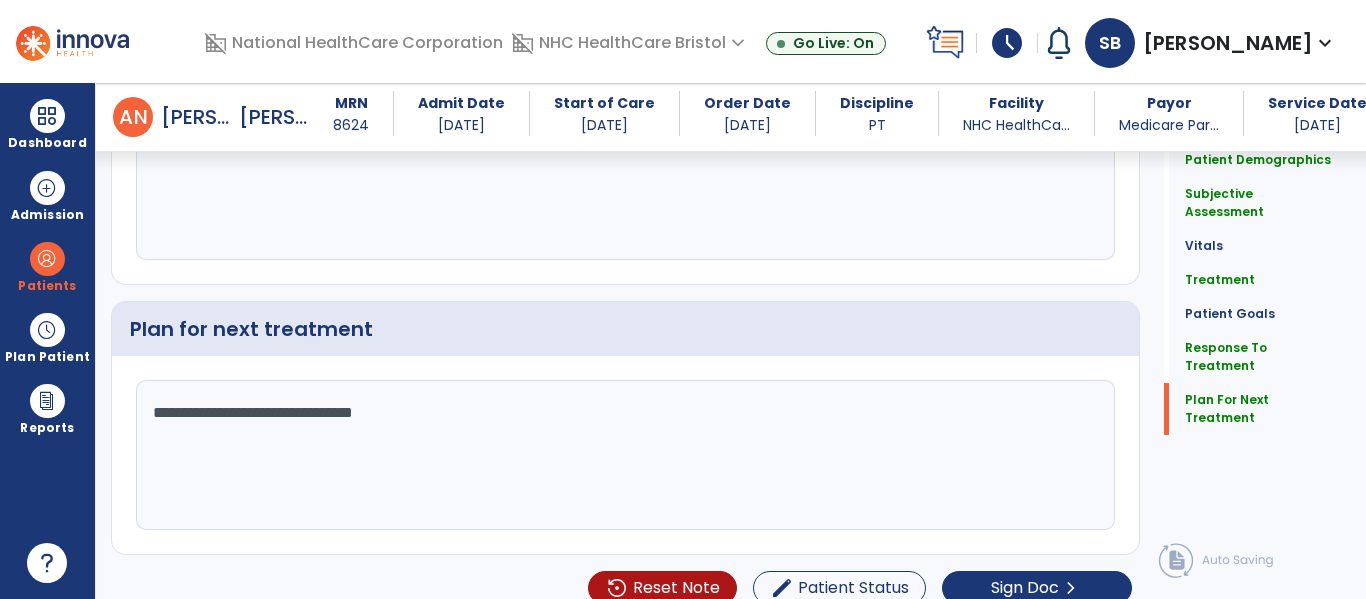 scroll, scrollTop: 3120, scrollLeft: 0, axis: vertical 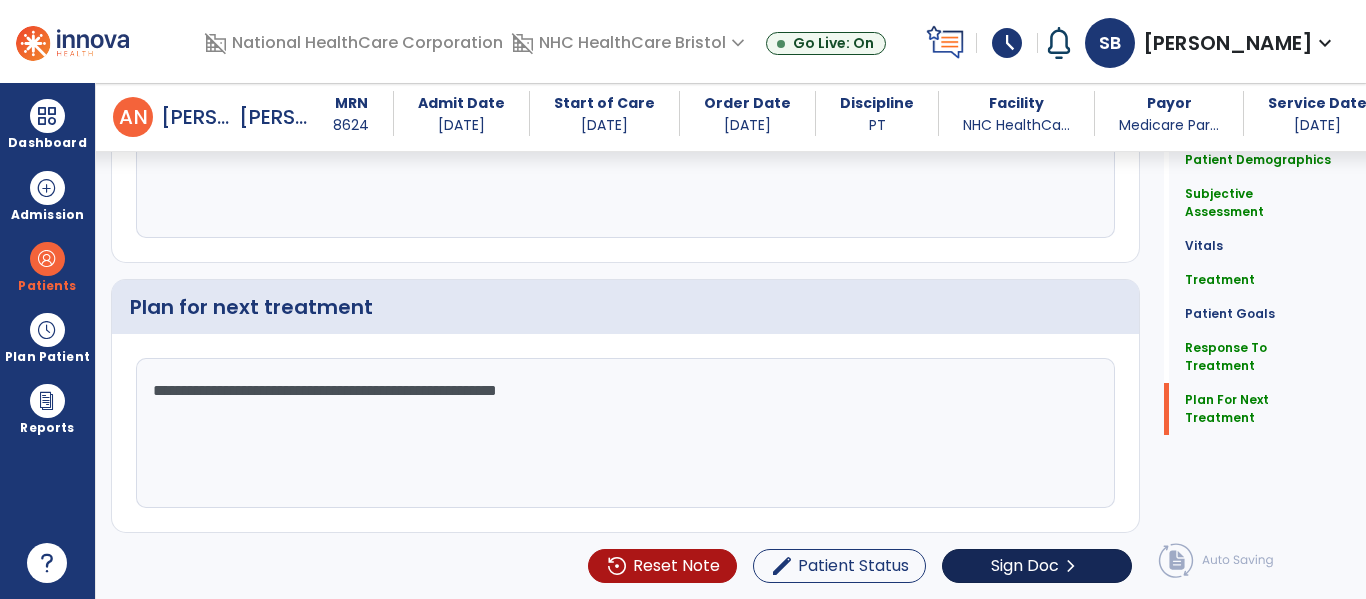 type on "**********" 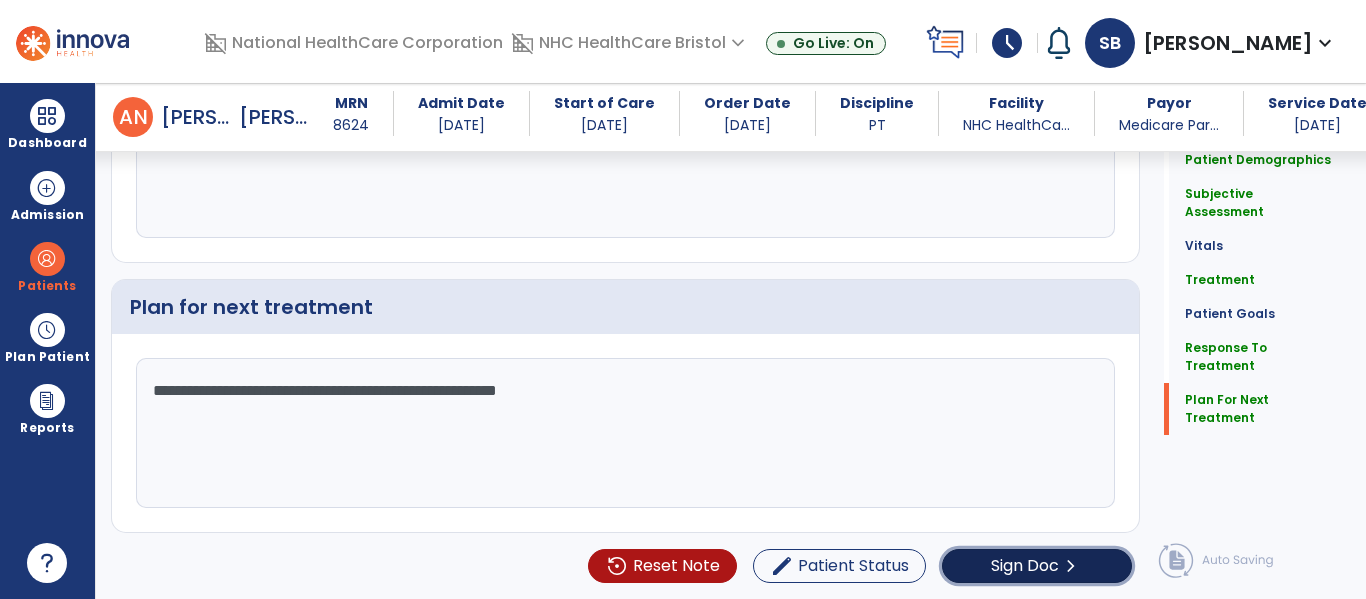 click on "chevron_right" 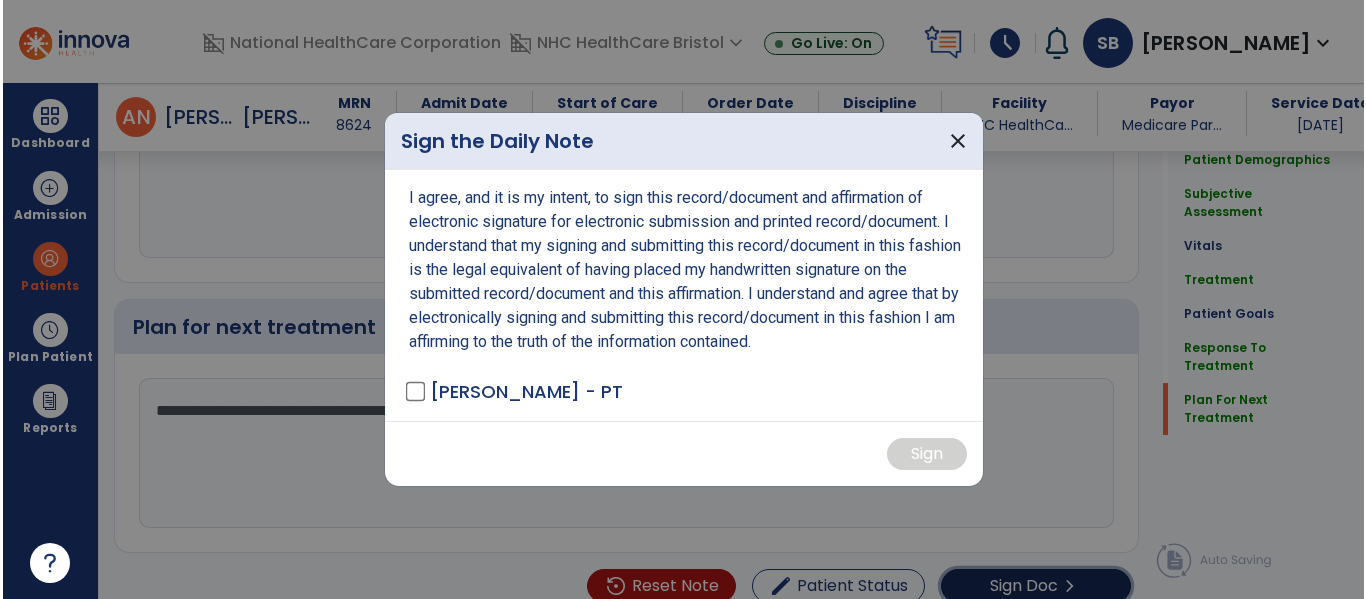 scroll, scrollTop: 3141, scrollLeft: 0, axis: vertical 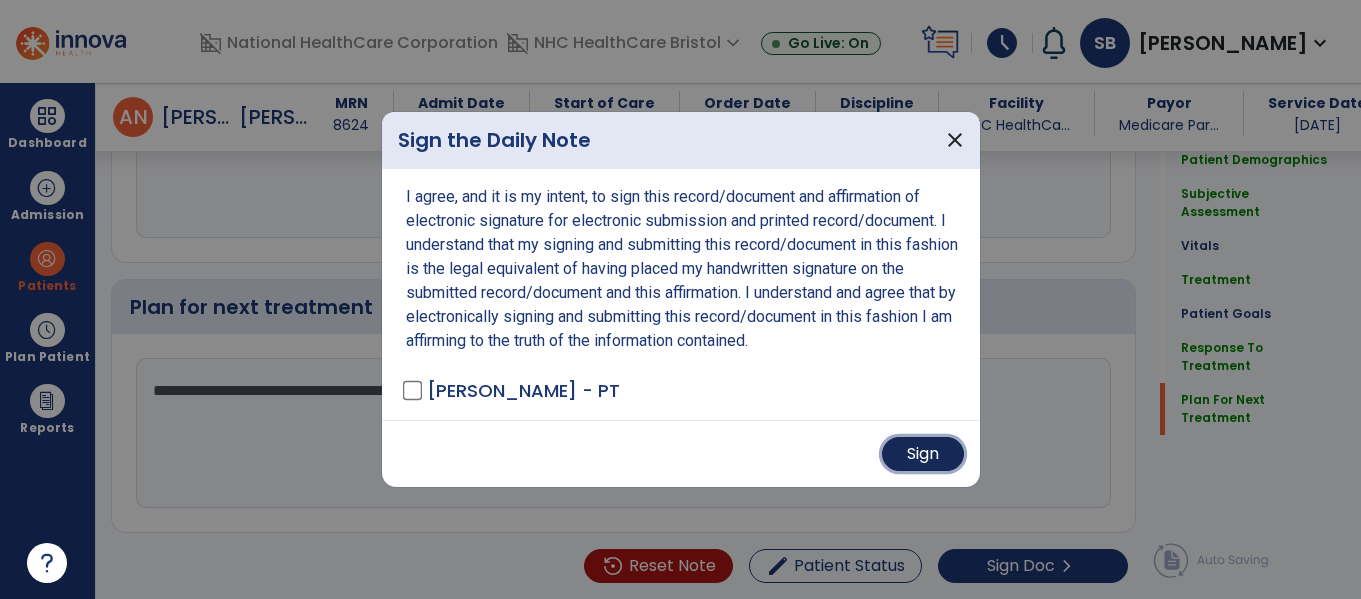 click on "Sign" at bounding box center (923, 454) 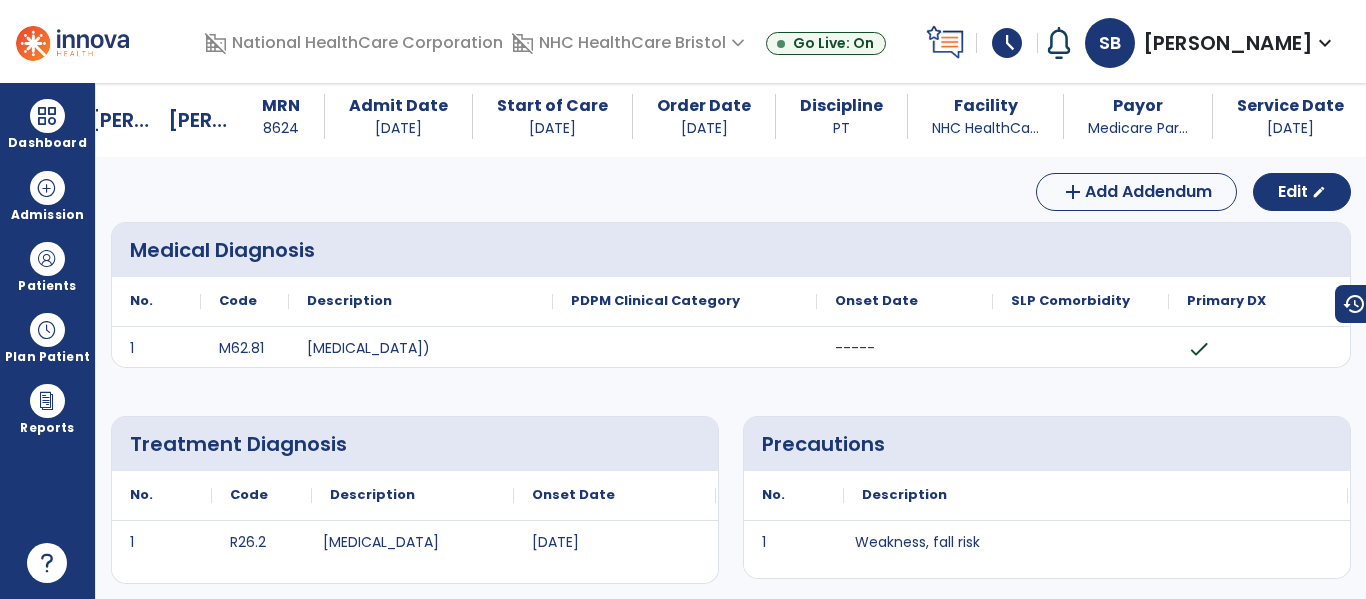 scroll, scrollTop: 0, scrollLeft: 0, axis: both 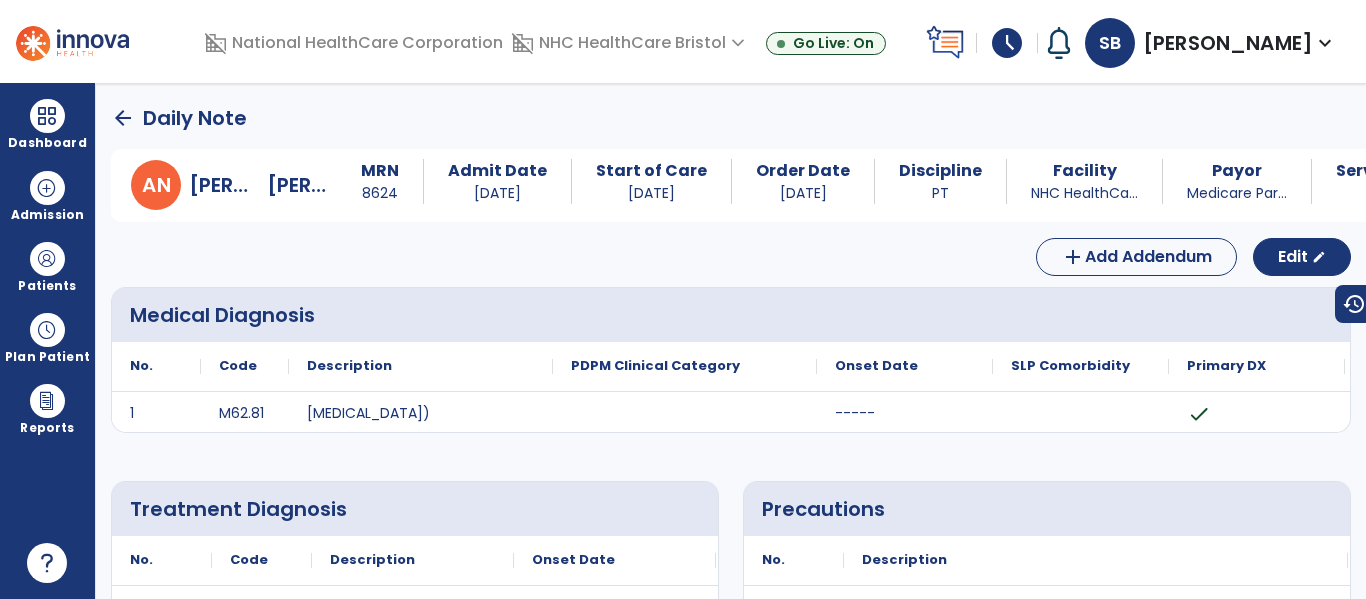 click on "Dashboard  dashboard  Therapist Dashboard Admission Patients  format_list_bulleted  Patient List  space_dashboard  Patient Board  insert_chart  PDPM Board Plan Patient  event_note  Planner  content_paste_go  Scheduler  content_paste_go  Whiteboard Reports  export_notes  Billing Exports  note_alt  EOM Report  event_note  Minutes By Payor  inbox_customize  Service Log  playlist_add_check  Triple Check Report  arrow_back   Daily Note   A  N  [PERSON_NAME]  MRN 8624 Admit Date [DATE] Start of Care [DATE] Order Date [DATE] Discipline PT Facility NHC HealthCa... Payor Medicare Par... Service Date [DATE]  add  Add Addendum Edit  edit  Medical Diagnosis
No.
1 1" at bounding box center [683, 299] 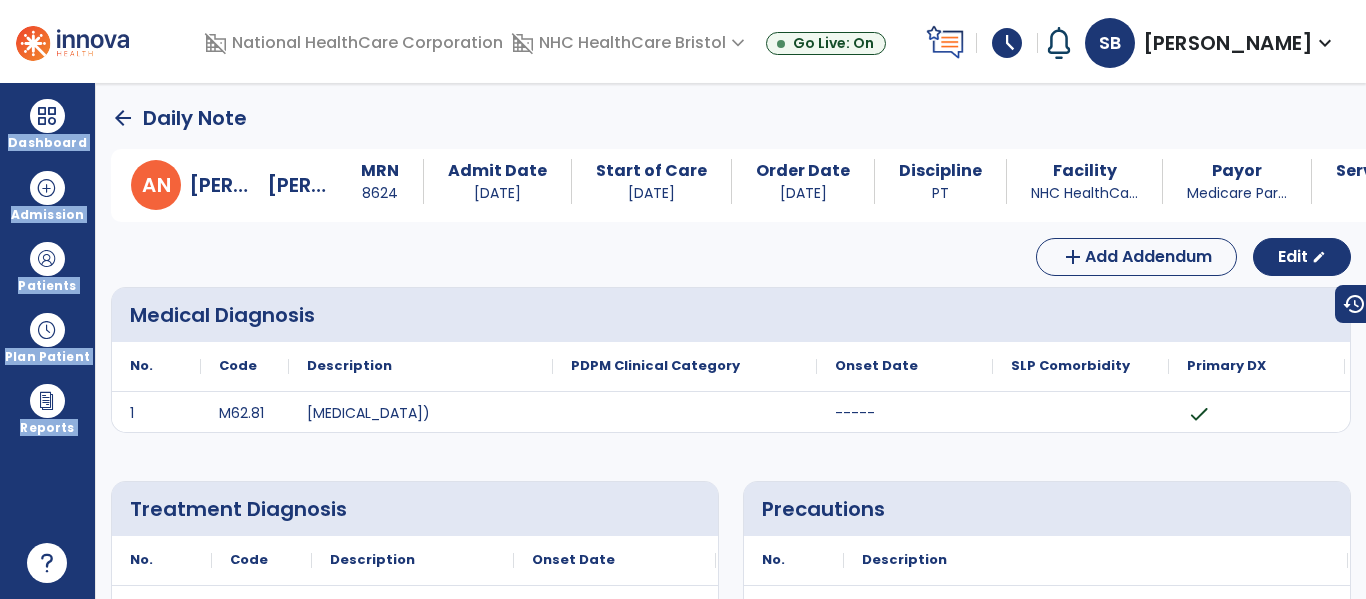 click on "arrow_back   Daily Note   A  N  [PERSON_NAME]  MRN 8624 Admit Date [DATE] Start of Care [DATE] Order Date [DATE] Discipline PT Facility NHC HealthCa... Payor Medicare Par... Service Date [DATE]  add  Add Addendum Edit  edit  Medical Diagnosis
No.
Code" at bounding box center (731, 341) 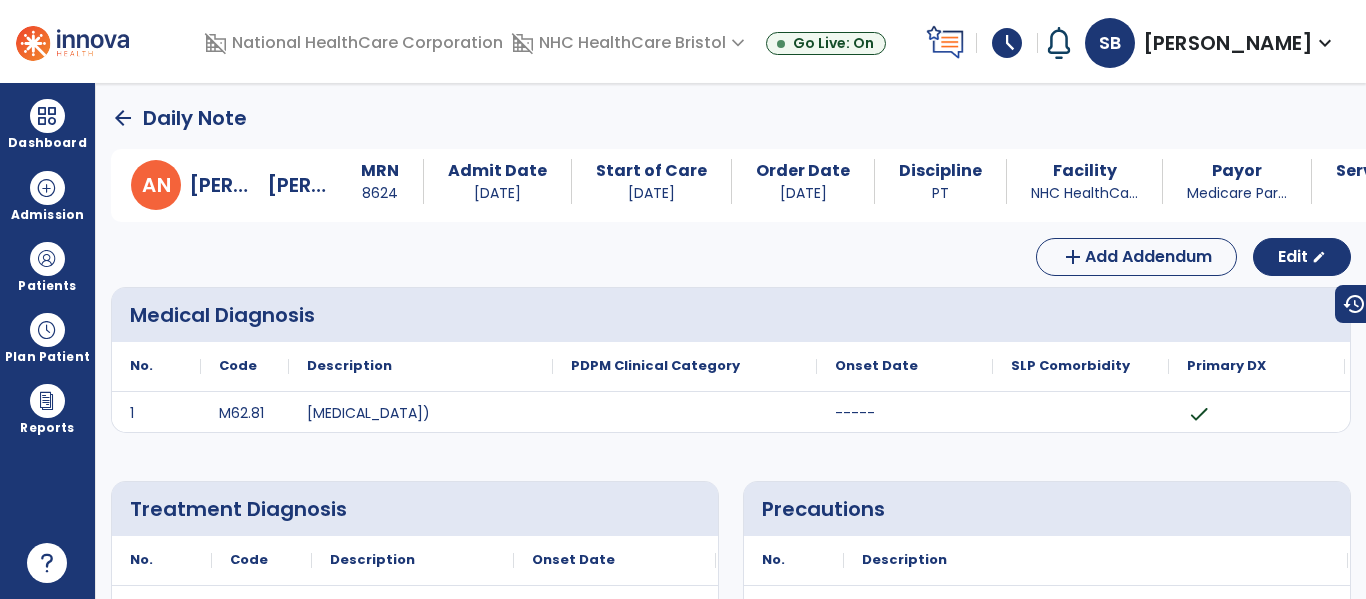 click on "arrow_back" 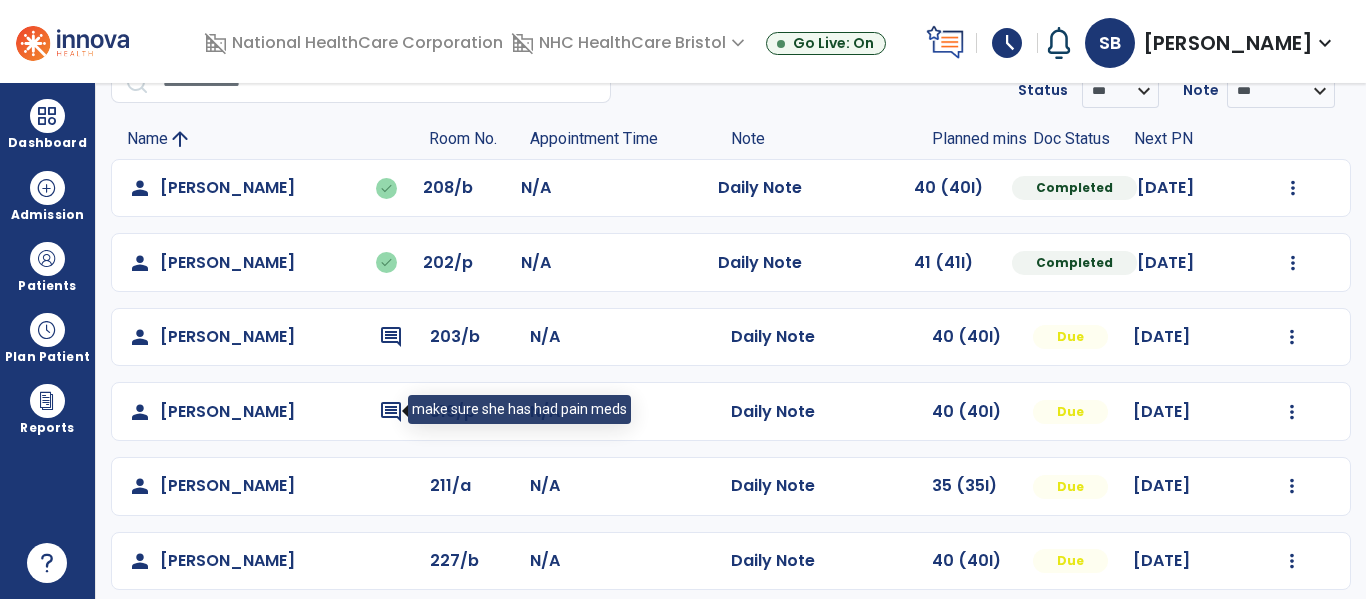 scroll, scrollTop: 200, scrollLeft: 0, axis: vertical 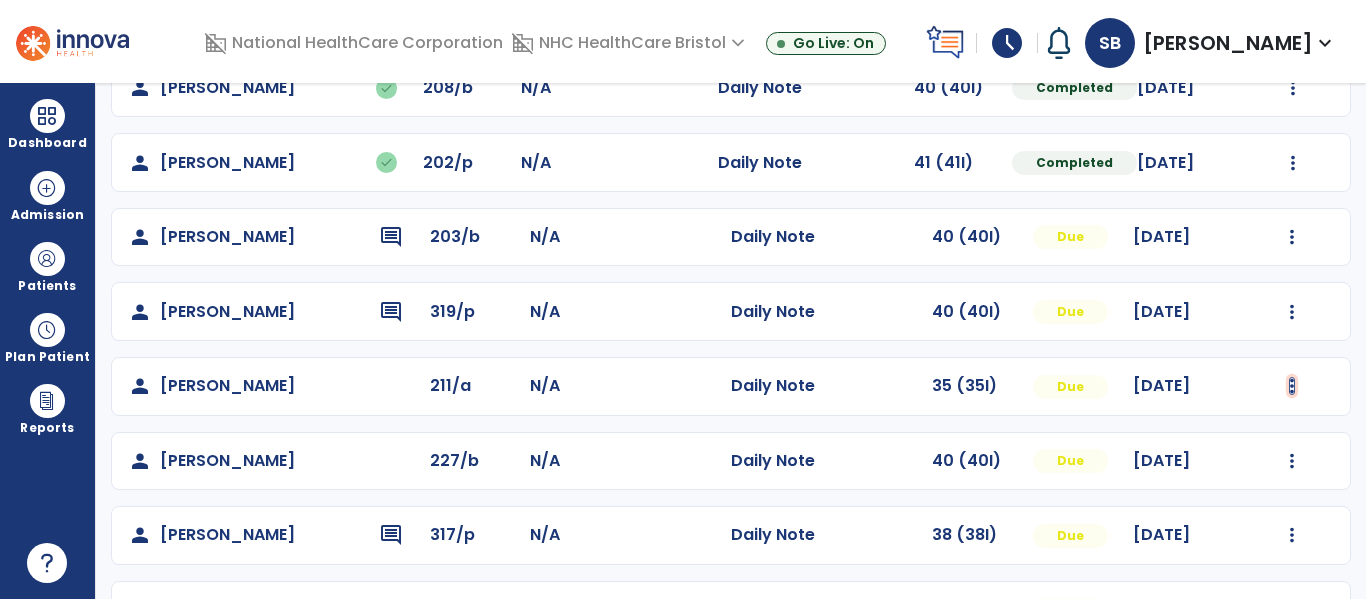 click at bounding box center (1293, 88) 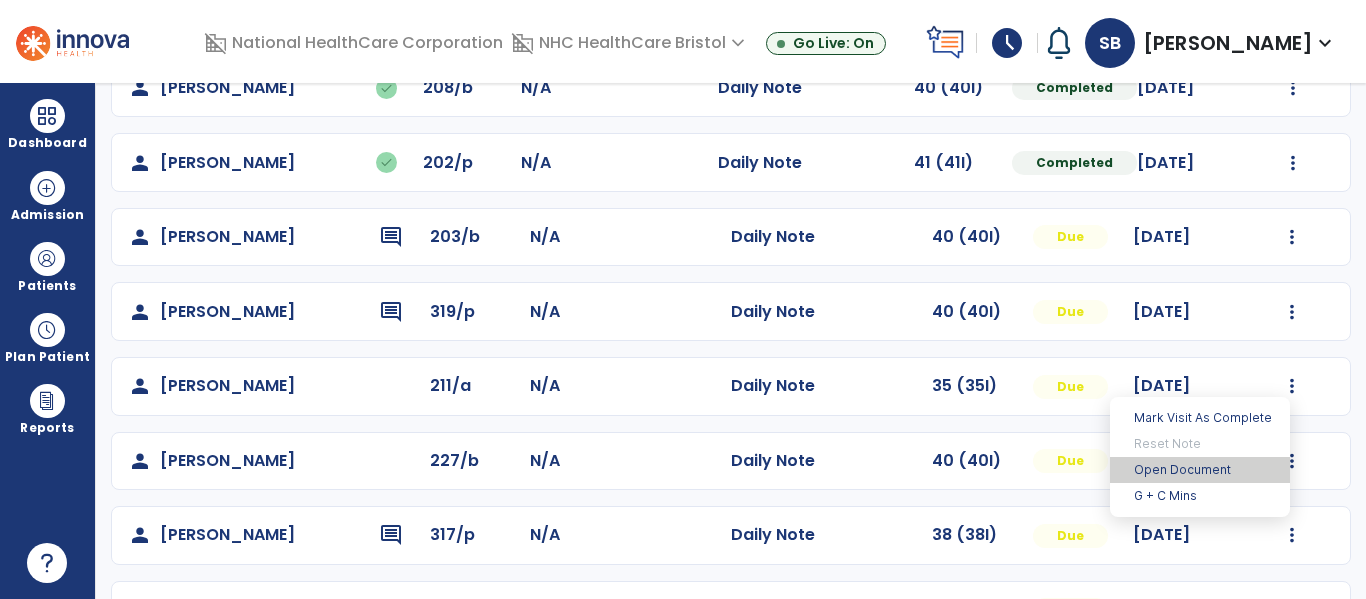 click on "Open Document" at bounding box center (1200, 470) 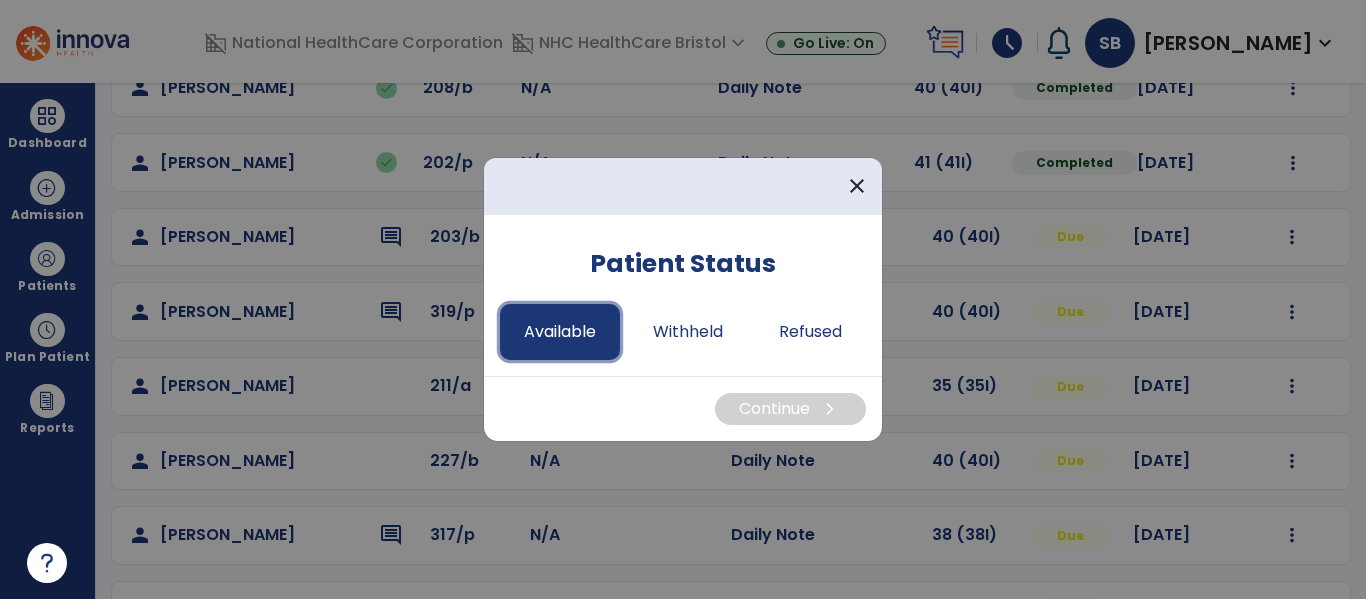 click on "Available" at bounding box center [560, 332] 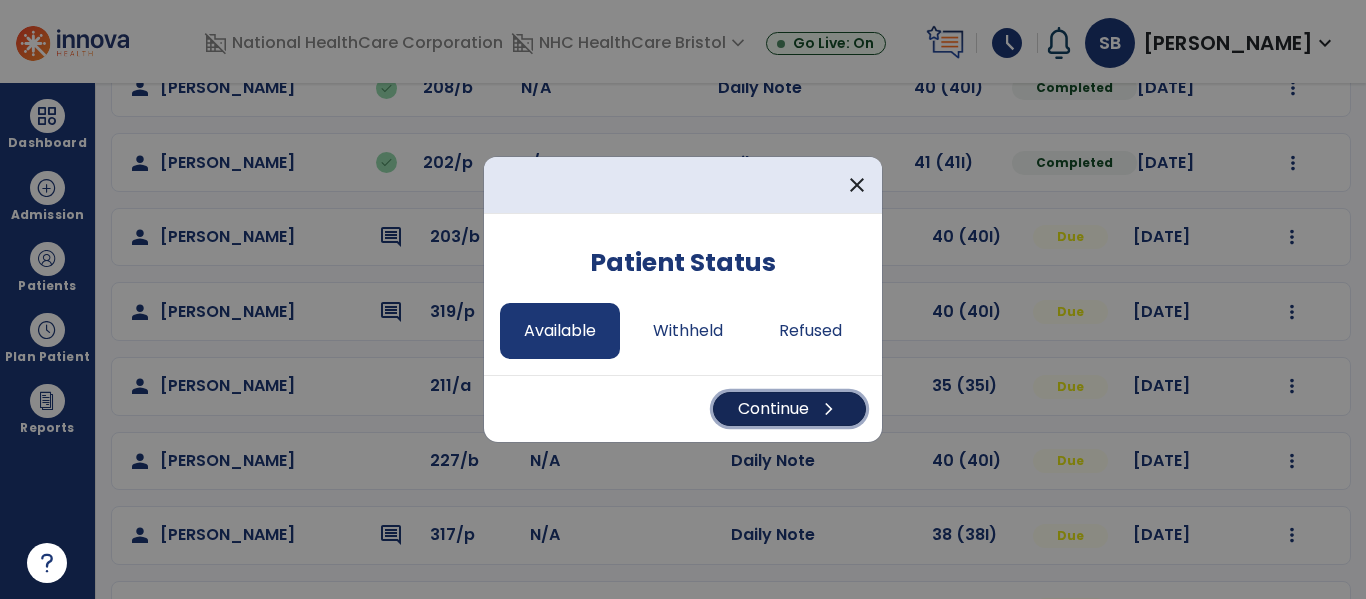 click on "Continue   chevron_right" at bounding box center [789, 409] 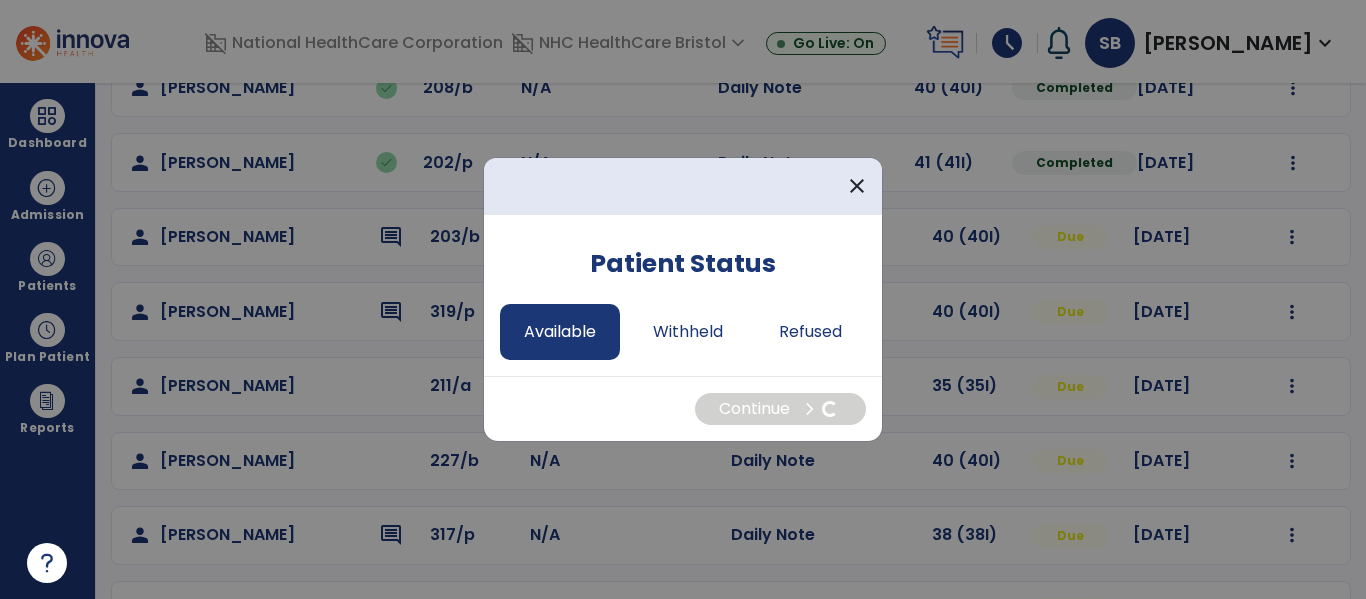 select on "*" 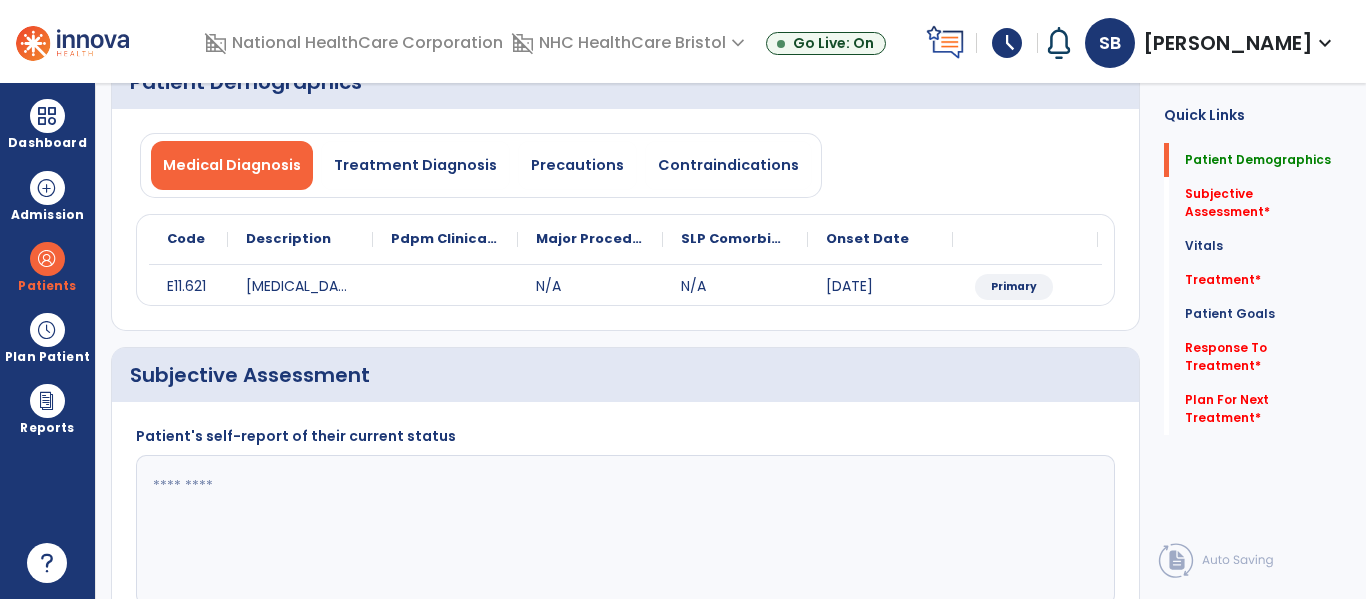 click 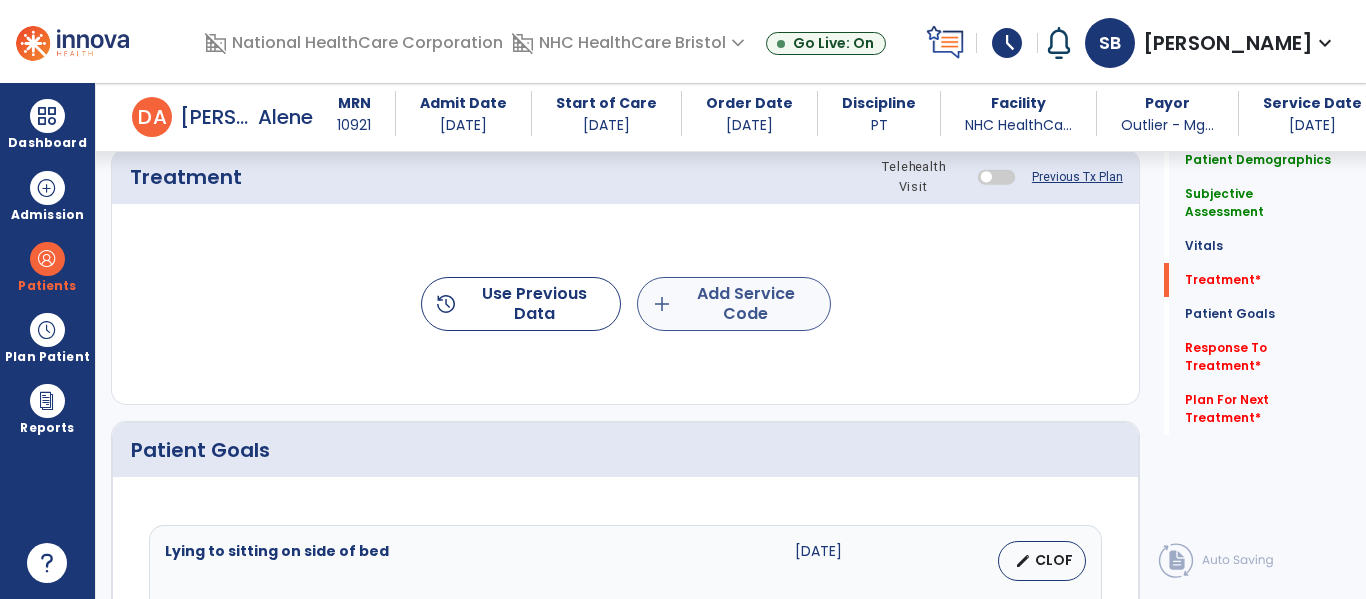 type on "**********" 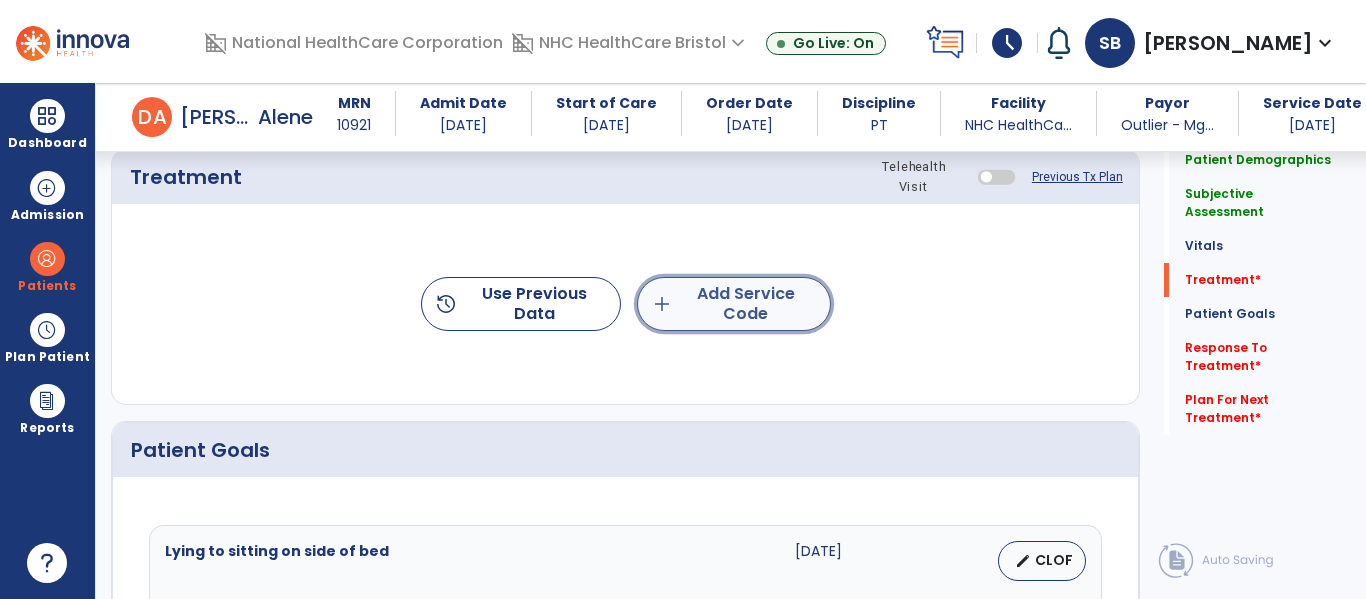 click on "add  Add Service Code" 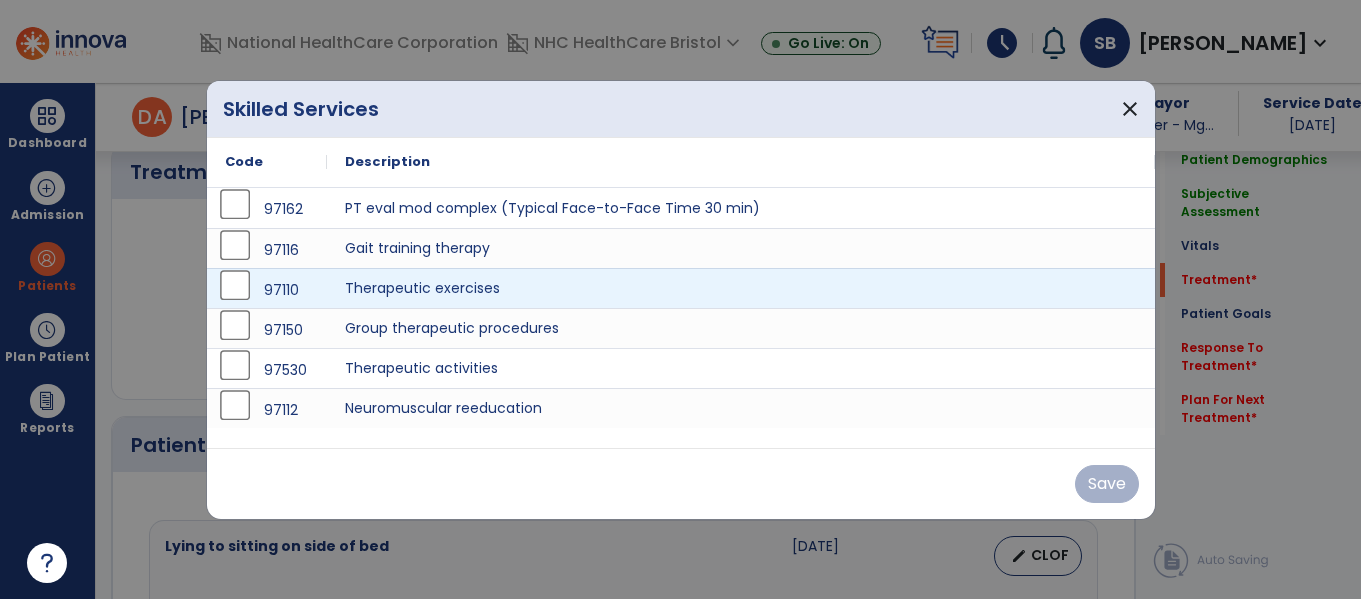 scroll, scrollTop: 1100, scrollLeft: 0, axis: vertical 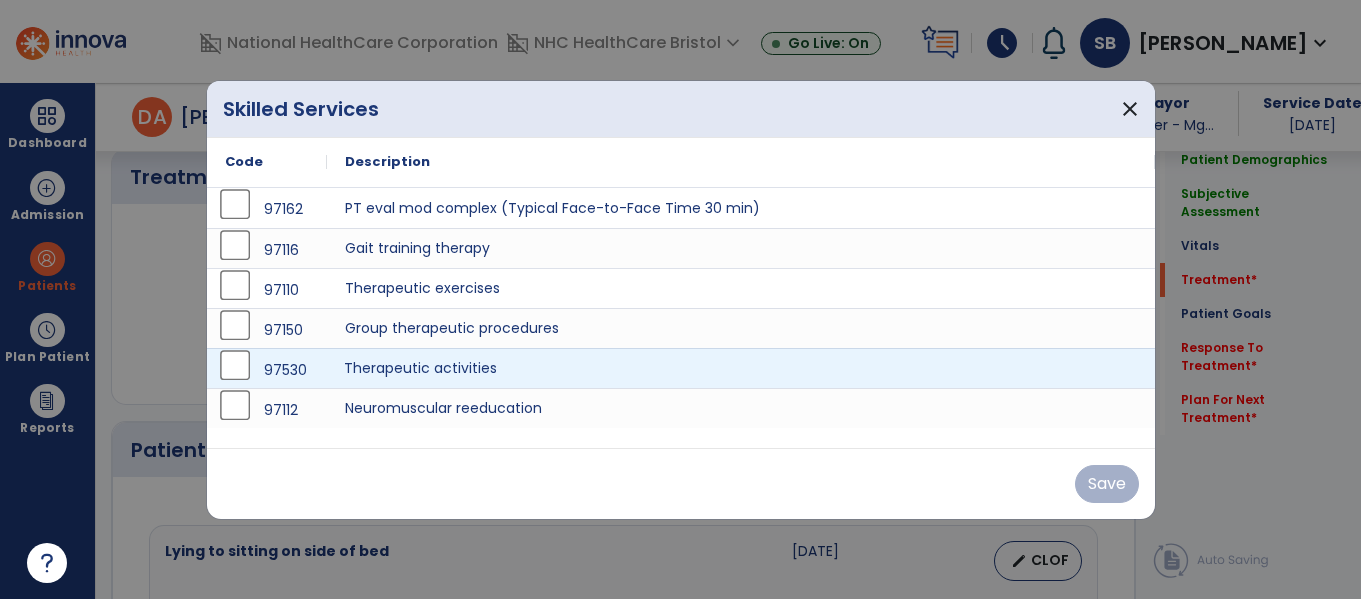 click on "Therapeutic activities" at bounding box center (741, 368) 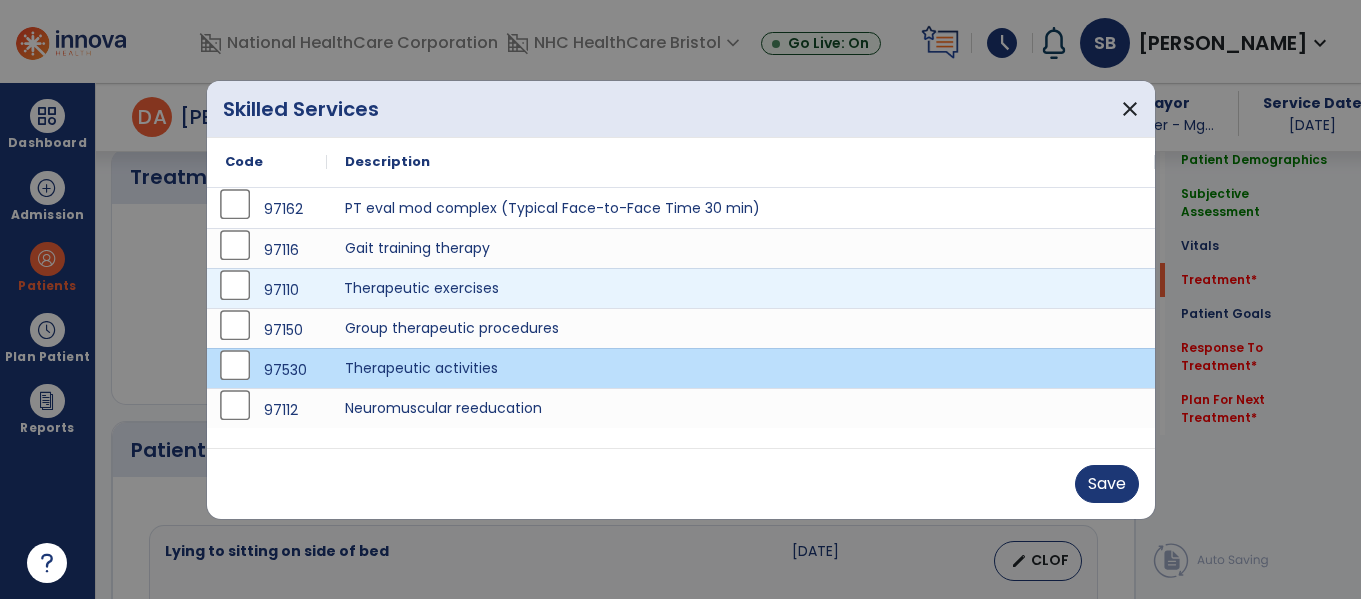 click on "Therapeutic exercises" at bounding box center [741, 288] 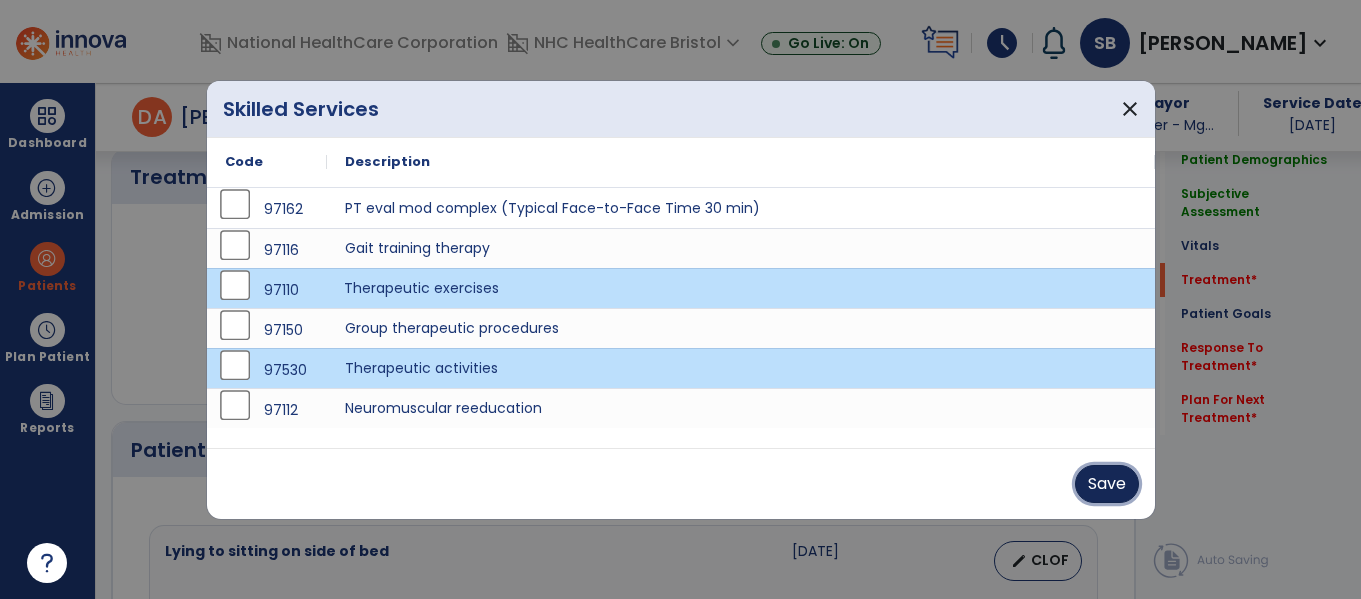 click on "Save" at bounding box center (1107, 484) 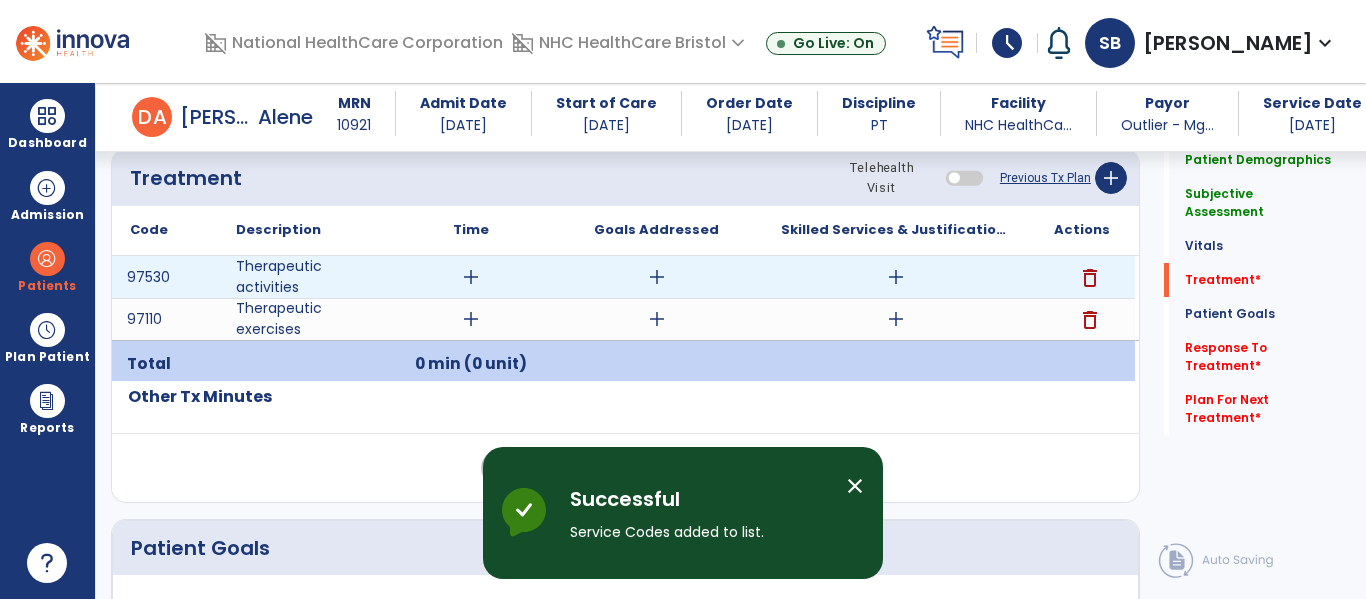 click on "add" at bounding box center (471, 277) 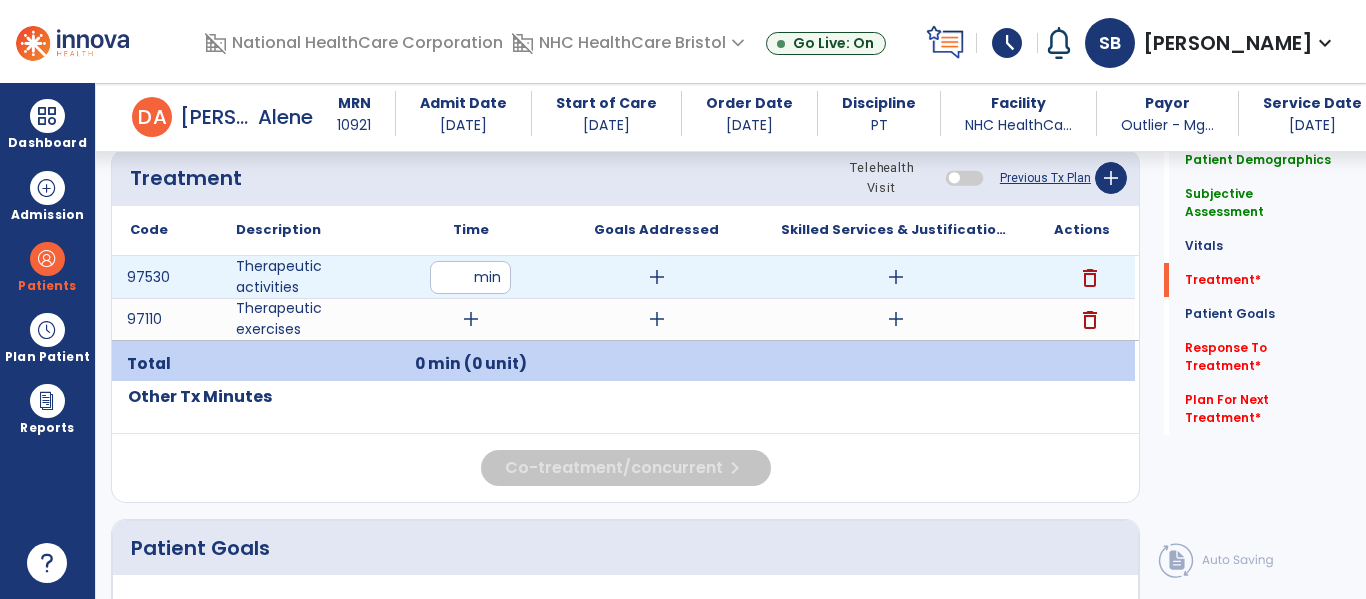 type on "**" 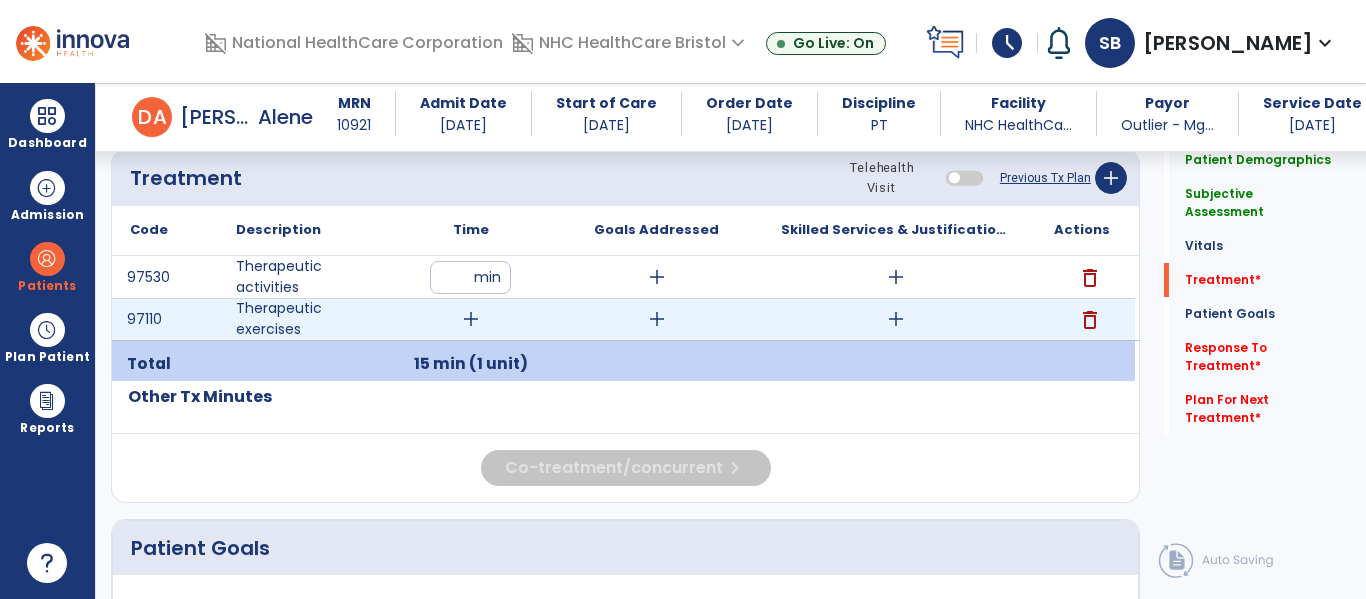 click on "add" at bounding box center [471, 319] 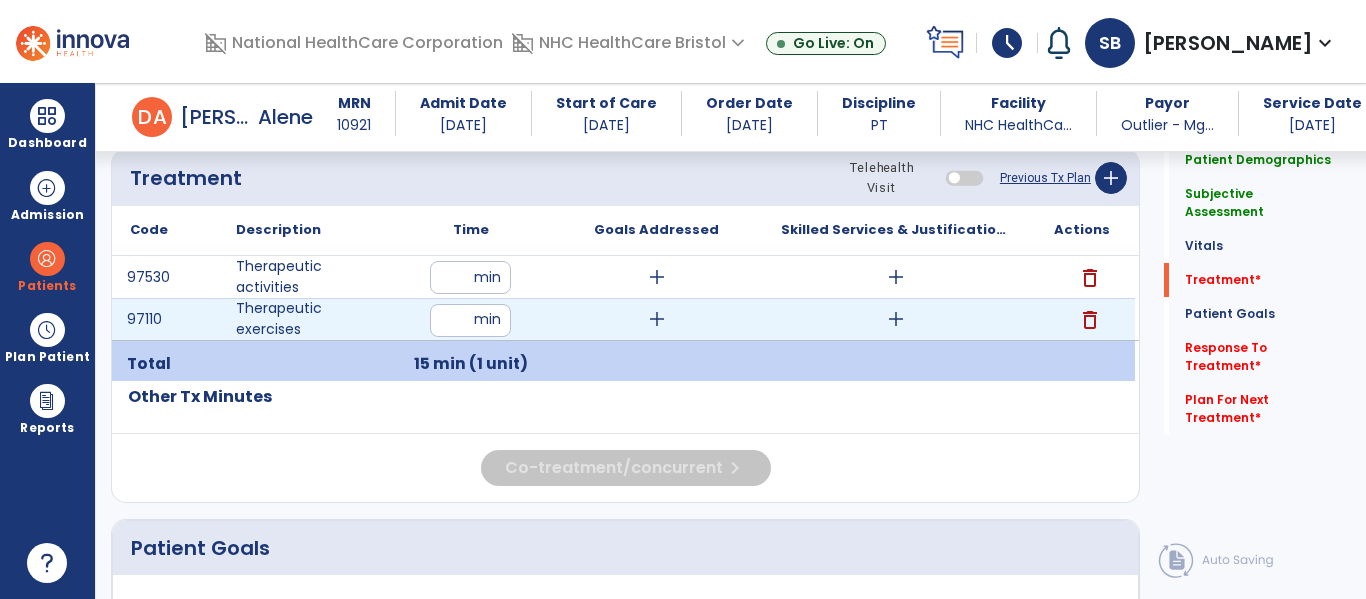 type on "**" 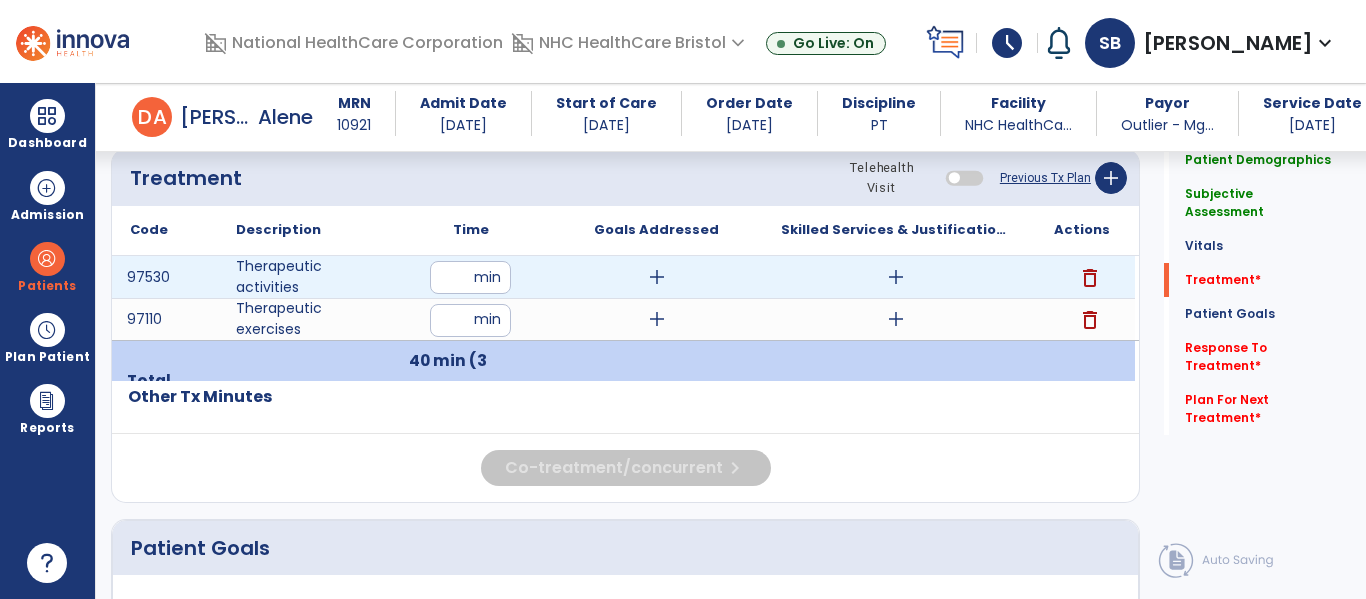 click on "add" at bounding box center [896, 277] 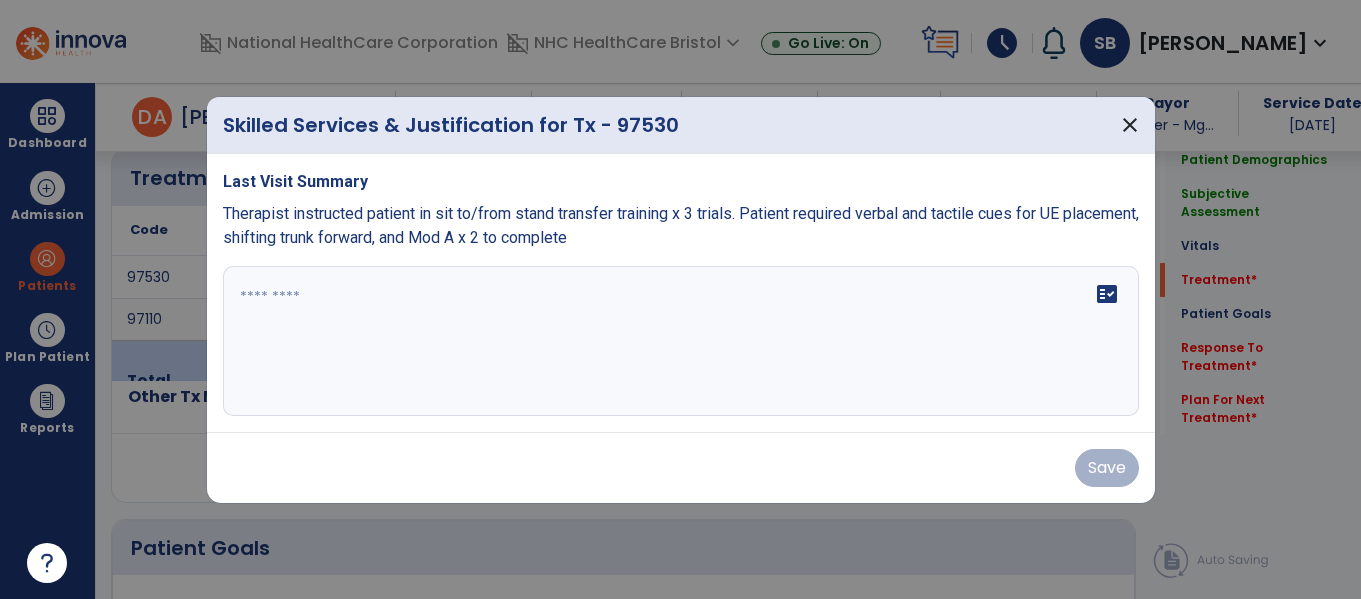 scroll, scrollTop: 1100, scrollLeft: 0, axis: vertical 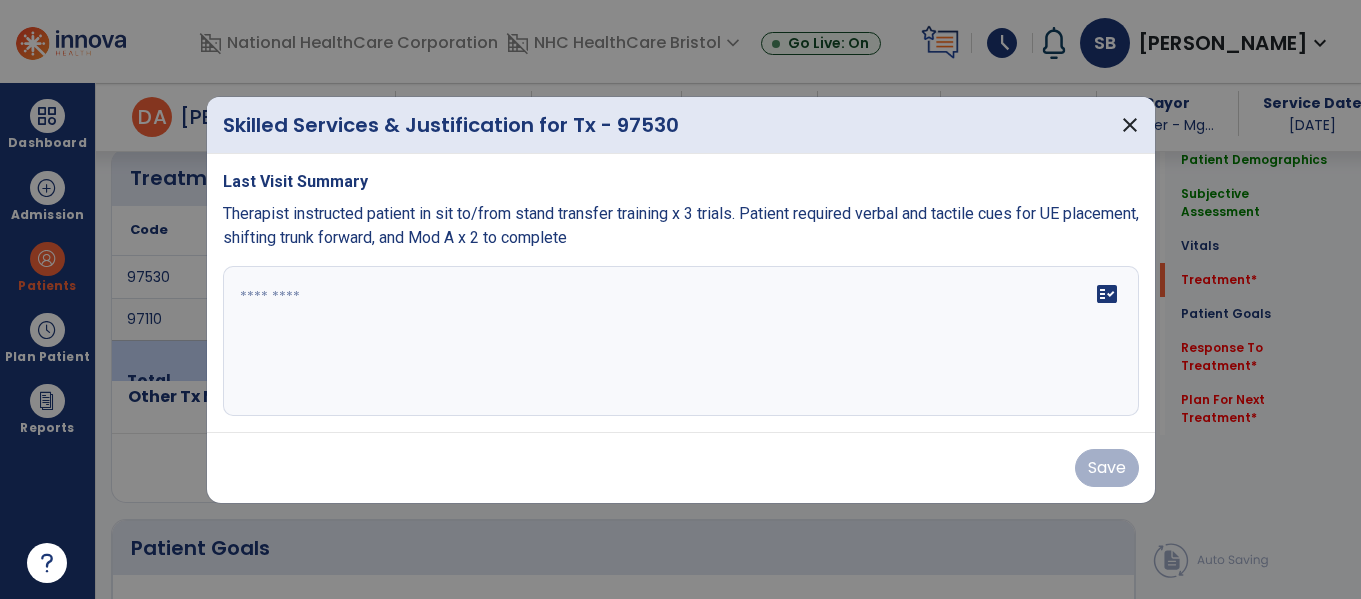 click at bounding box center [681, 341] 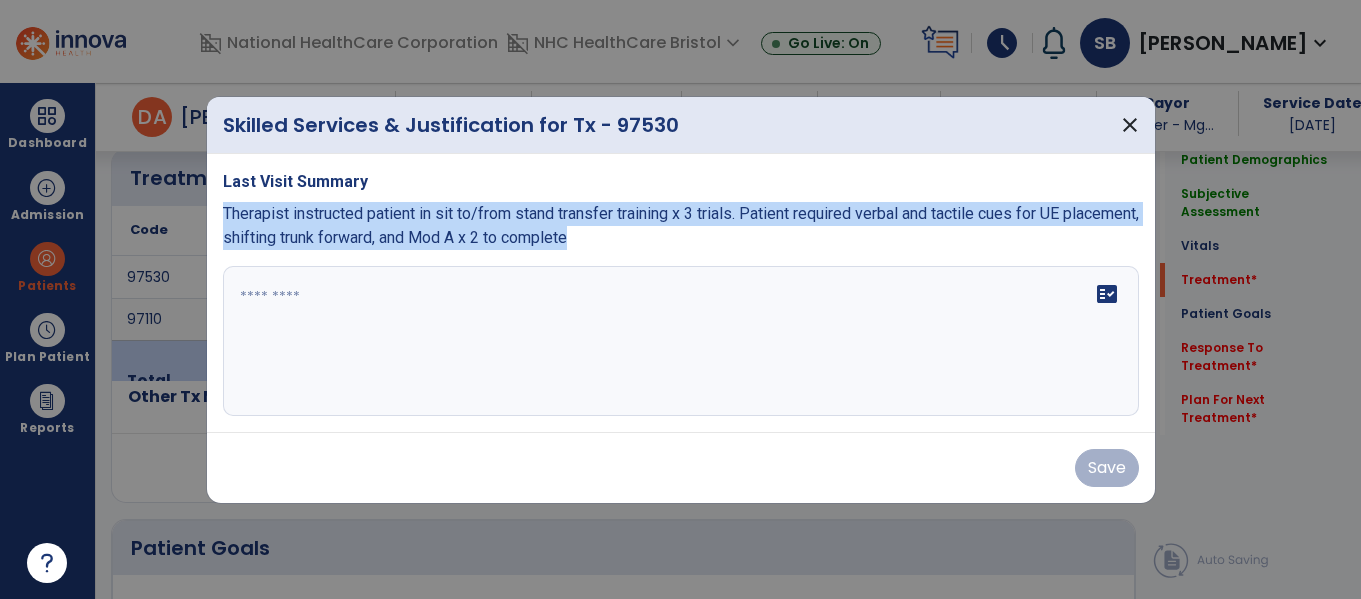 drag, startPoint x: 678, startPoint y: 236, endPoint x: 214, endPoint y: 208, distance: 464.84406 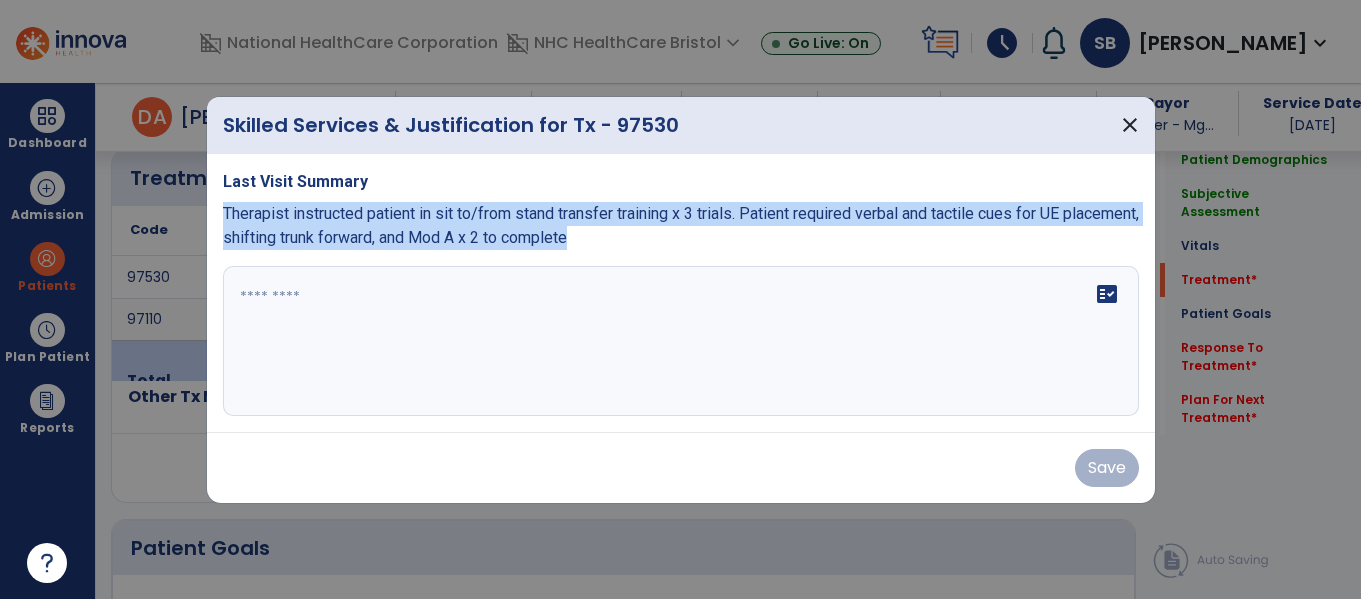 click on "Last Visit Summary Therapist instructed patient in sit to/from stand transfer training x 3 trials. Patient required verbal and tactile cues for UE placement, shifting trunk forward, and Mod A x 2 to complete   fact_check" at bounding box center (681, 293) 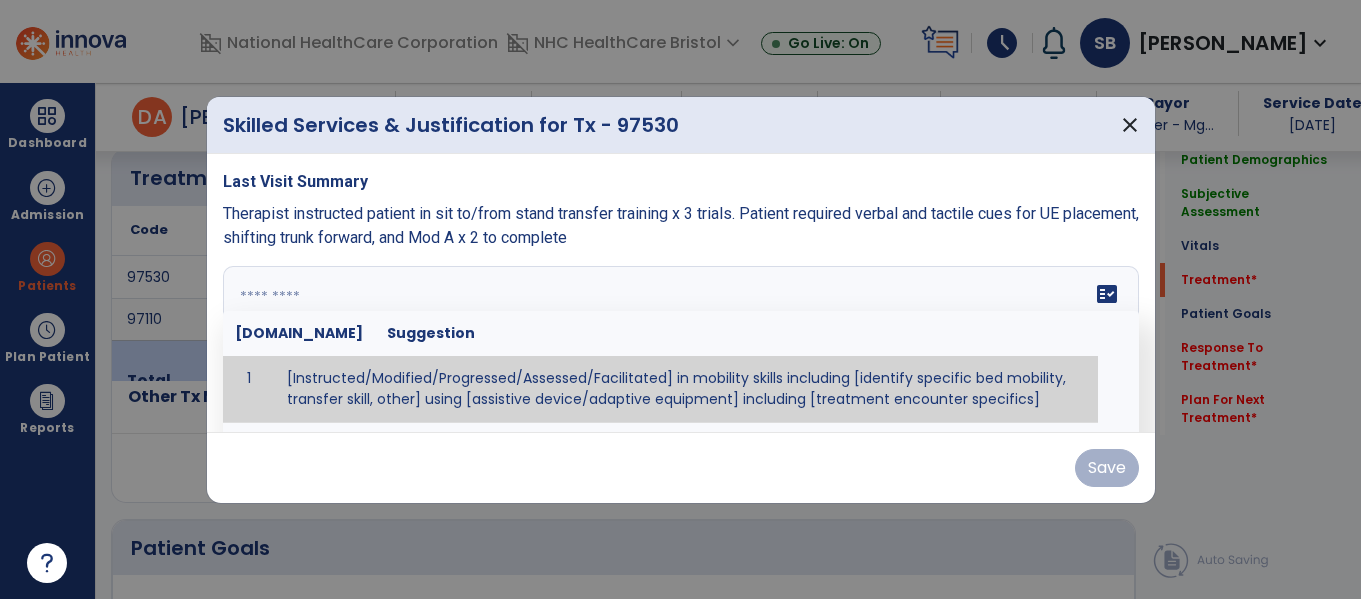 click on "fact_check  [DOMAIN_NAME] Suggestion 1 [Instructed/Modified/Progressed/Assessed/Facilitated] in mobility skills including [identify specific bed mobility, transfer skill, other] using [assistive device/adaptive equipment] including [treatment encounter specifics]" at bounding box center (681, 341) 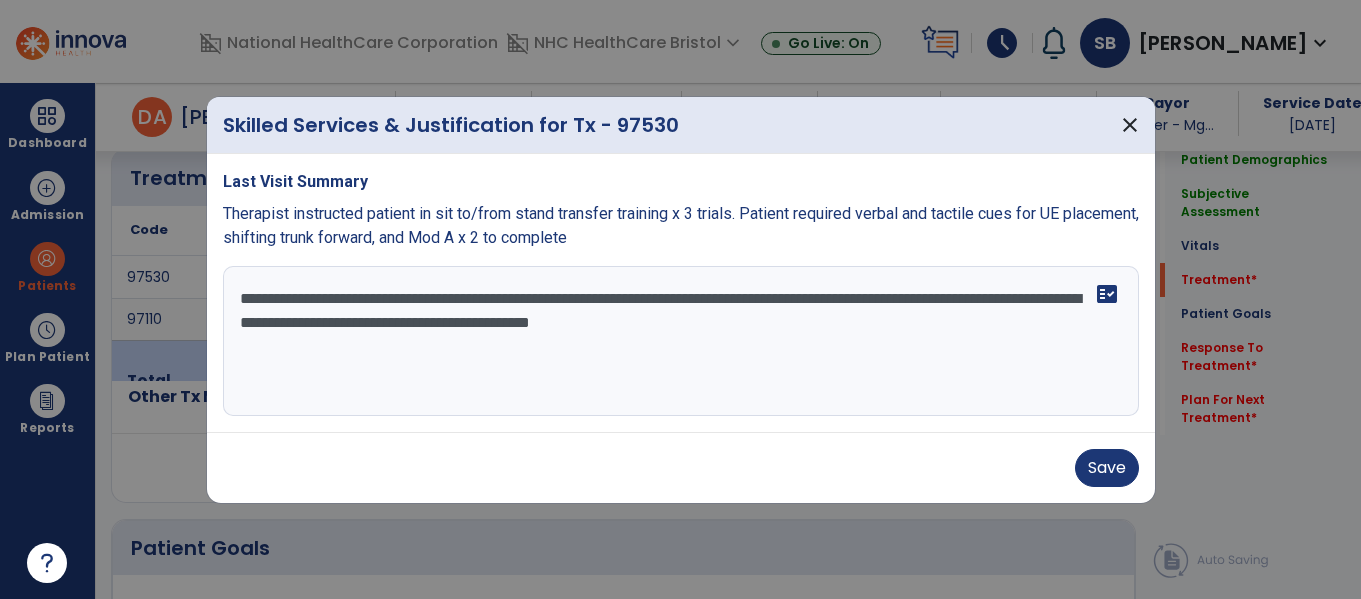 click on "**********" at bounding box center [681, 341] 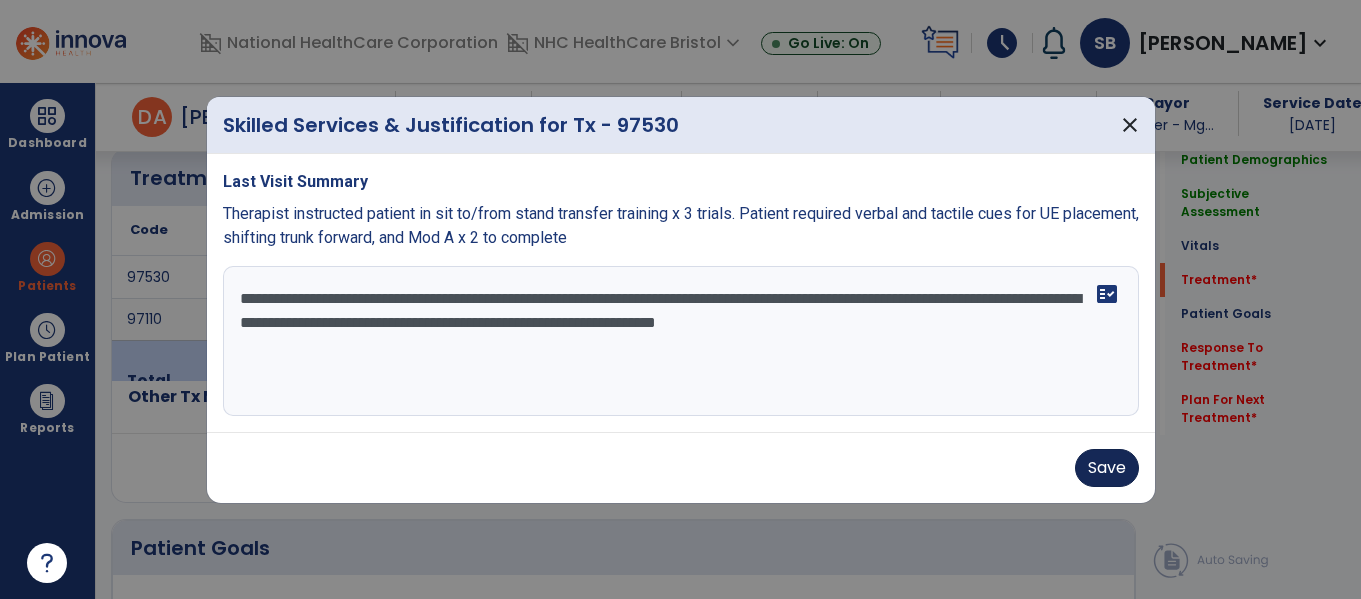 type on "**********" 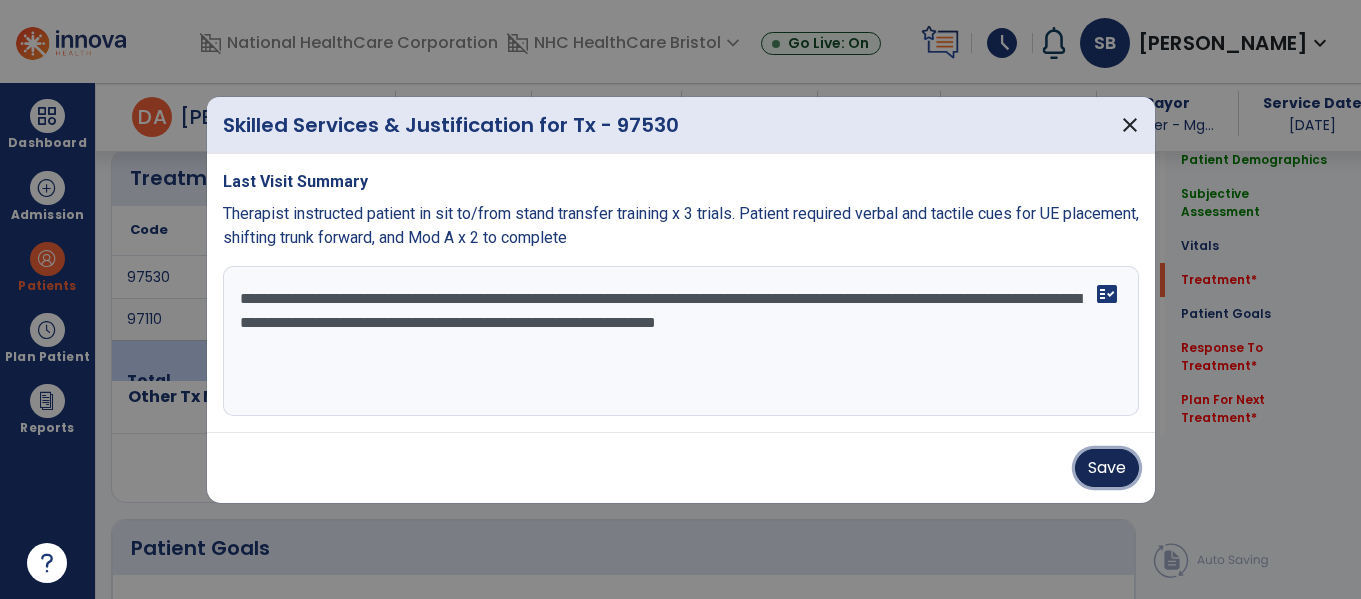 click on "Save" at bounding box center [1107, 468] 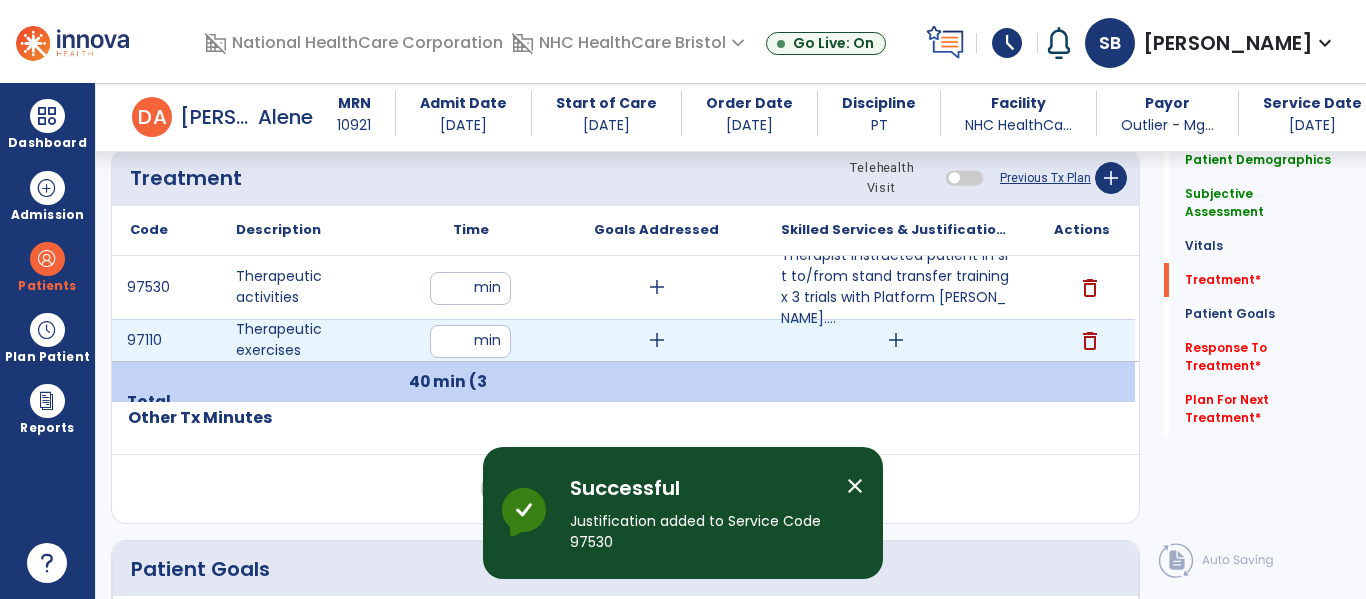click on "add" at bounding box center (896, 340) 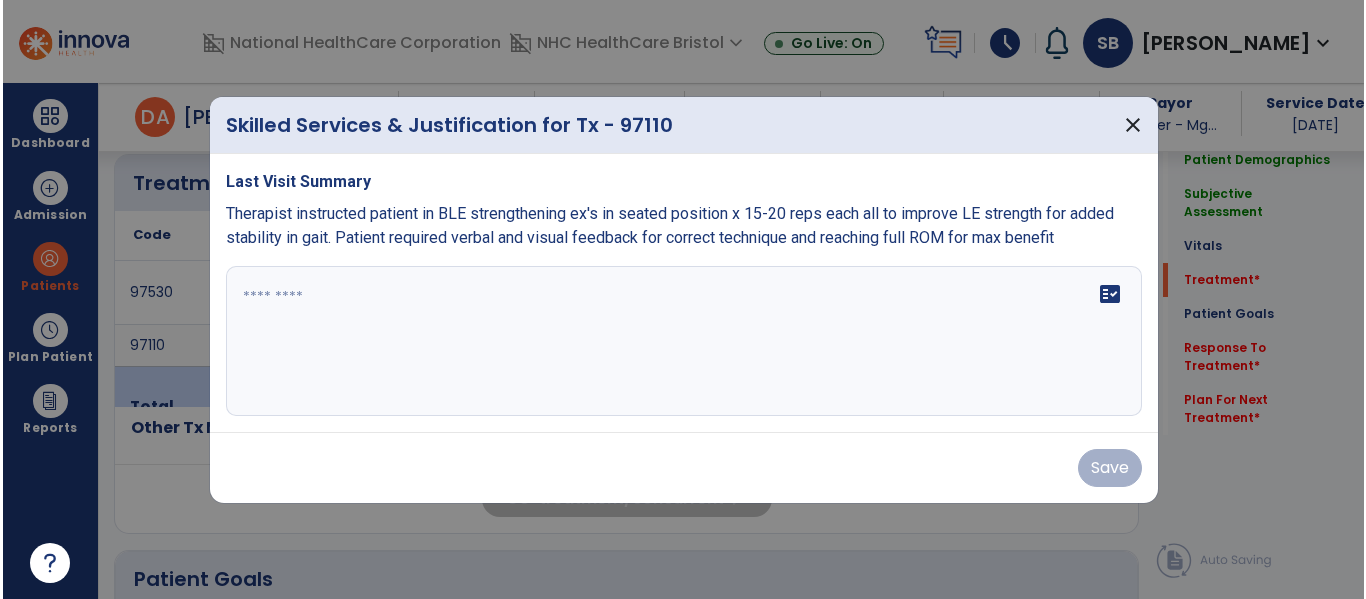 scroll, scrollTop: 1100, scrollLeft: 0, axis: vertical 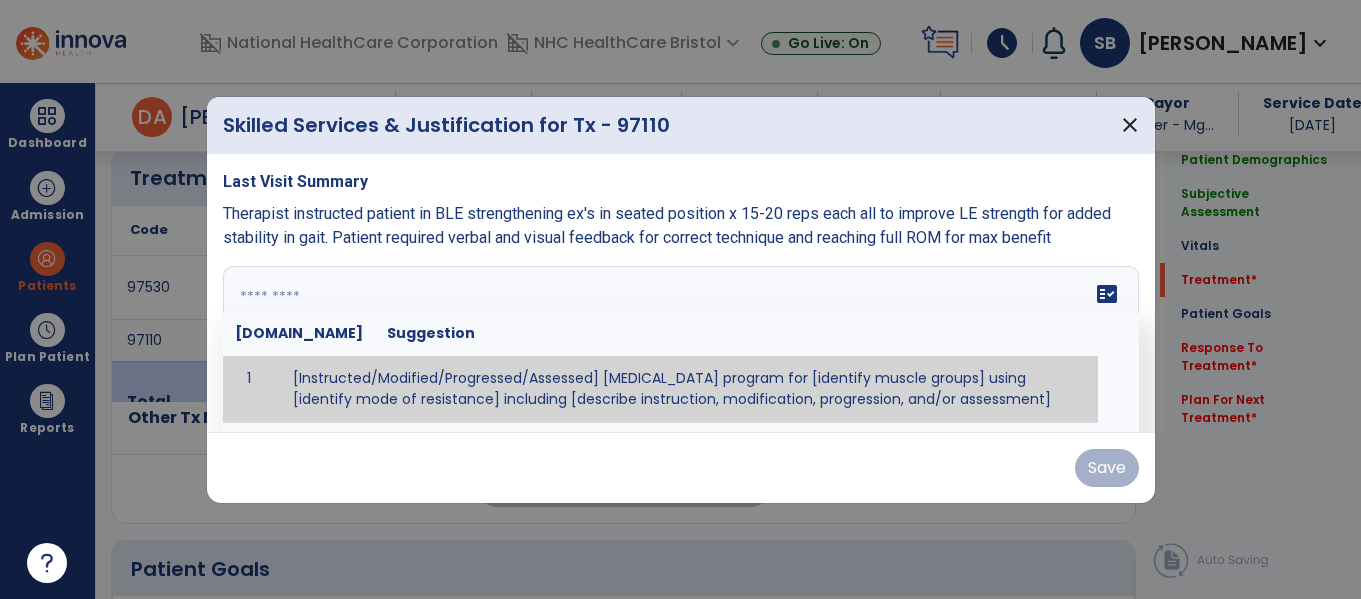 click on "fact_check  [DOMAIN_NAME] Suggestion 1 [Instructed/Modified/Progressed/Assessed] [MEDICAL_DATA] program for [identify muscle groups] using [identify mode of resistance] including [describe instruction, modification, progression, and/or assessment] 2 [Instructed/Modified/Progressed/Assessed] aerobic exercise program using [identify equipment/mode] including [describe instruction, modification,progression, and/or assessment] 3 [Instructed/Modified/Progressed/Assessed] [PROM/A/AROM/AROM] program for [identify joint movements] using [contract-relax, over-pressure, inhibitory techniques, other] 4 [Assessed/Tested] aerobic capacity with administration of [aerobic capacity test]" at bounding box center (681, 341) 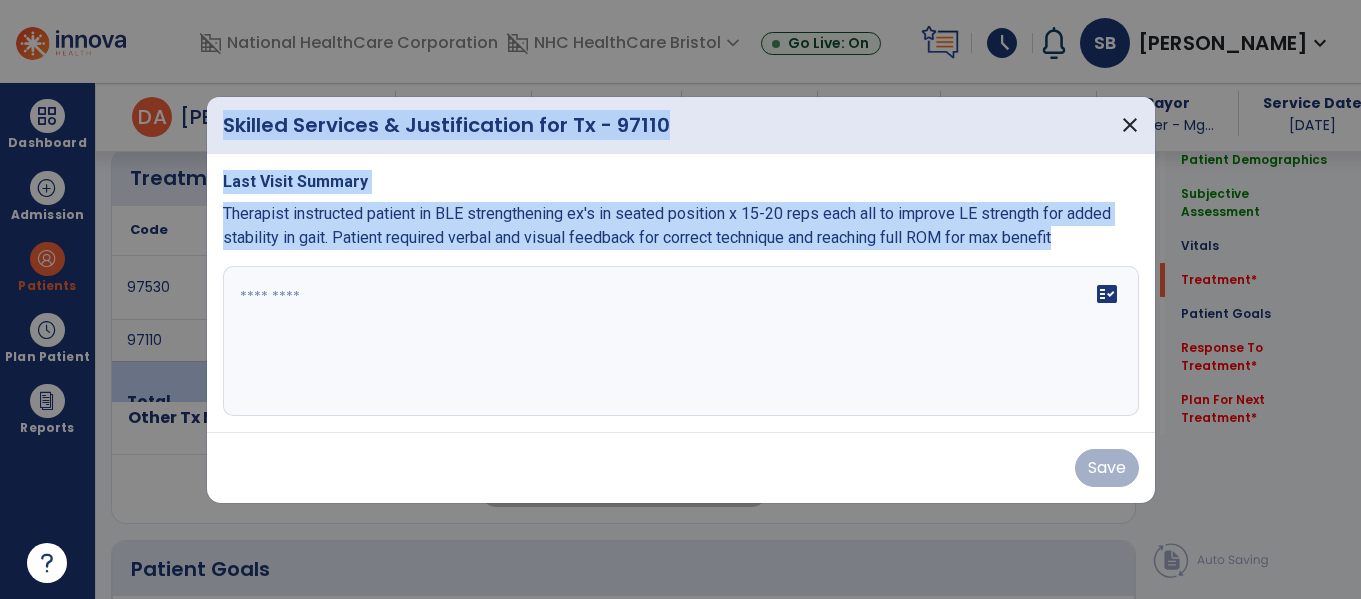drag, startPoint x: 1067, startPoint y: 237, endPoint x: 204, endPoint y: 224, distance: 863.0979 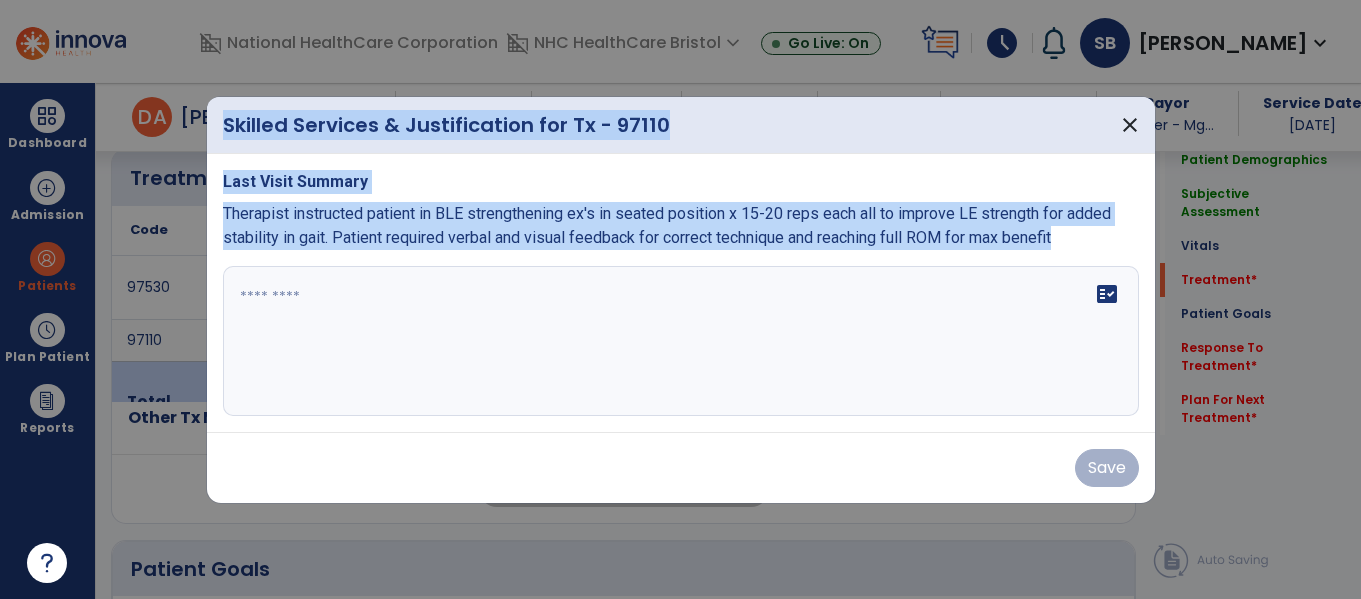 click on "Skilled Services & Justification for Tx - 97110   close   Last Visit Summary Therapist instructed patient in BLE strengthening ex's in seated position x 15-20 reps each all to improve LE strength for added stability in gait. Patient required verbal and visual feedback for correct technique and reaching full ROM for max benefit   fact_check   Save" at bounding box center [680, 299] 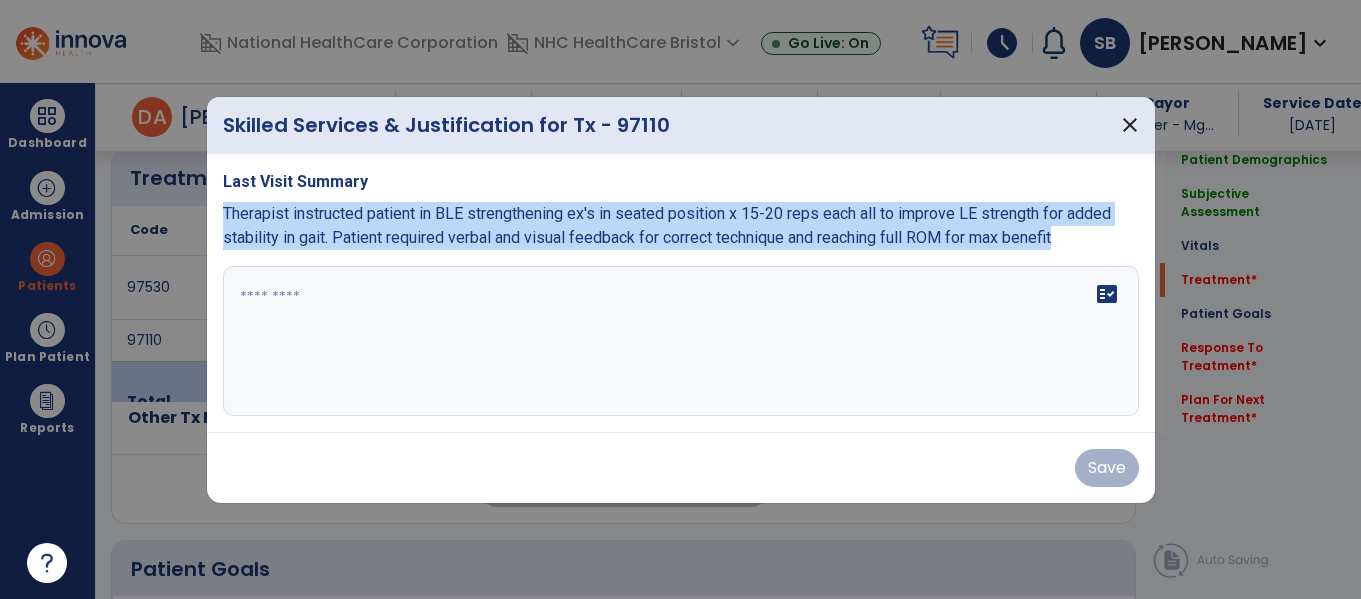 drag, startPoint x: 225, startPoint y: 212, endPoint x: 1096, endPoint y: 253, distance: 871.9645 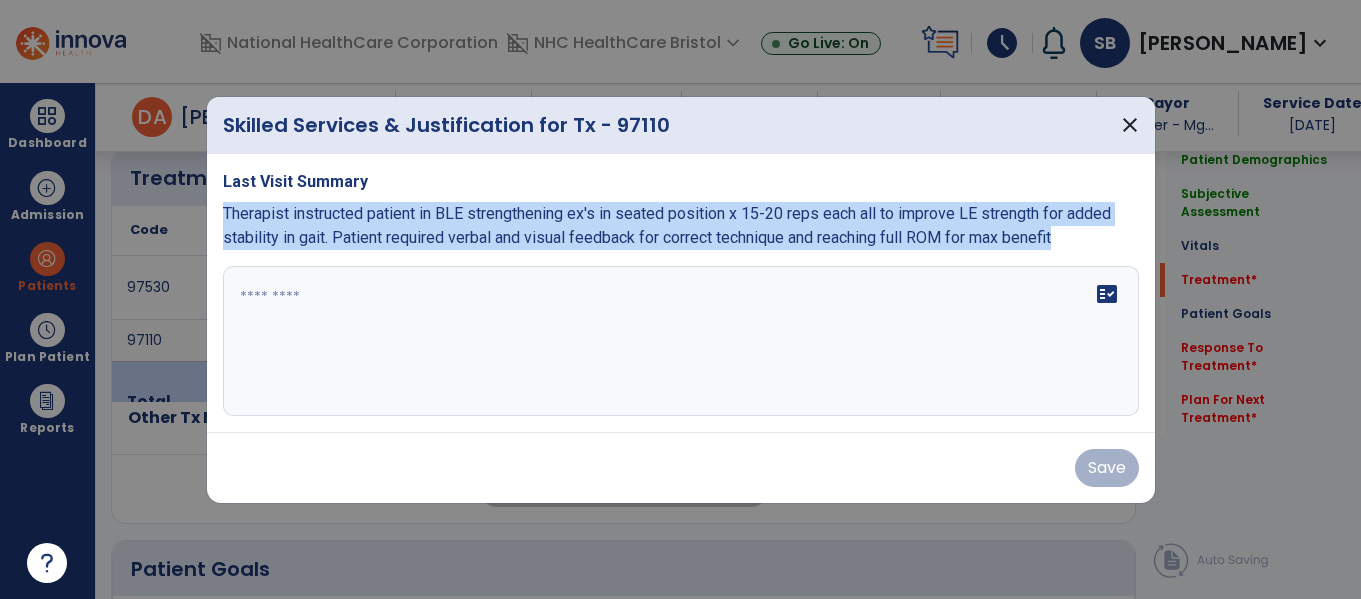 click on "Last Visit Summary Therapist instructed patient in BLE strengthening ex's in seated position x 15-20 reps each all to improve LE strength for added stability in gait. Patient required verbal and visual feedback for correct technique and reaching full ROM for max benefit   fact_check" at bounding box center (681, 293) 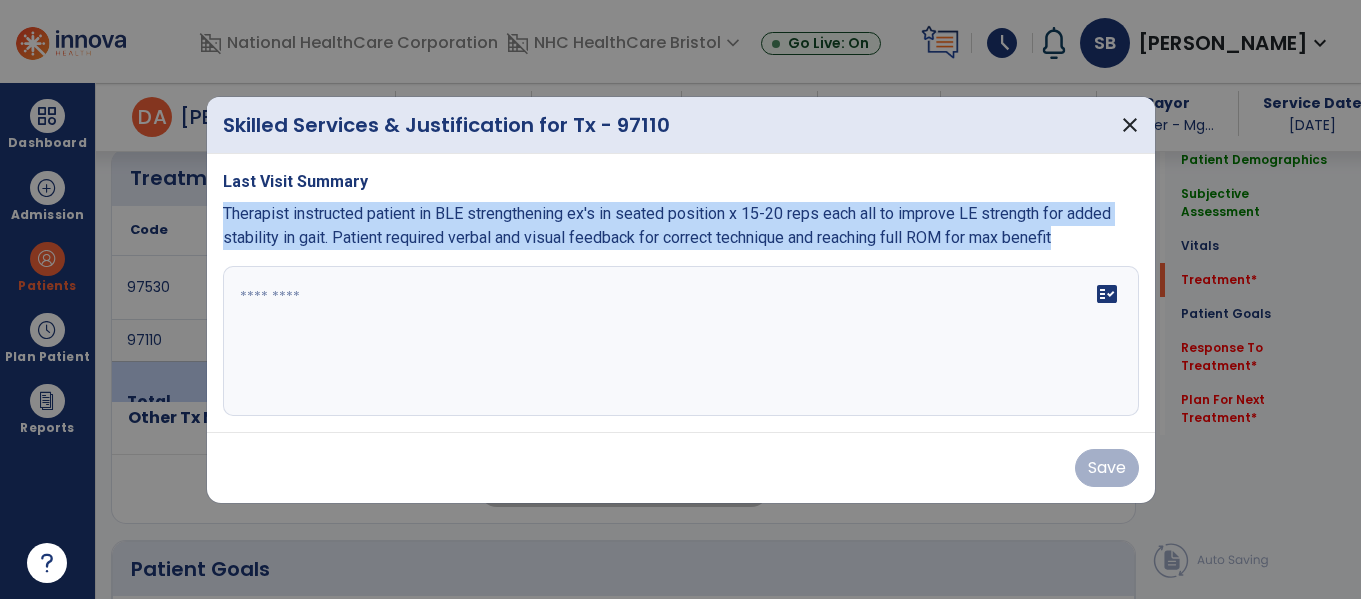 copy on "Therapist instructed patient in BLE strengthening ex's in seated position x 15-20 reps each all to improve LE strength for added stability in gait. Patient required verbal and visual feedback for correct technique and reaching full ROM for max benefit" 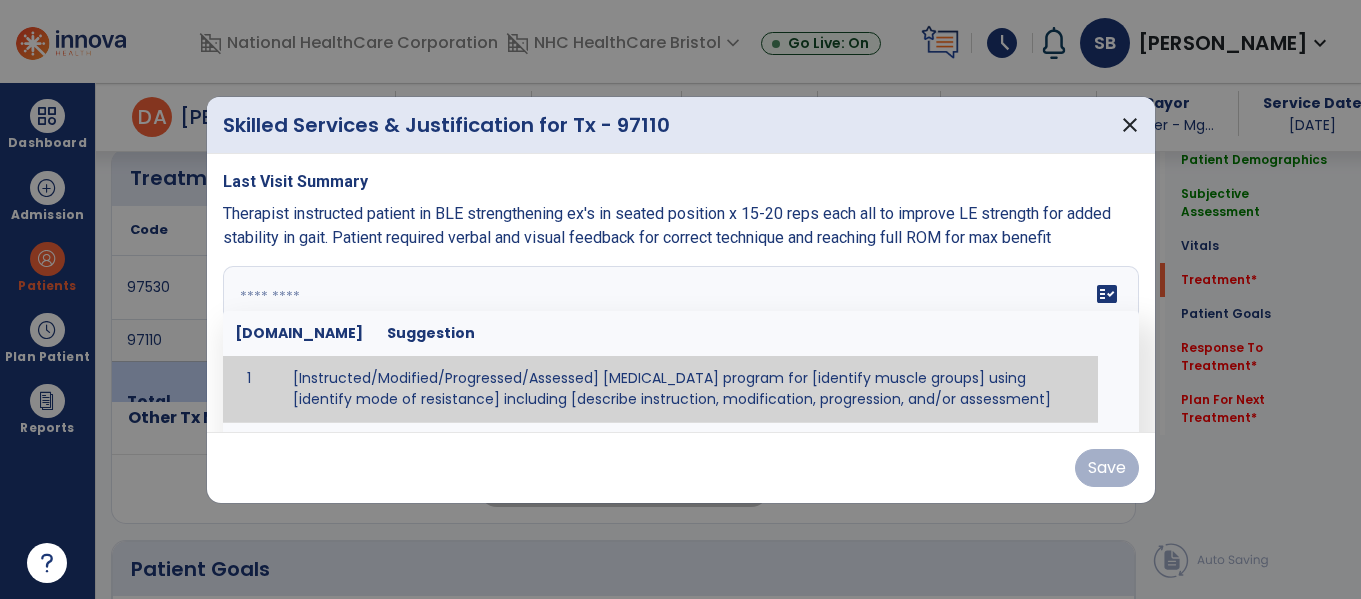 click at bounding box center [678, 341] 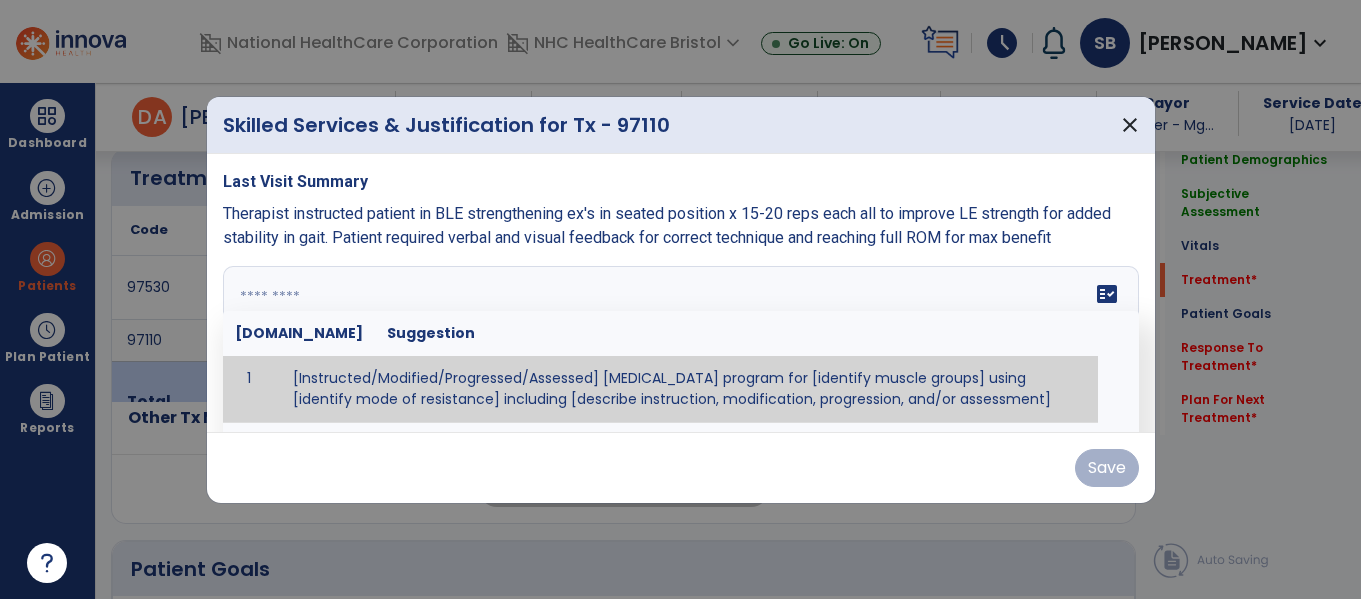 paste on "**********" 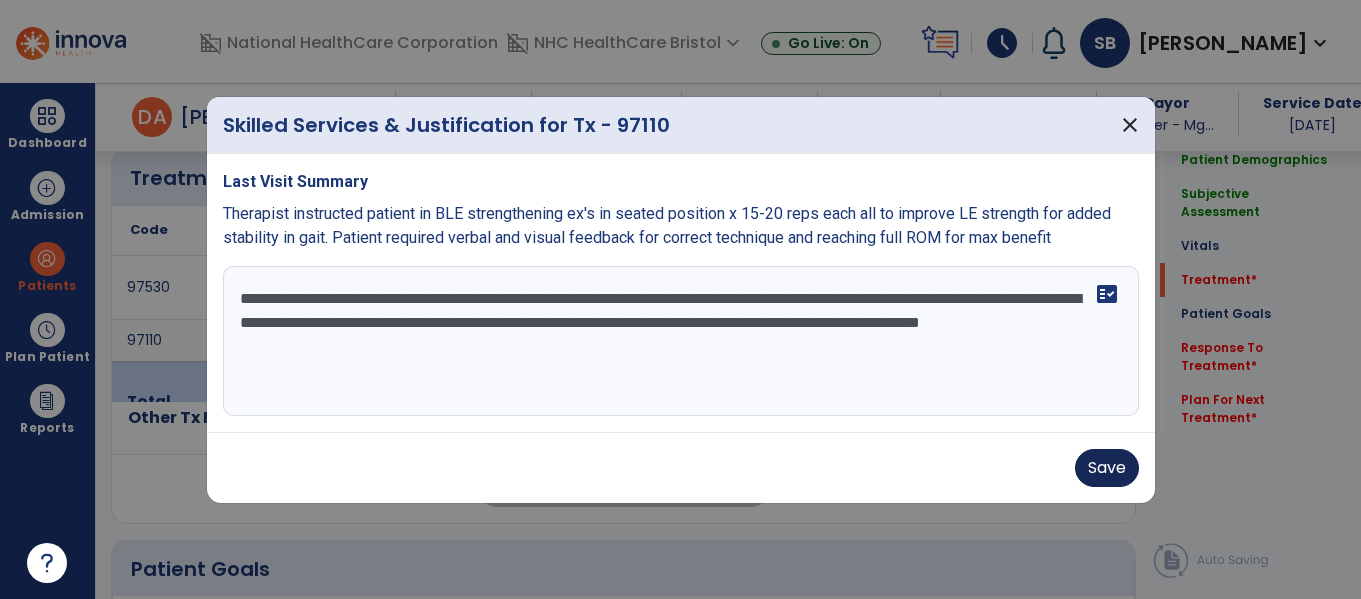 type on "**********" 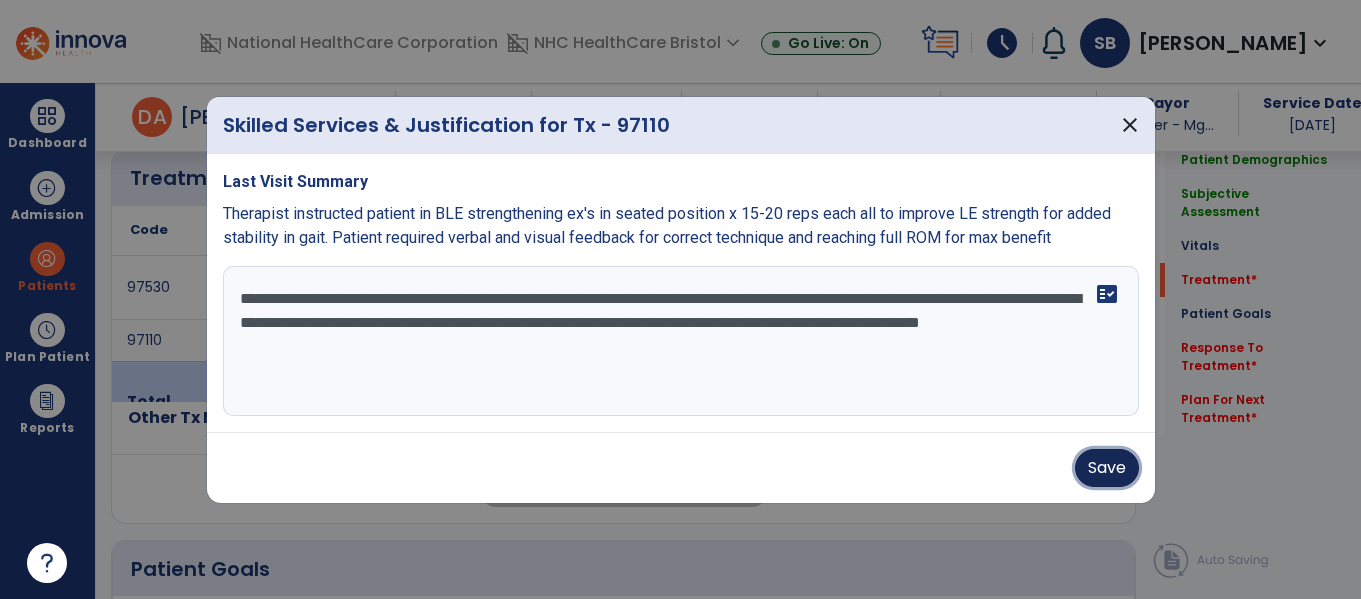 click on "Save" at bounding box center [1107, 468] 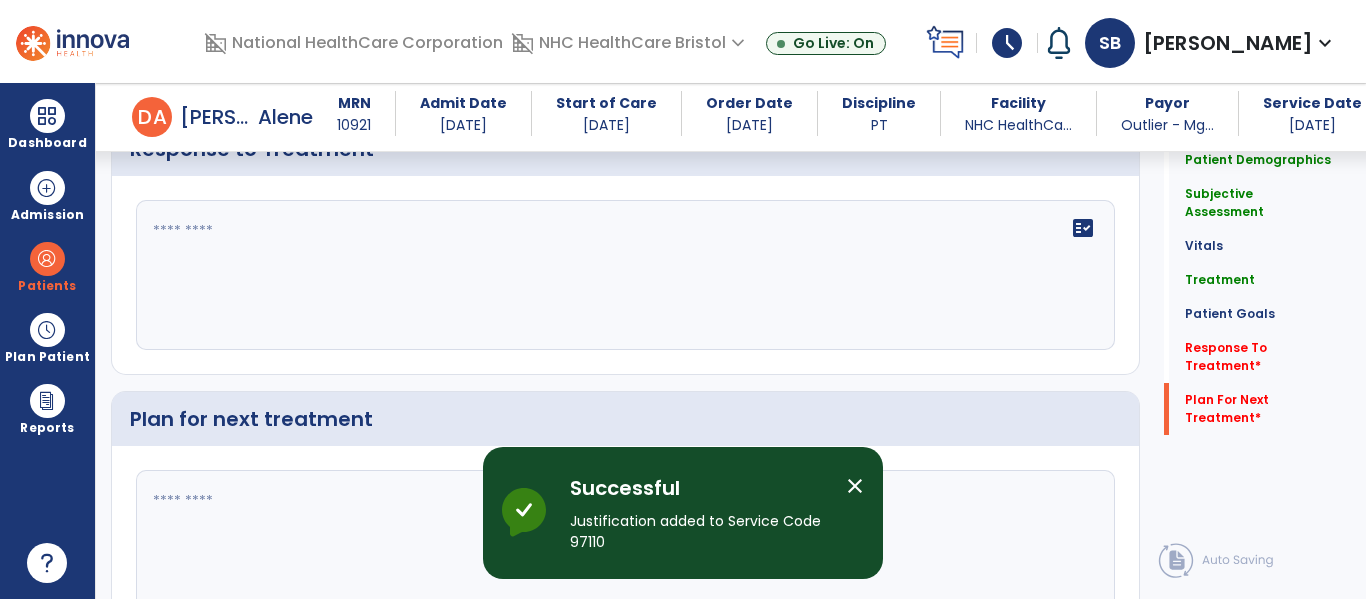 scroll, scrollTop: 2554, scrollLeft: 0, axis: vertical 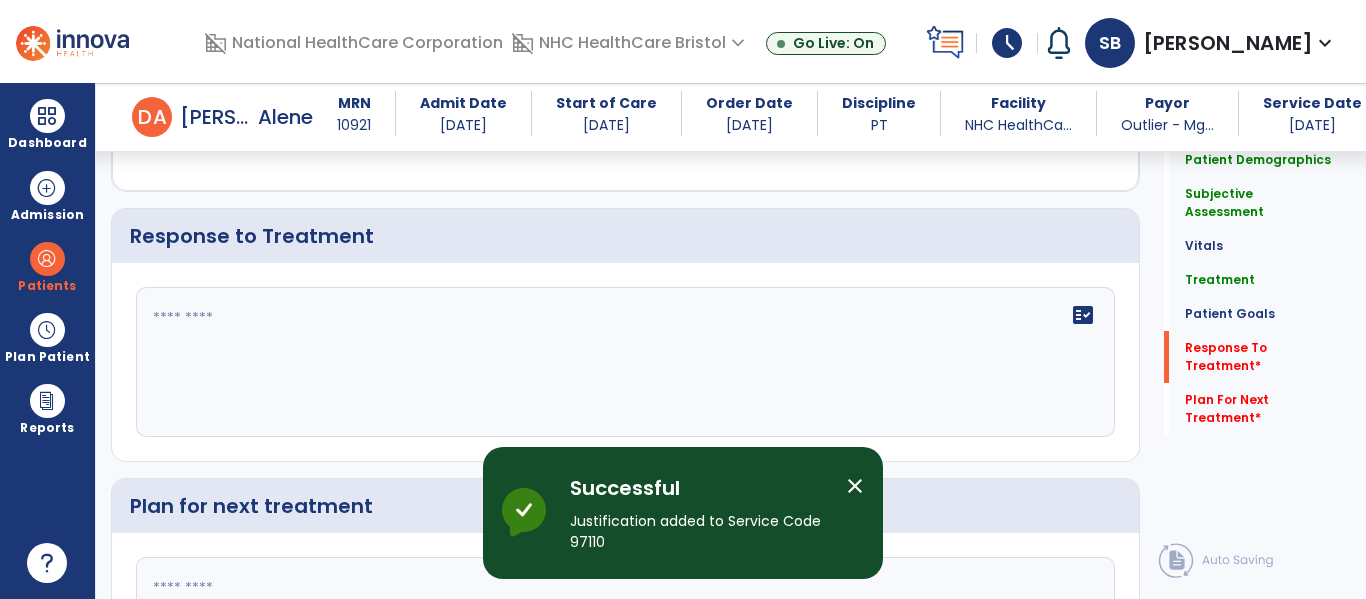 click on "fact_check" 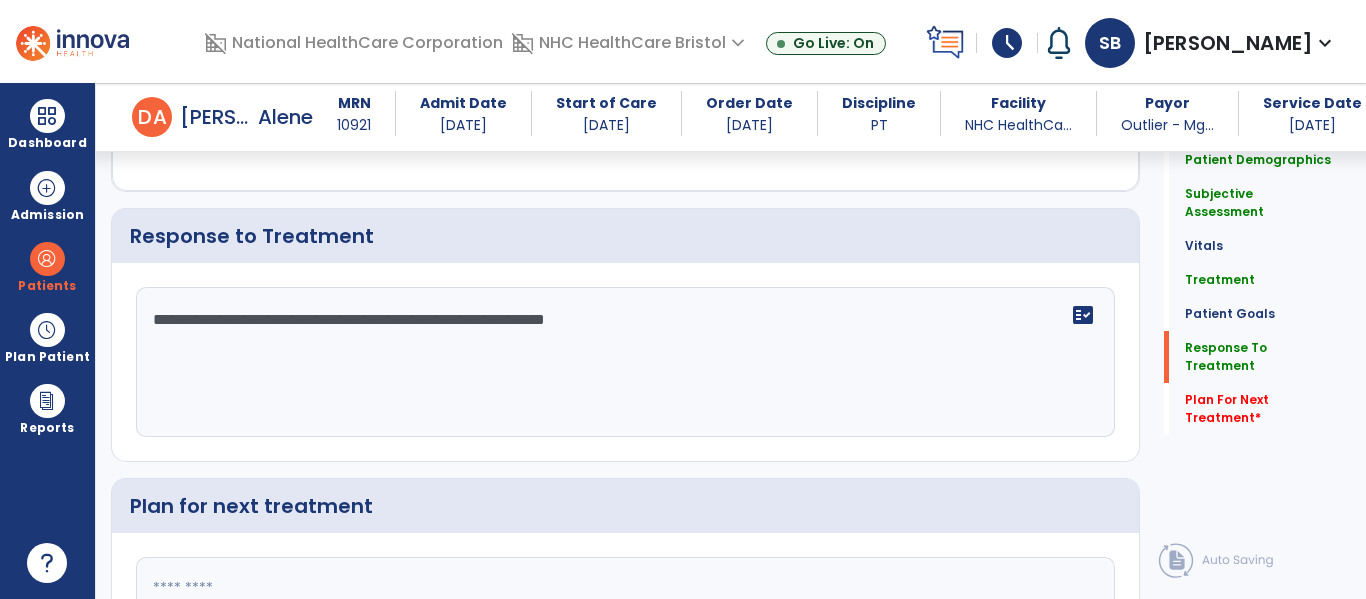 scroll, scrollTop: 2754, scrollLeft: 0, axis: vertical 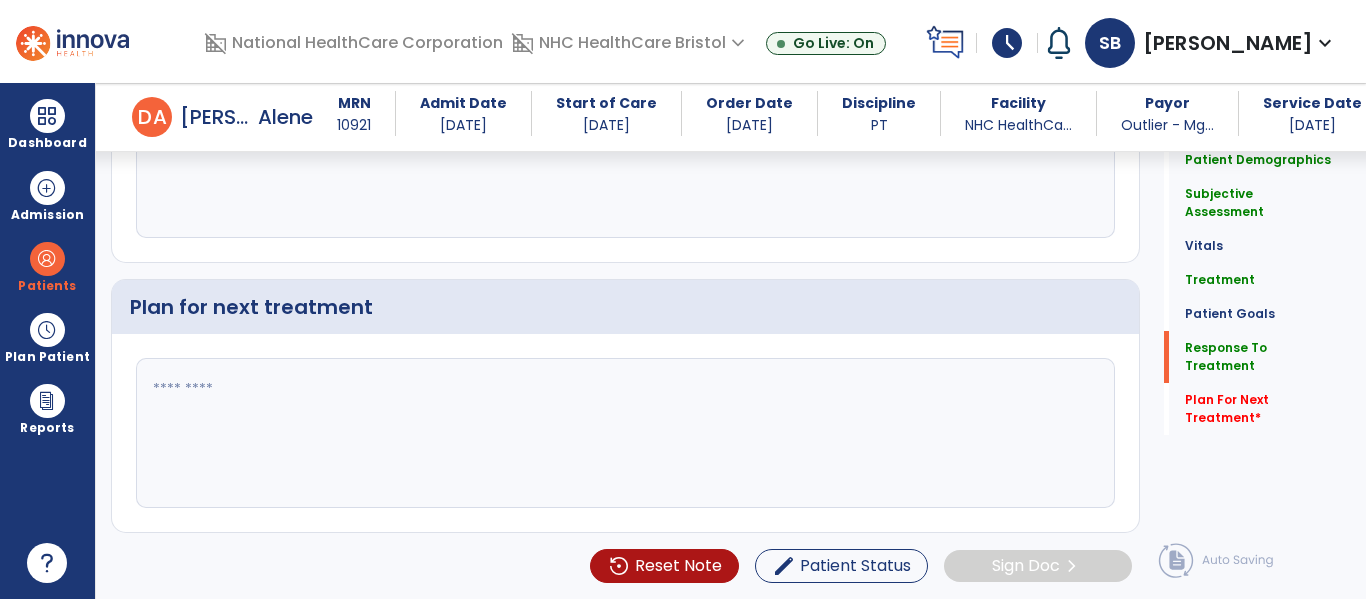 type on "**********" 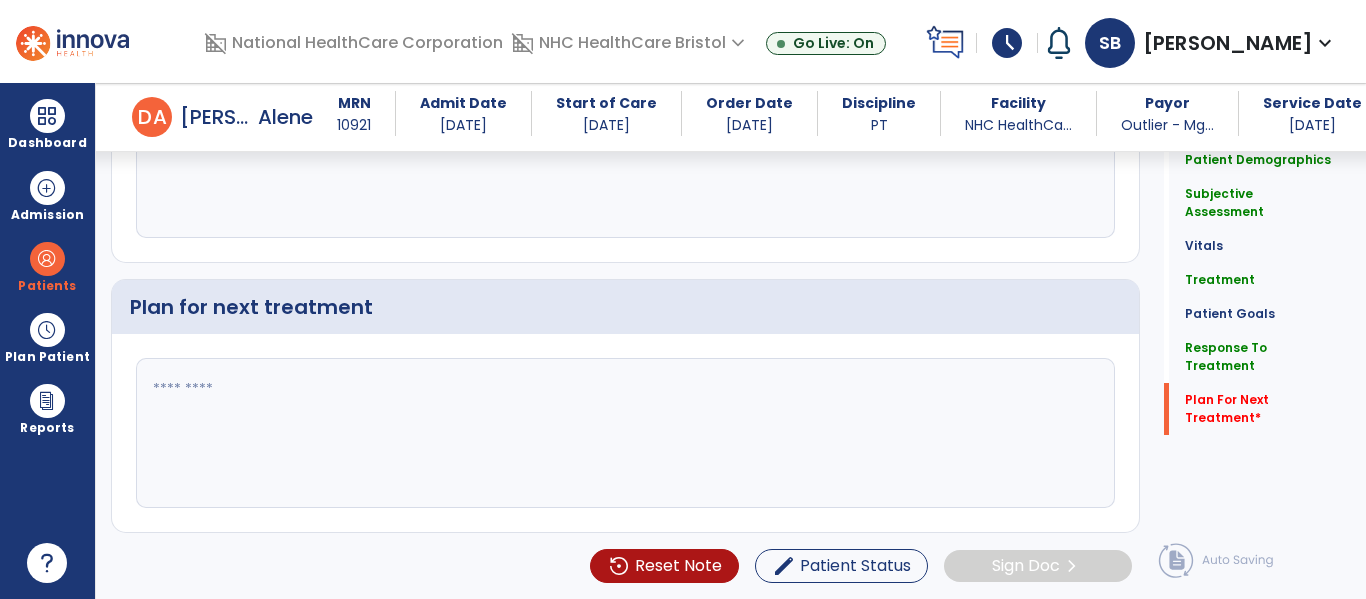 drag, startPoint x: 377, startPoint y: 493, endPoint x: 387, endPoint y: 480, distance: 16.40122 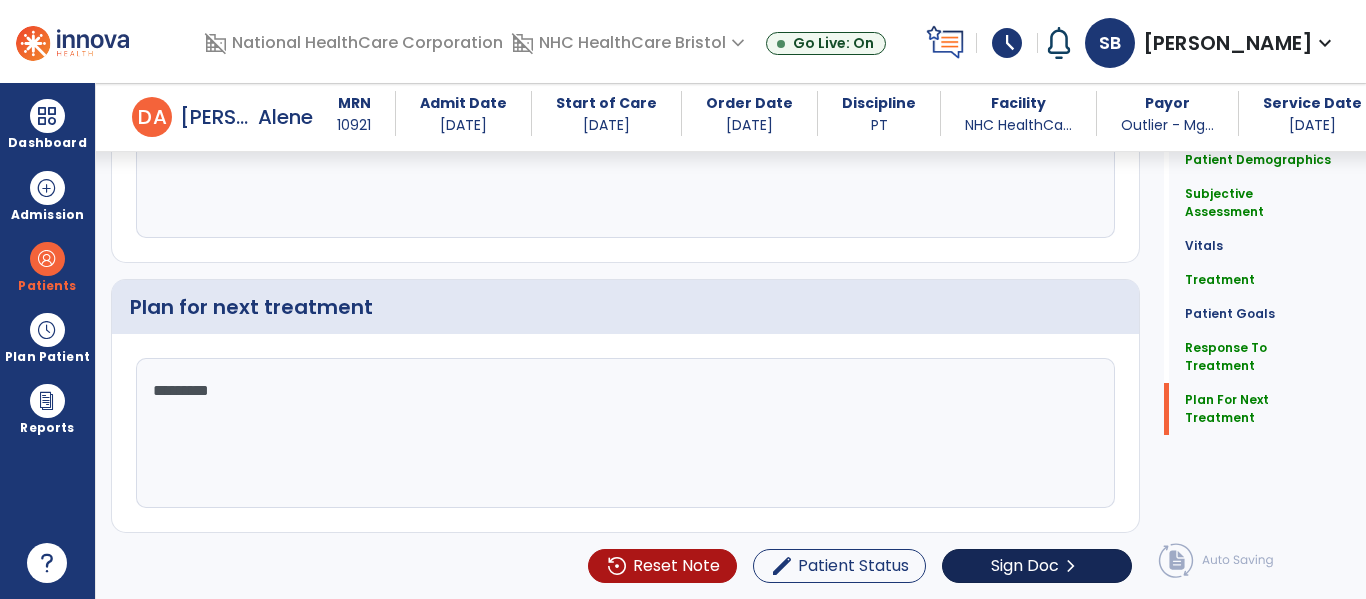 type on "********" 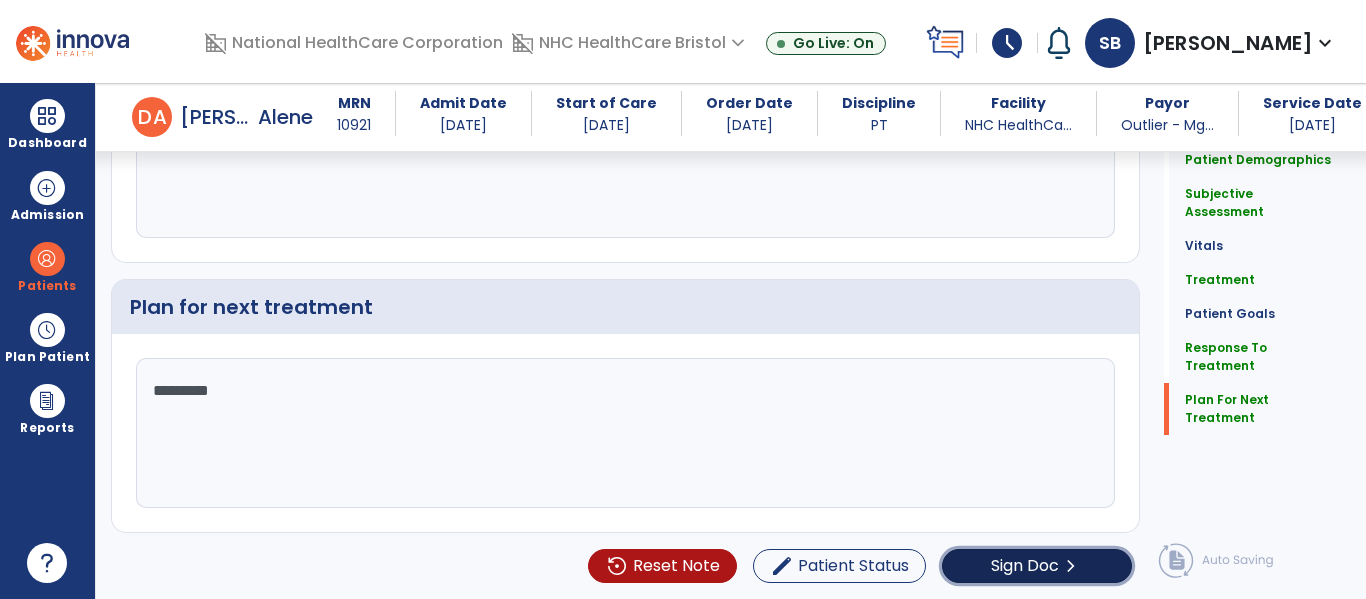 click on "Sign Doc" 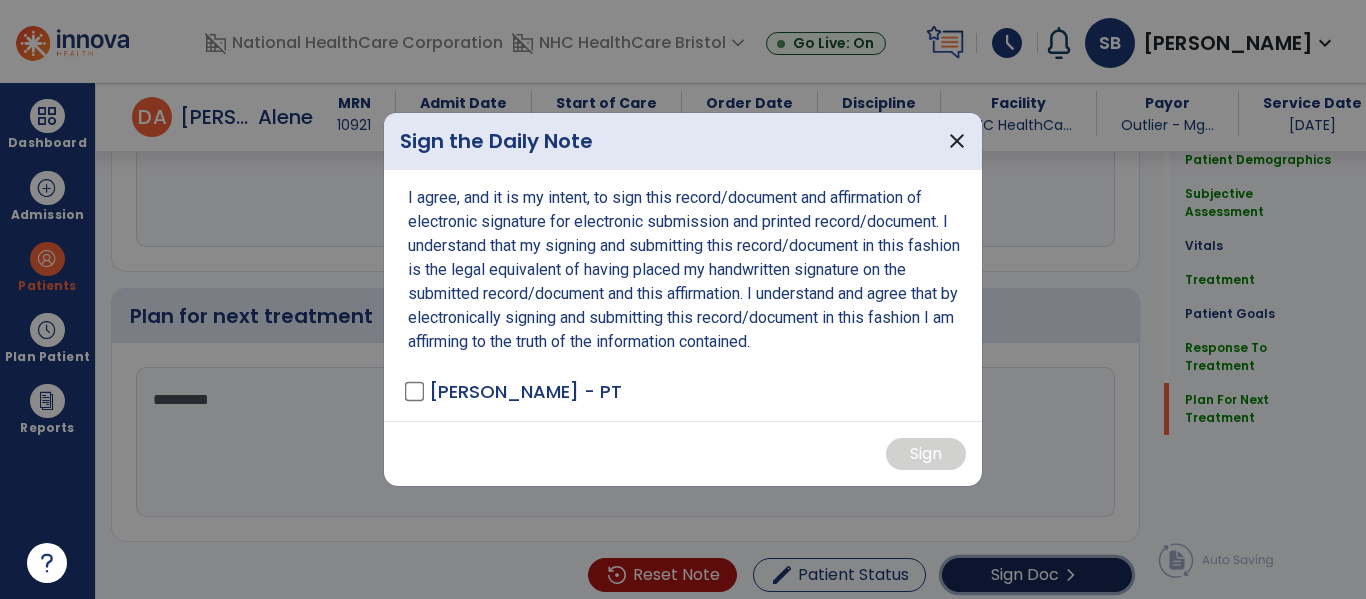 scroll, scrollTop: 2754, scrollLeft: 0, axis: vertical 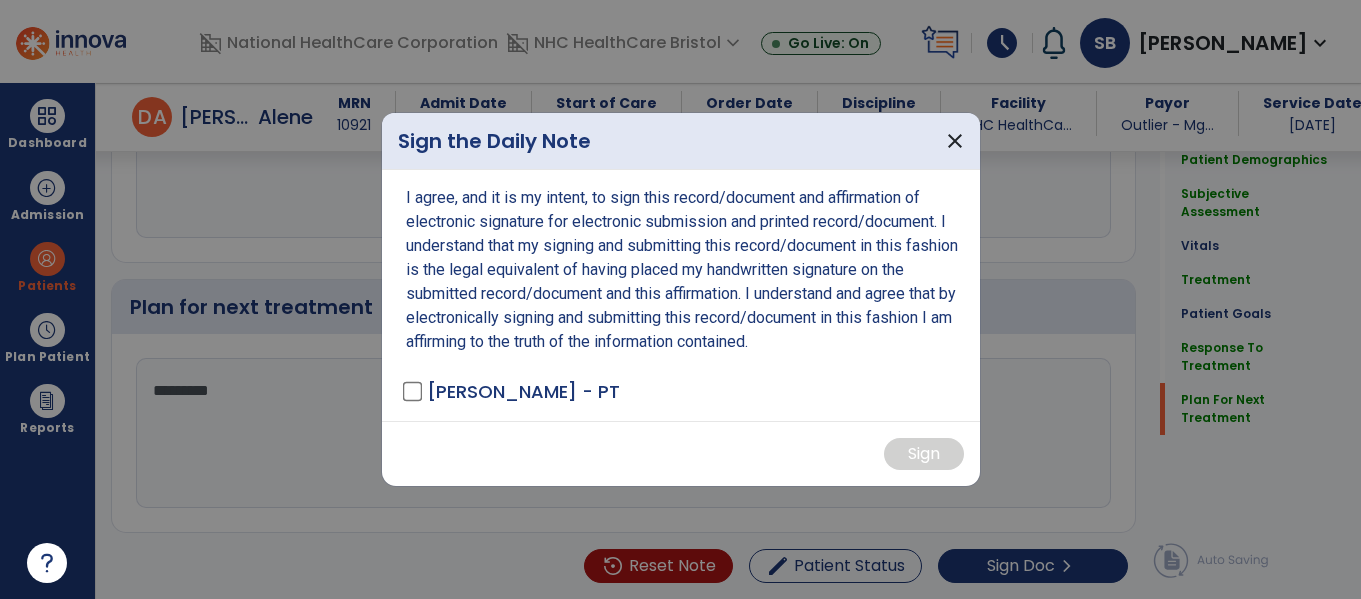 click on "I agree, and it is my intent, to sign this record/document and affirmation of electronic signature for electronic submission and printed record/document. I understand that my signing and submitting this record/document in this fashion is the legal equivalent of having placed my handwritten signature on the submitted record/document and this affirmation. I understand and agree that by electronically signing and submitting this record/document in this fashion I am affirming to the truth of the information contained.  [PERSON_NAME]   - PT" at bounding box center (681, 295) 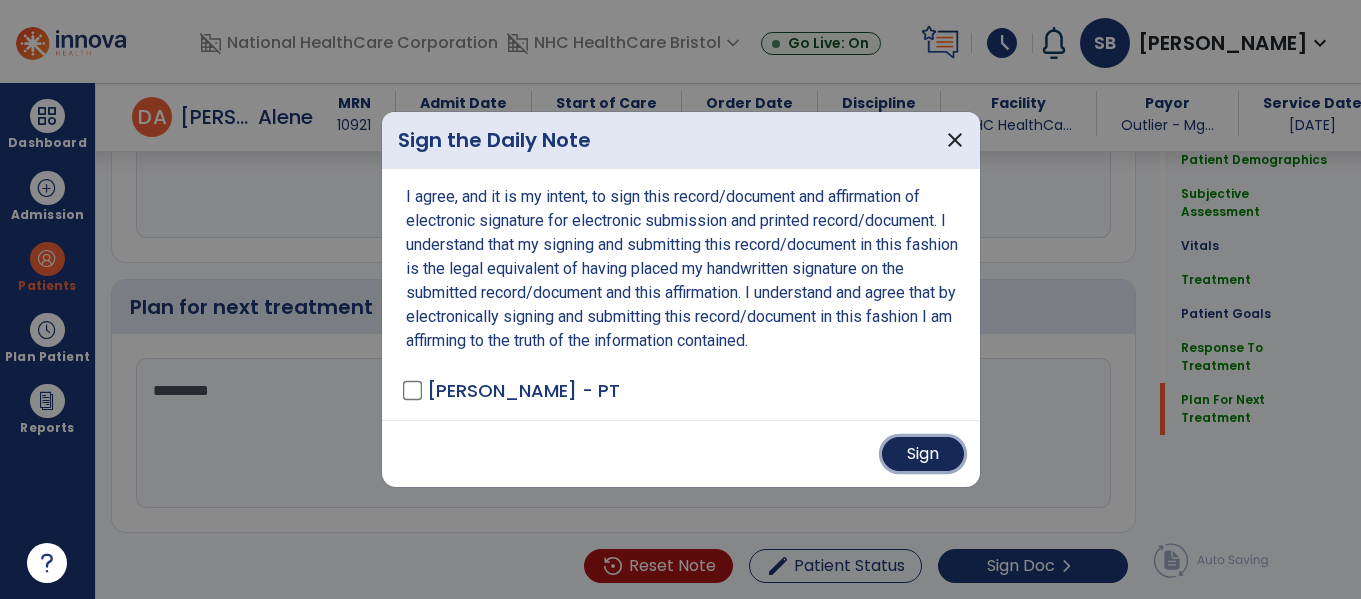 click on "Sign" at bounding box center [923, 454] 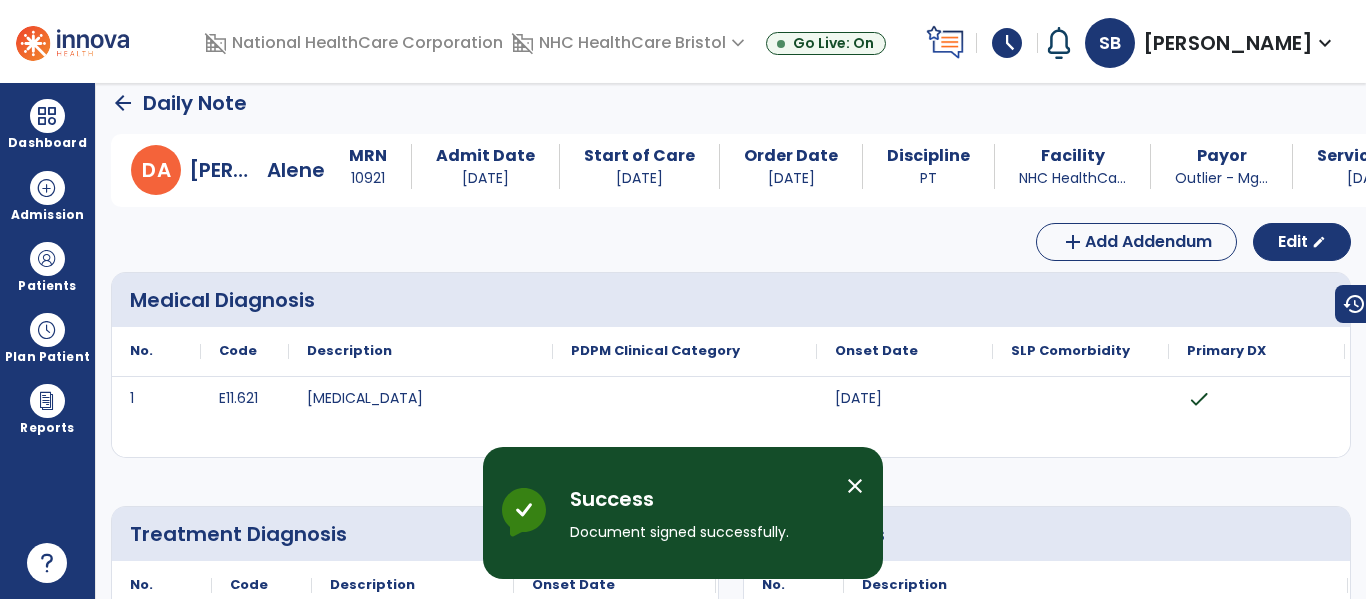 scroll, scrollTop: 0, scrollLeft: 0, axis: both 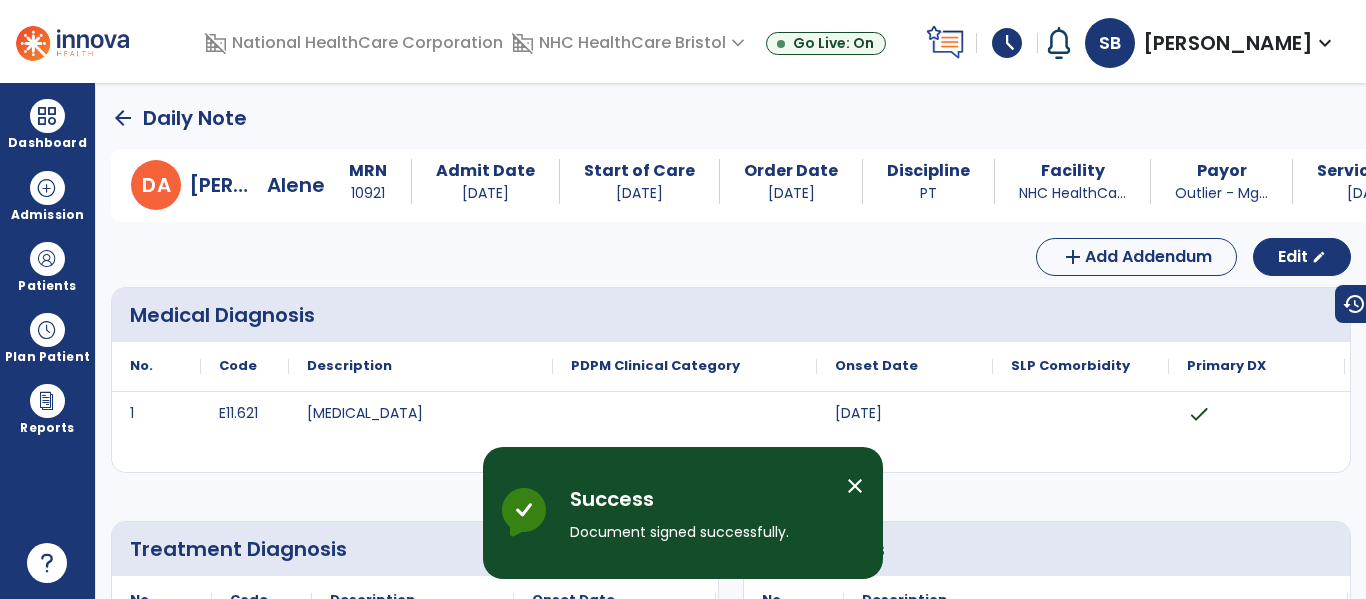 click on "arrow_back" 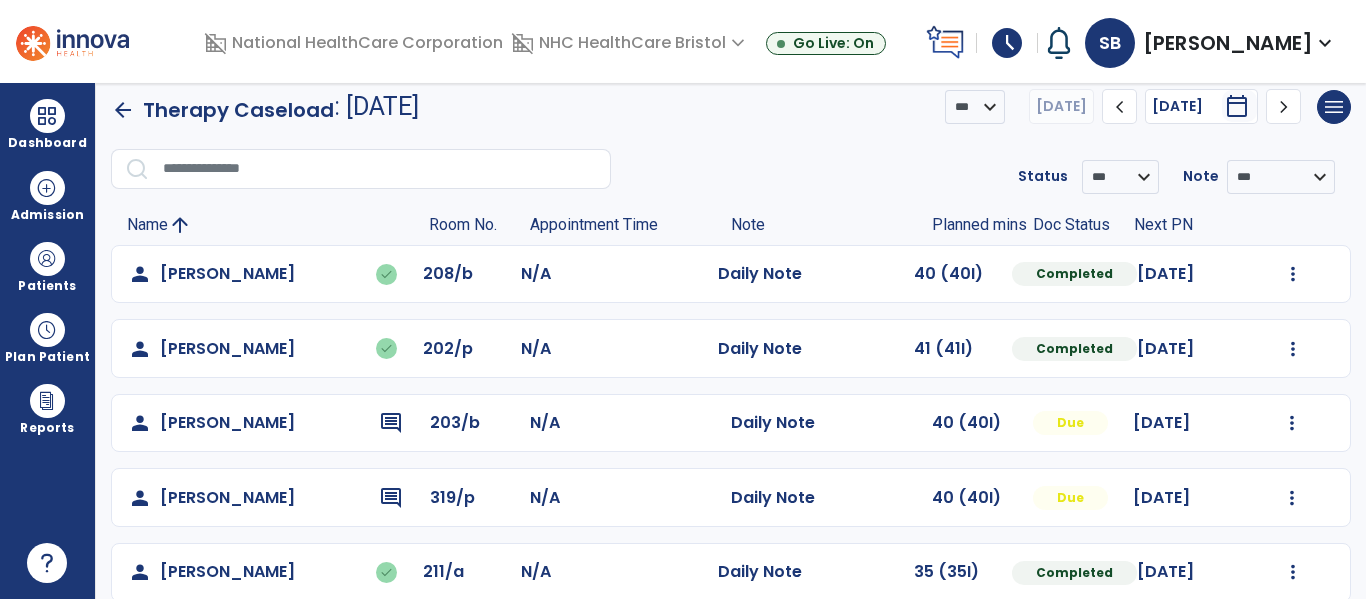 scroll, scrollTop: 0, scrollLeft: 0, axis: both 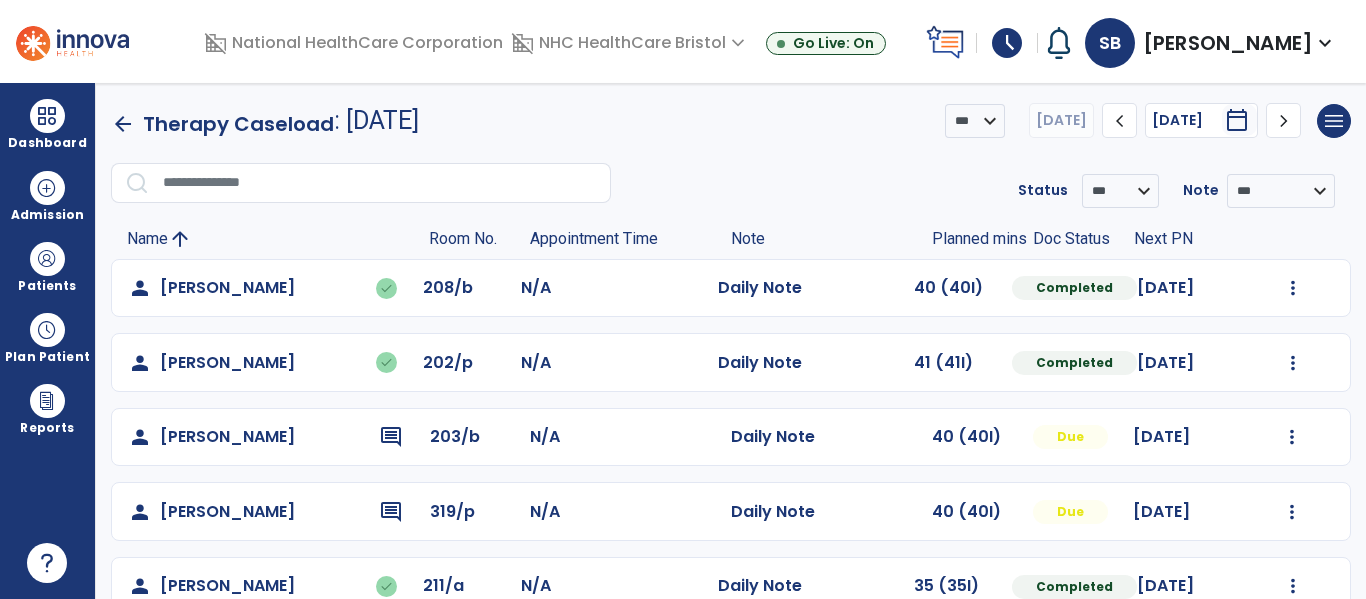 click on "arrow_back   Therapy Caseload  : [DATE] *** ****  [DATE]  chevron_left [DATE]  *********  calendar_today  chevron_right  menu   Export List   Print List" 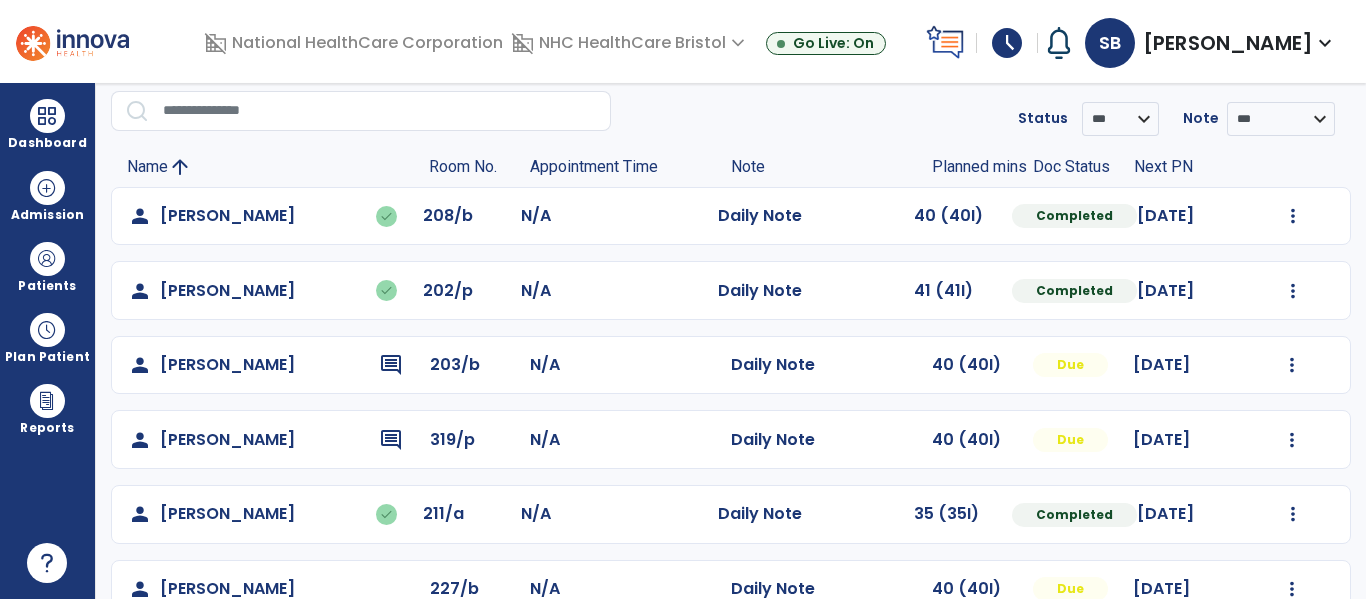 scroll, scrollTop: 100, scrollLeft: 0, axis: vertical 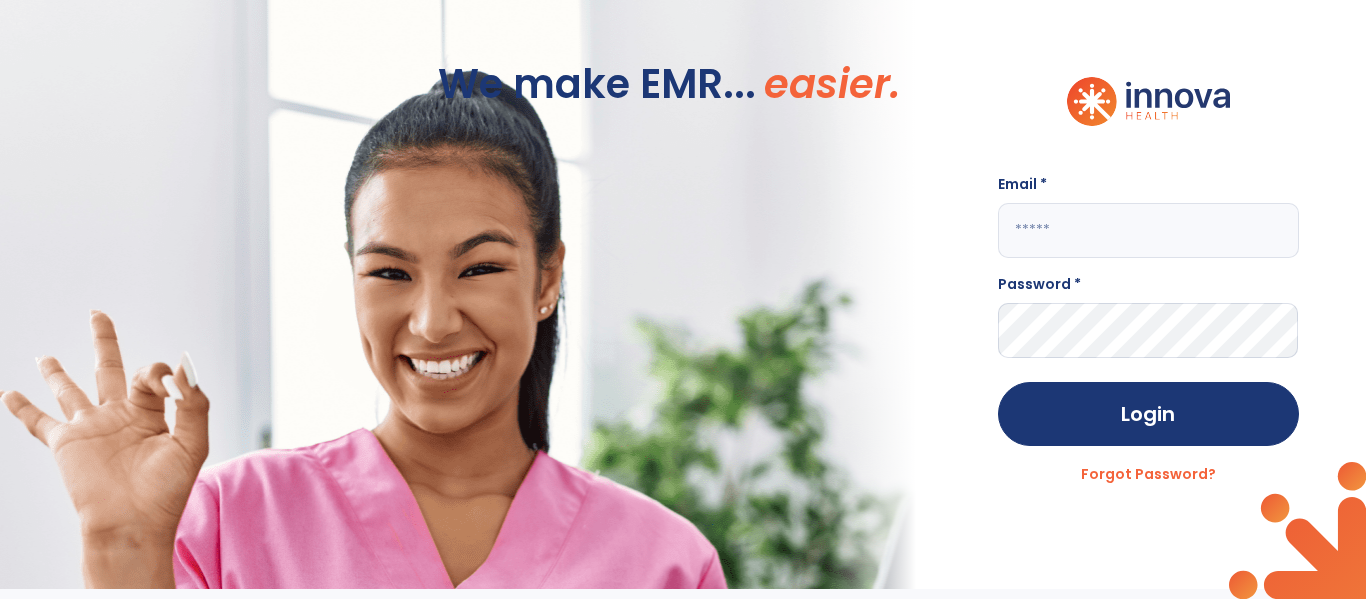type on "**********" 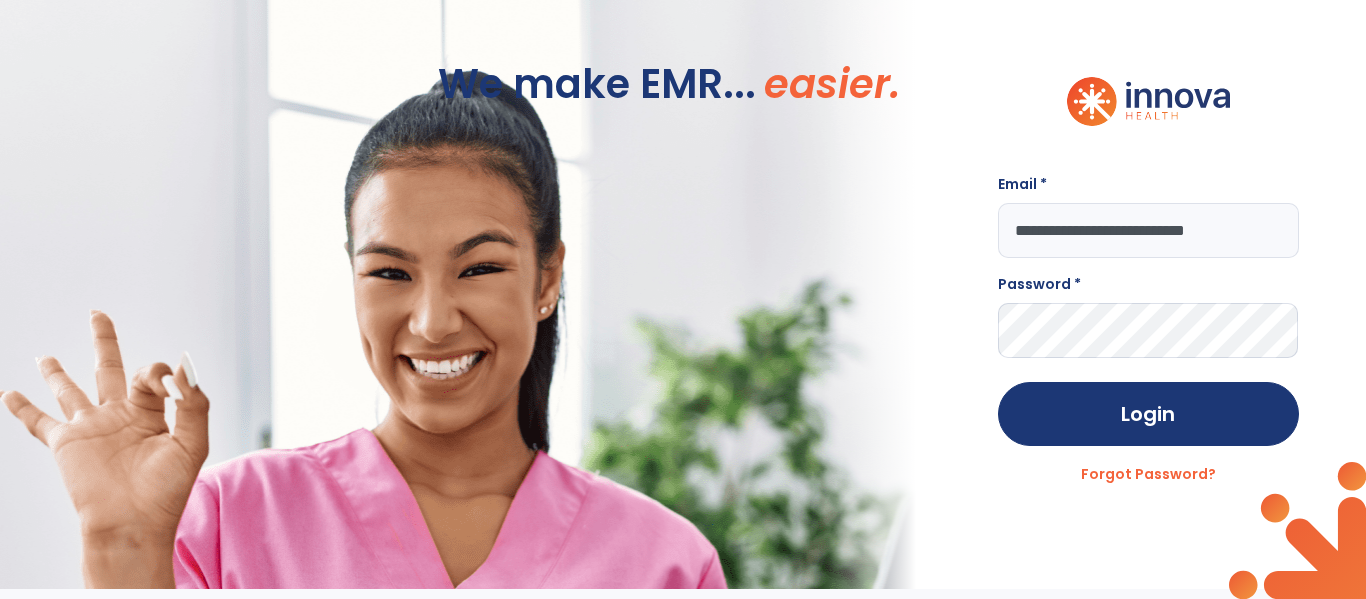 scroll, scrollTop: 0, scrollLeft: 0, axis: both 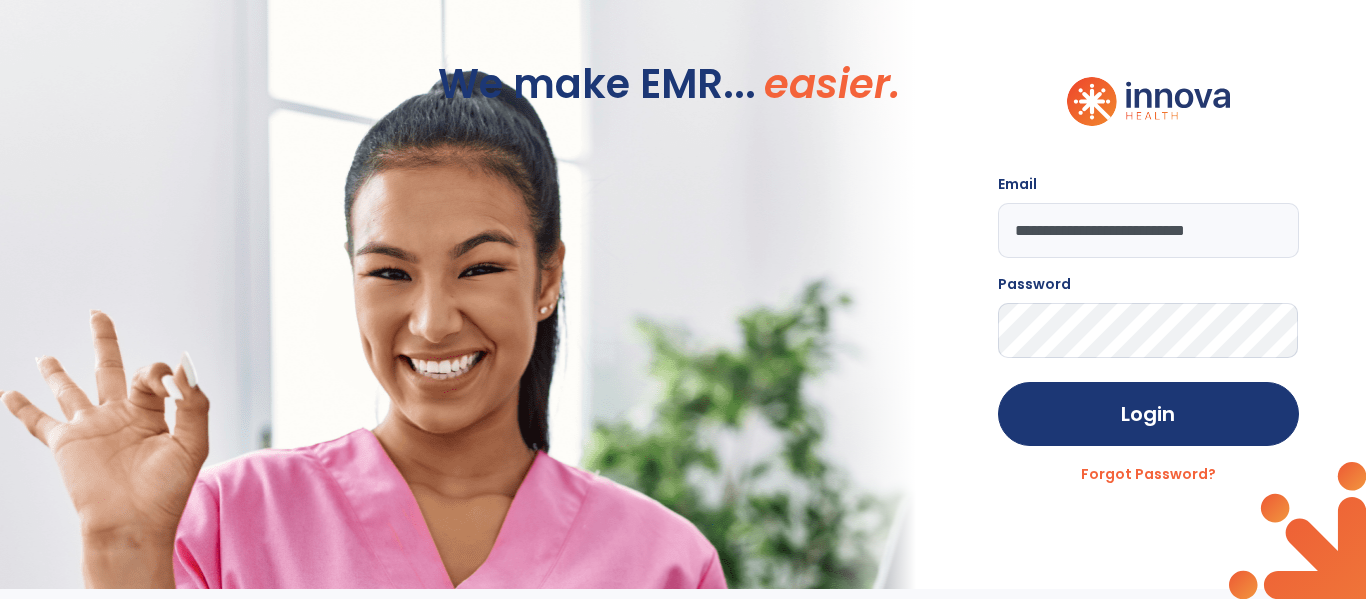 click 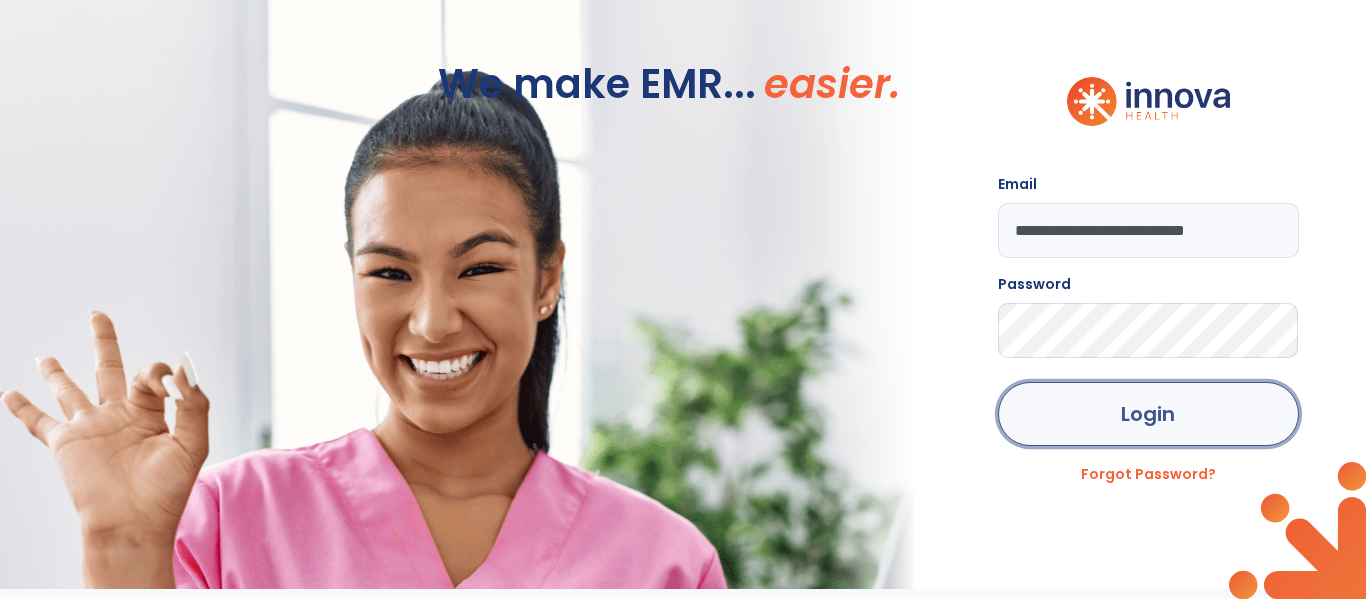 click on "Login" 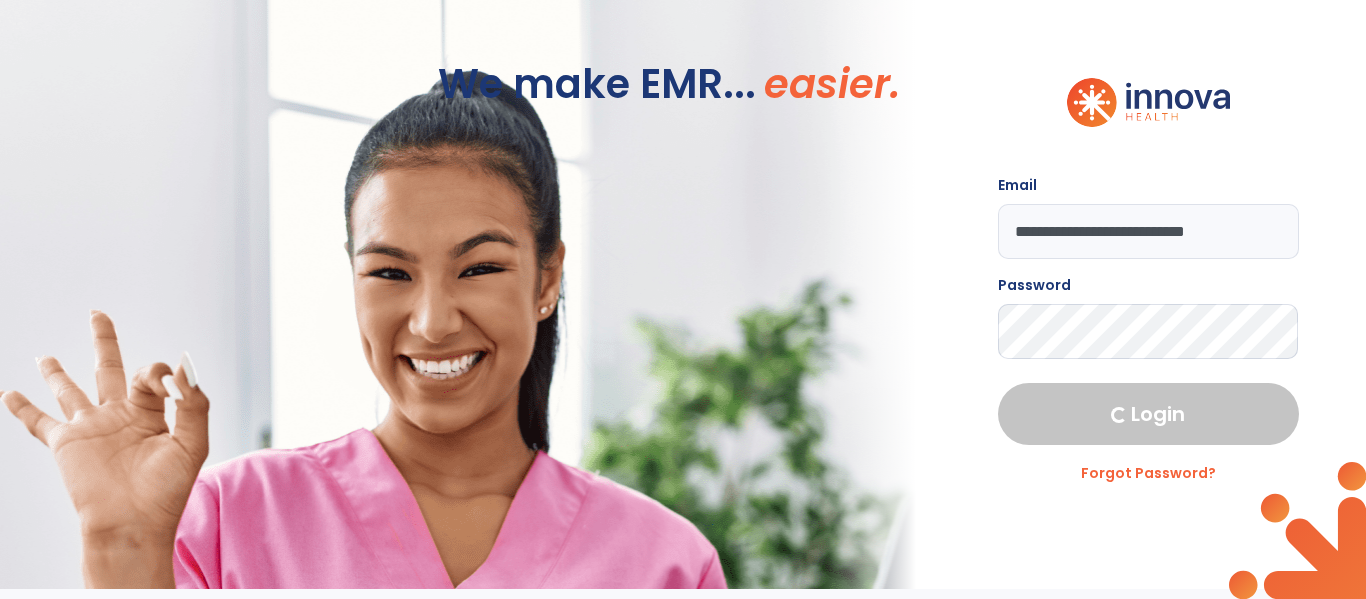 select on "****" 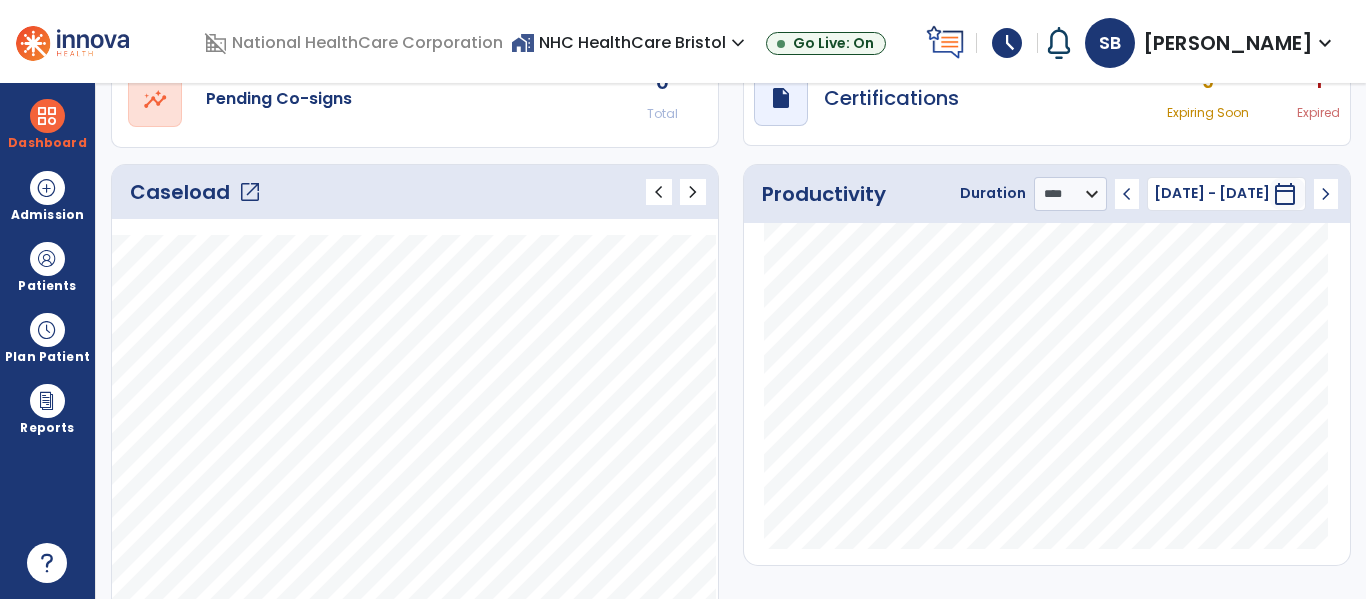 scroll, scrollTop: 300, scrollLeft: 0, axis: vertical 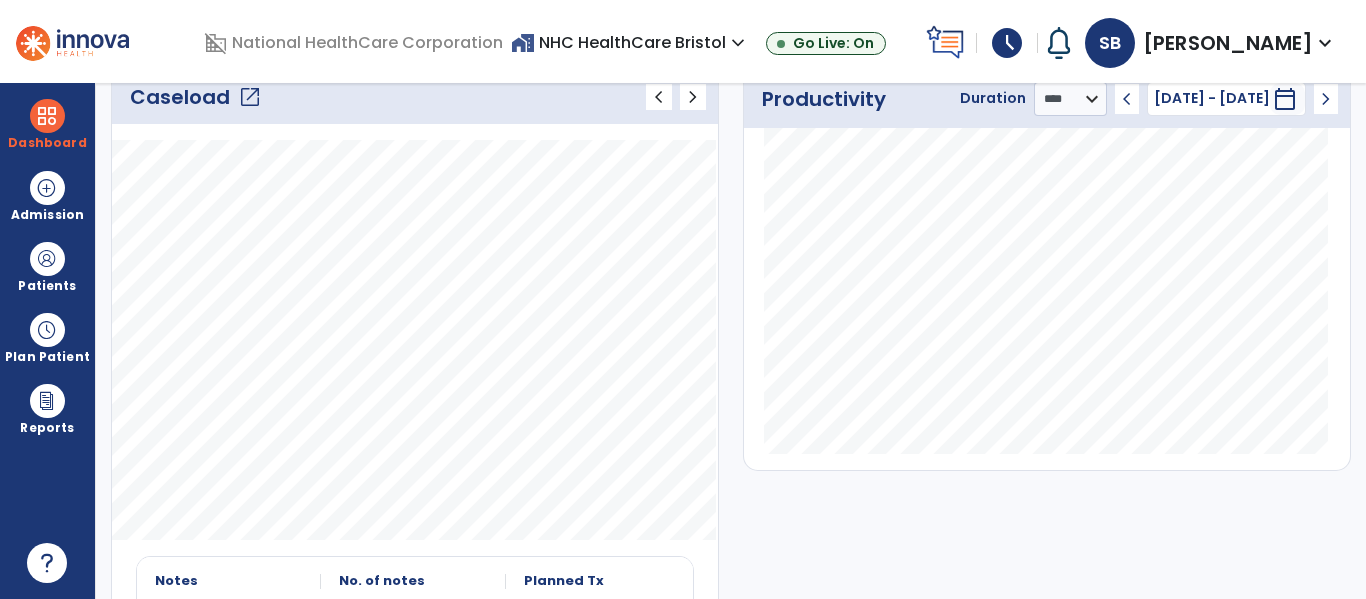 click on "Caseload   open_in_new" 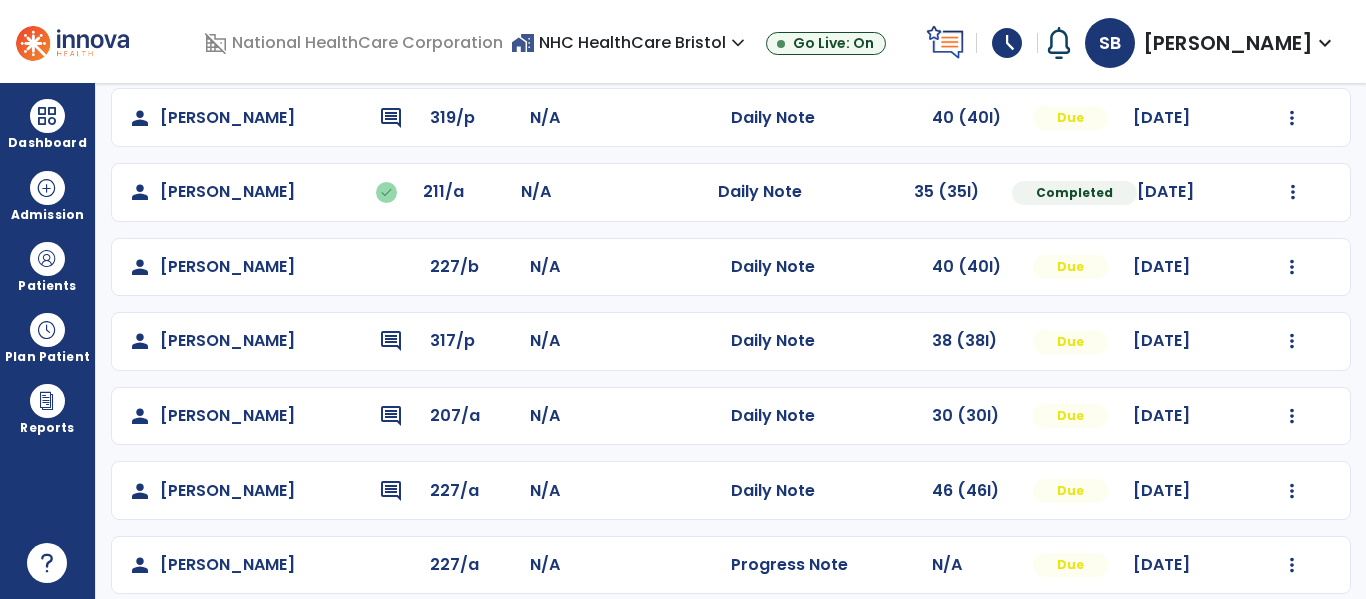 scroll, scrollTop: 488, scrollLeft: 0, axis: vertical 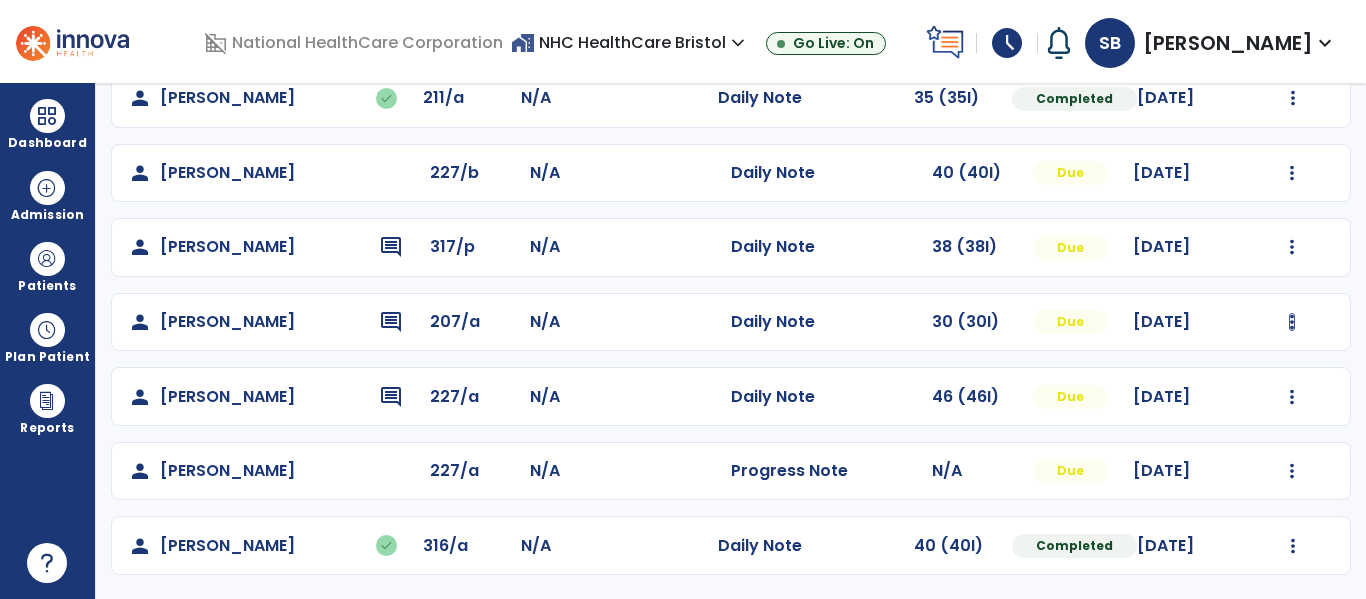 click on "Mark Visit As Complete   Reset Note   Open Document   G + C Mins" 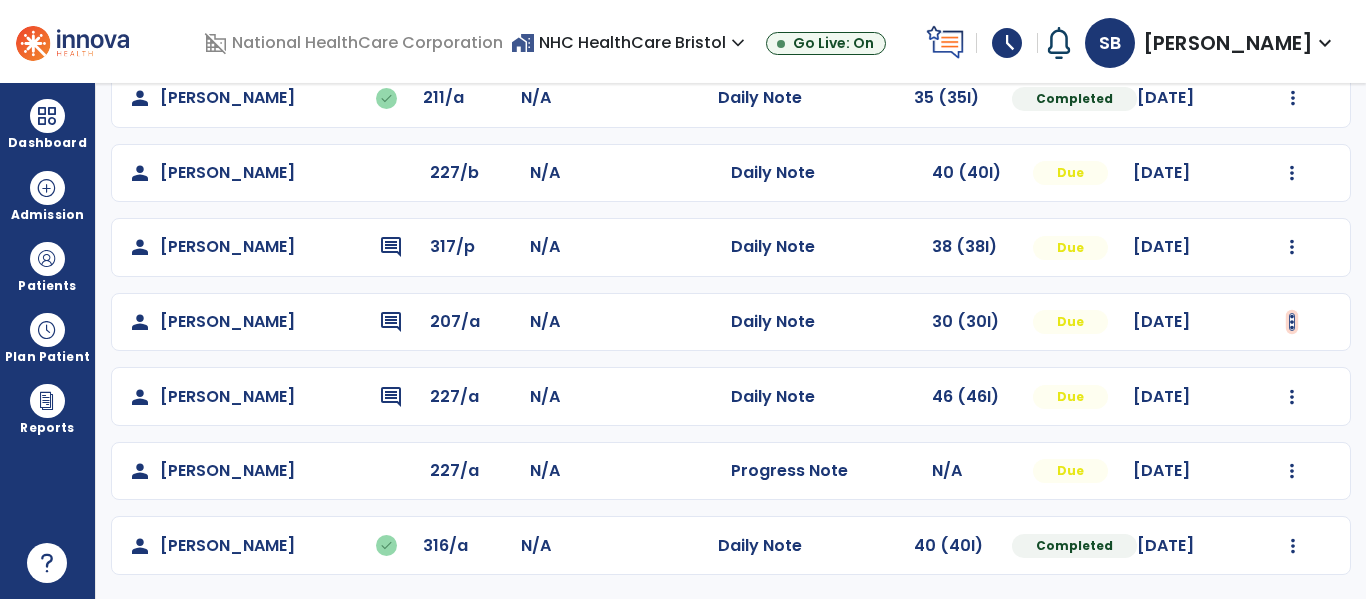 click at bounding box center (1293, -200) 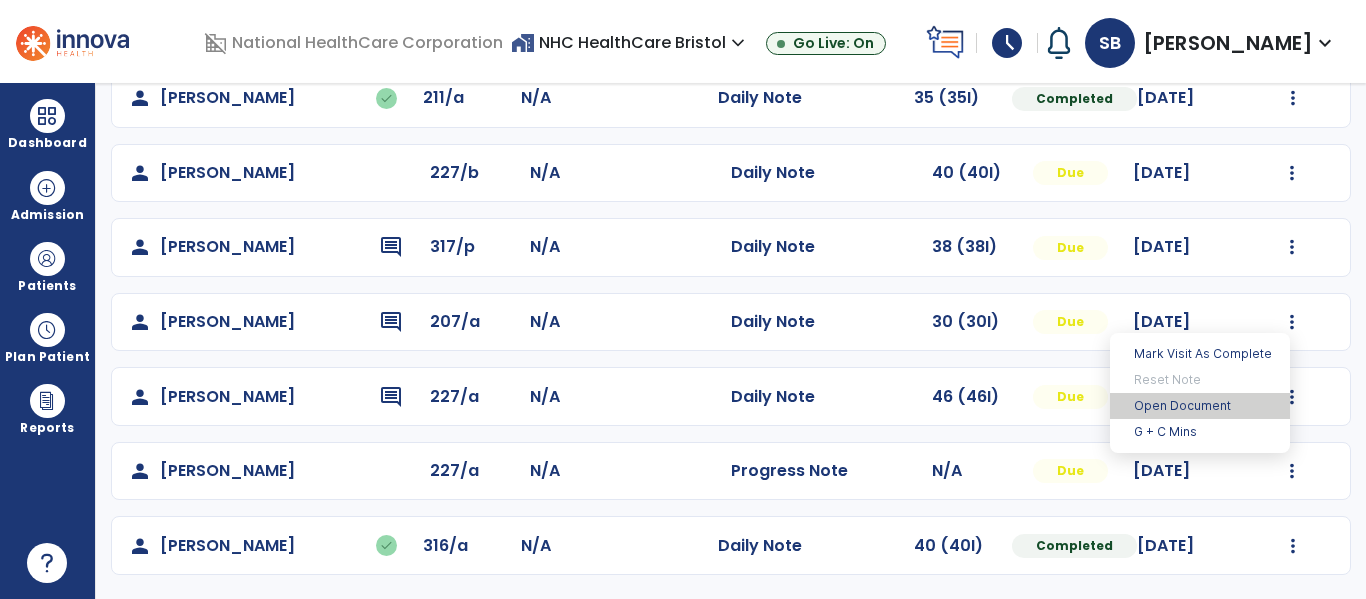 click on "Open Document" at bounding box center (1200, 406) 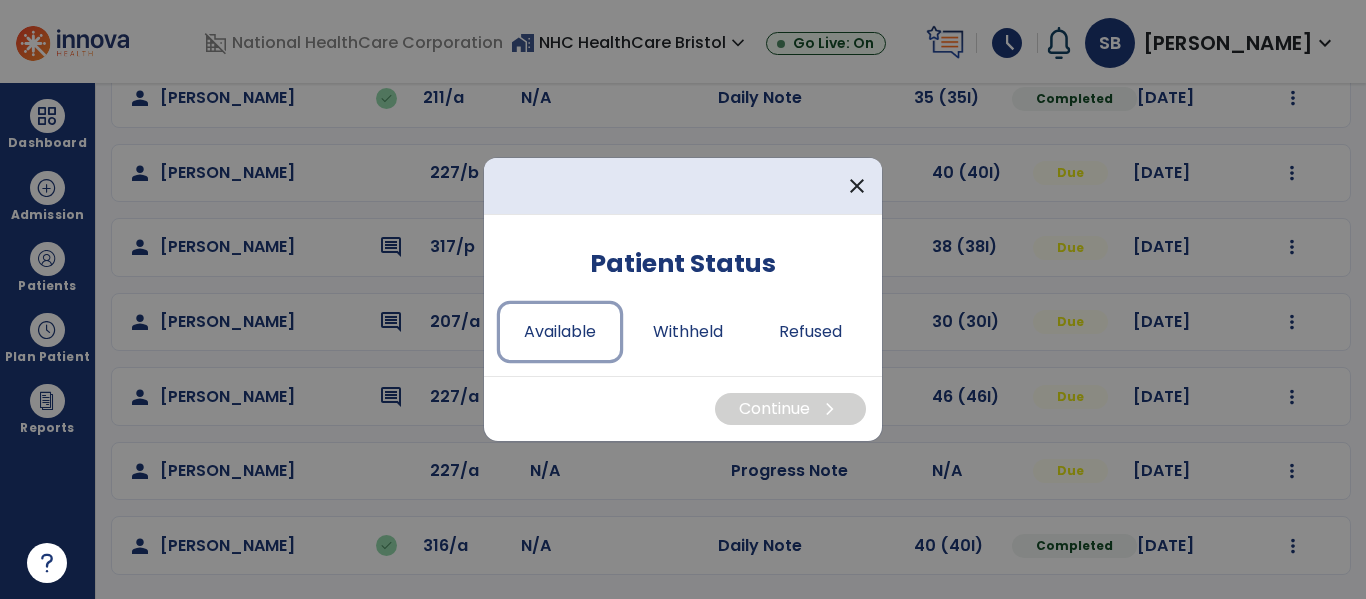 drag, startPoint x: 536, startPoint y: 323, endPoint x: 676, endPoint y: 379, distance: 150.78462 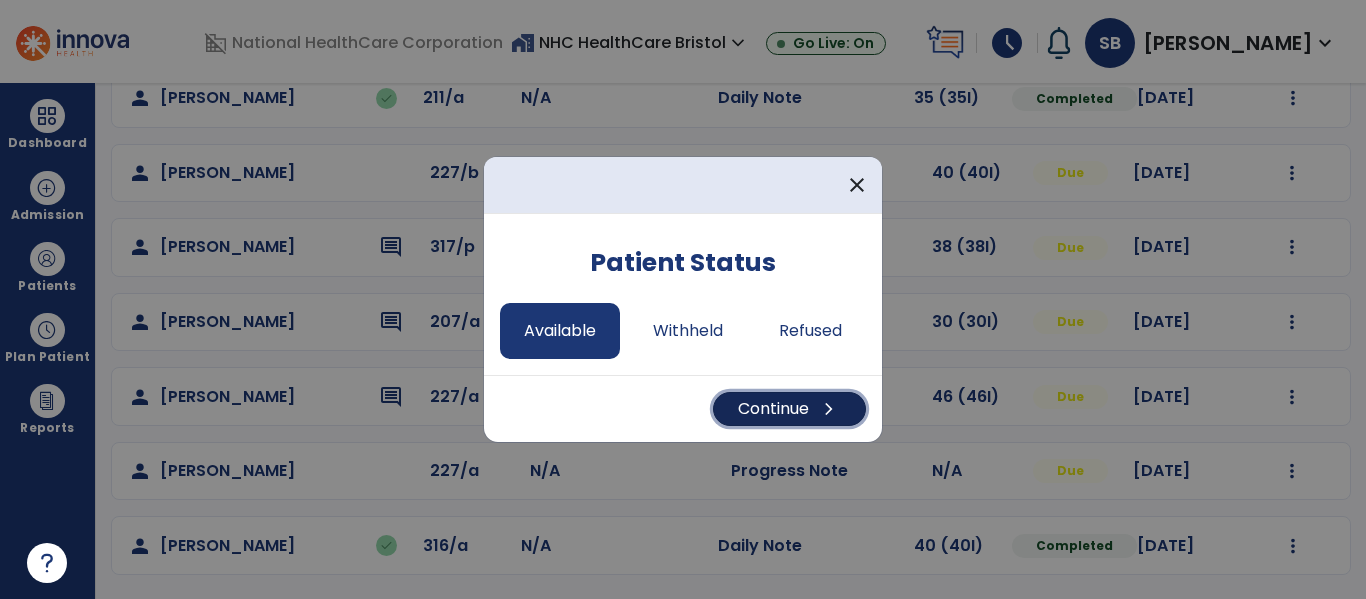 click on "Continue   chevron_right" at bounding box center [789, 409] 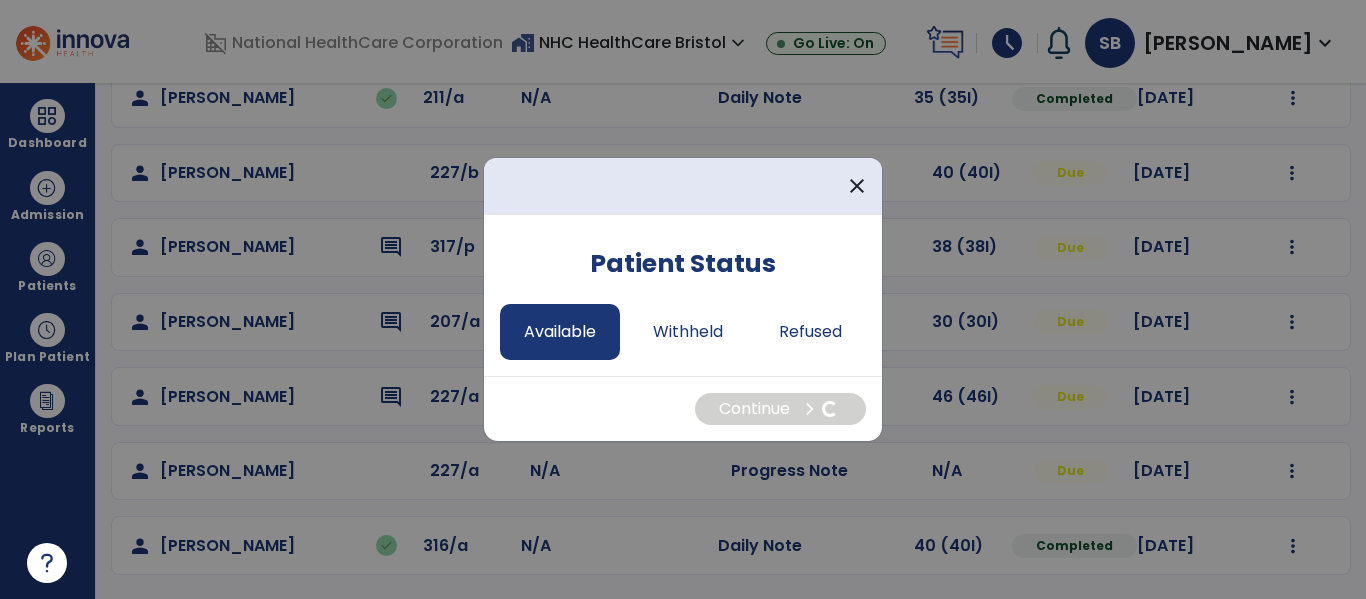 select on "*" 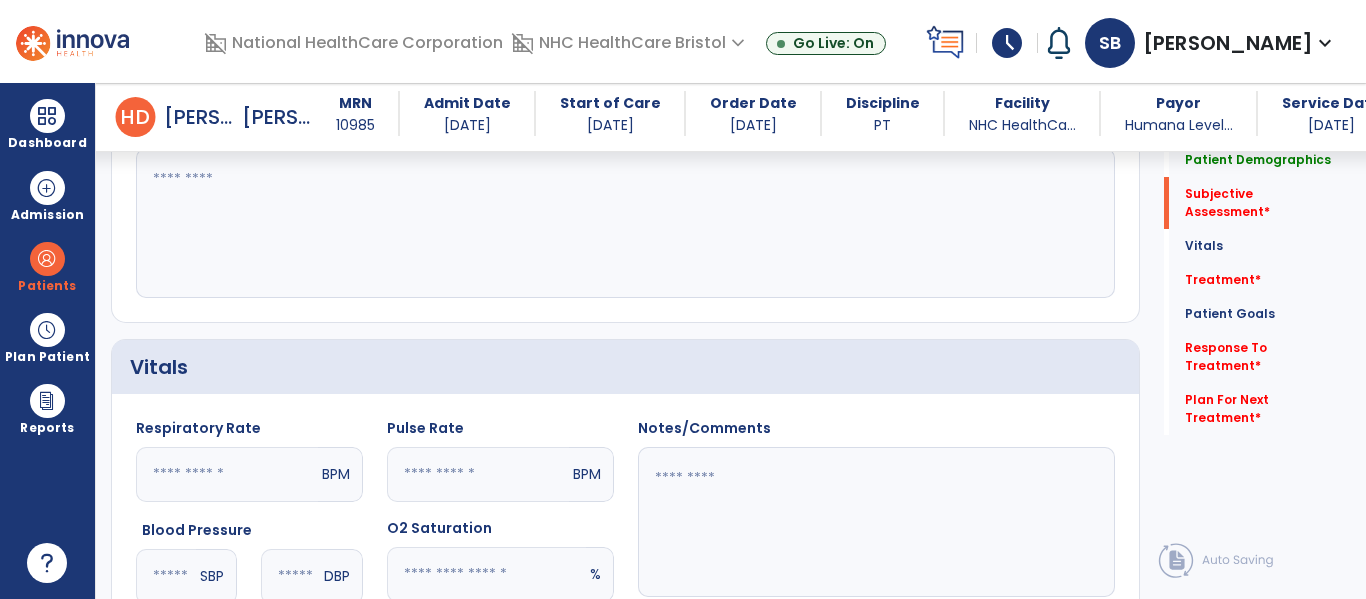 scroll, scrollTop: 483, scrollLeft: 0, axis: vertical 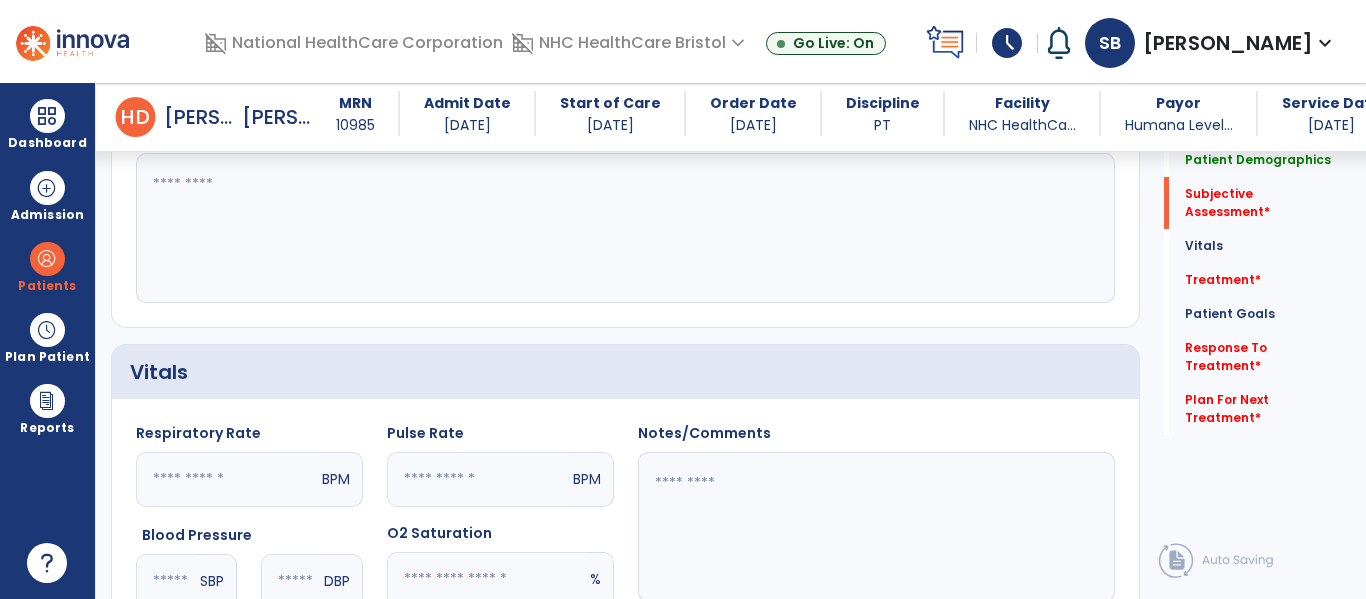 click 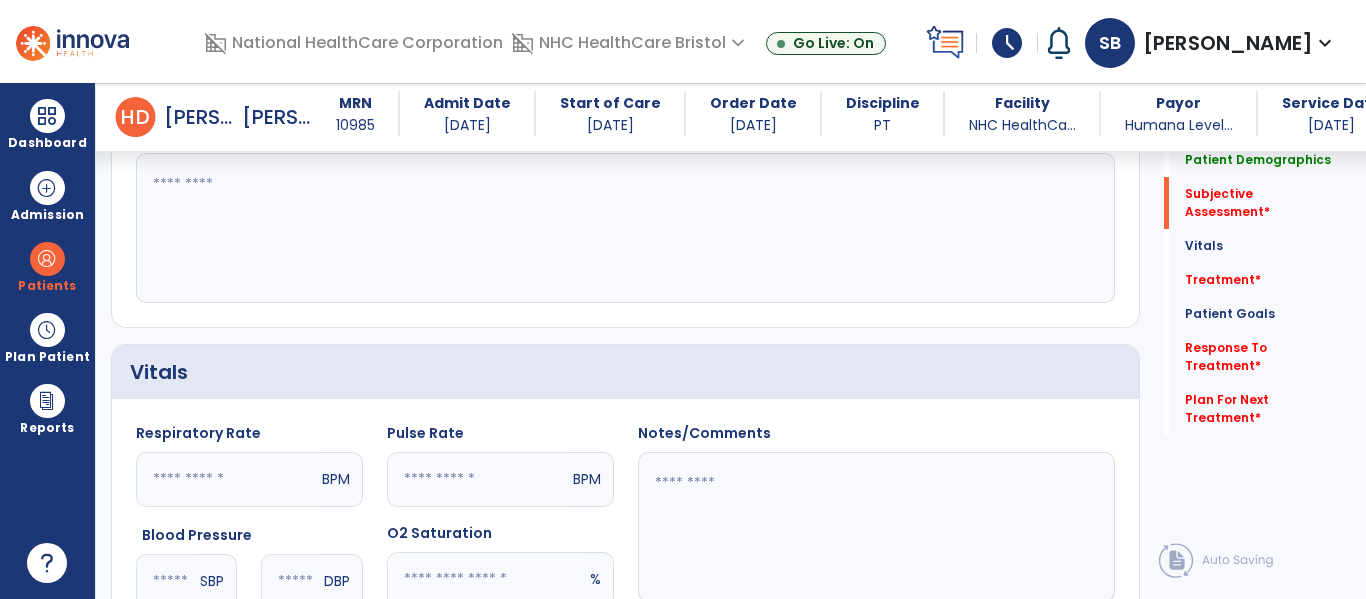 type on "*" 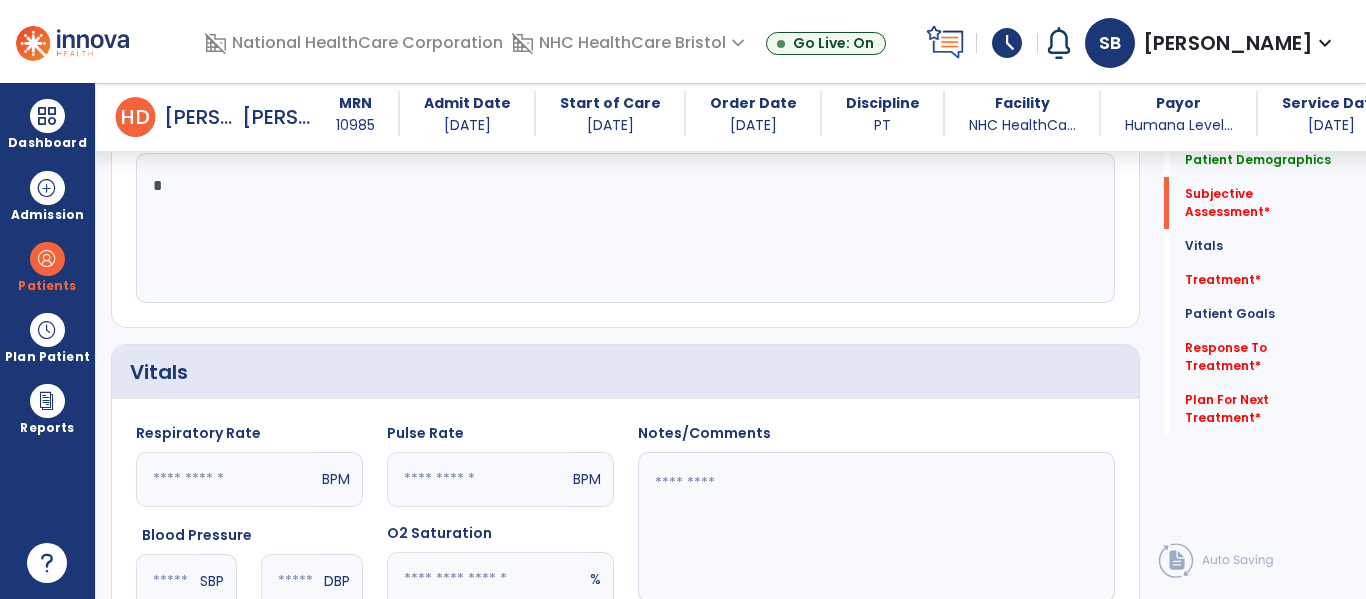 type 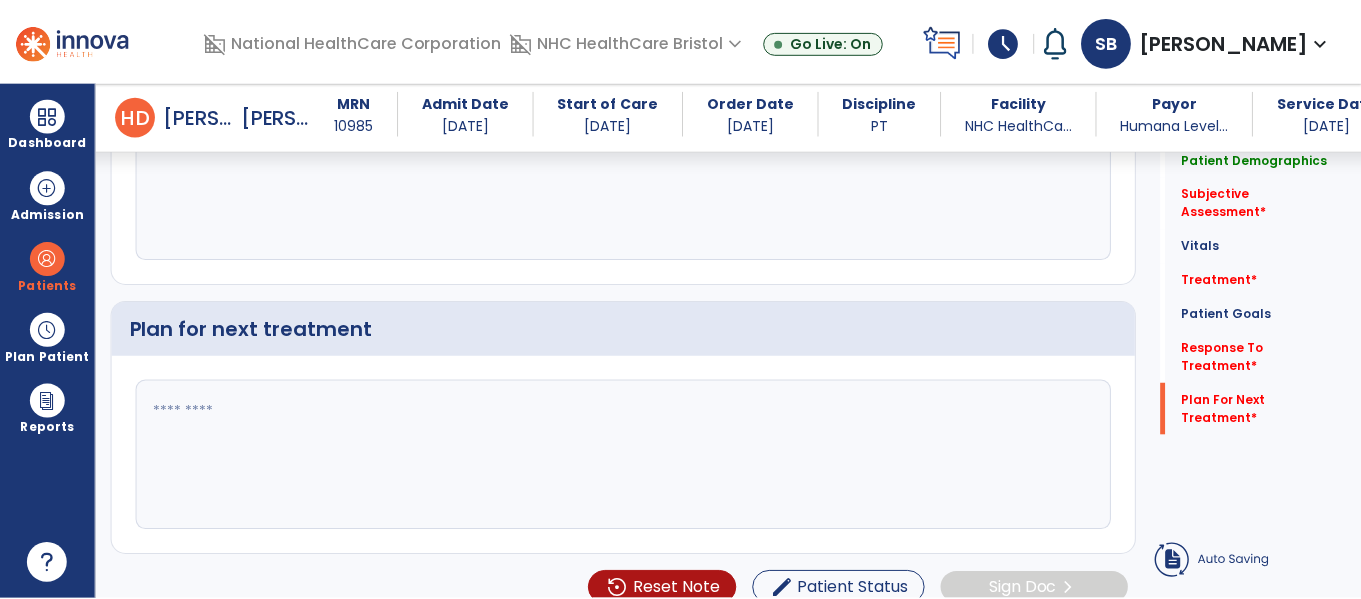 scroll, scrollTop: 2250, scrollLeft: 0, axis: vertical 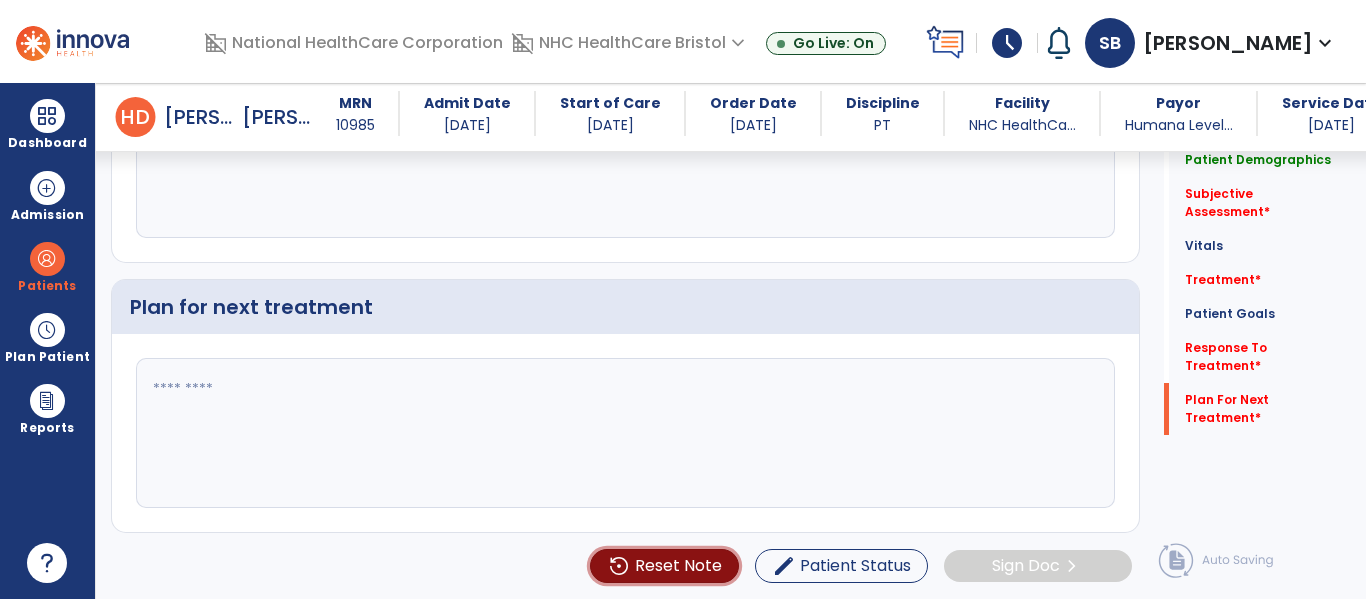 click on "settings_backup_restore" 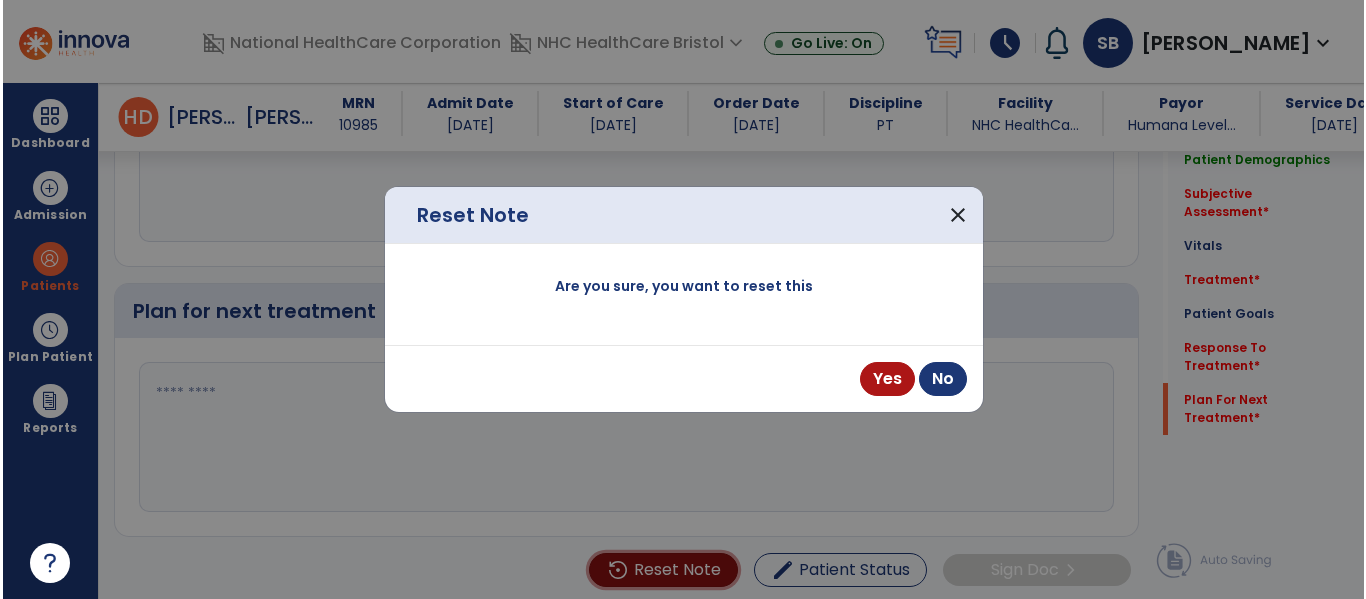 scroll, scrollTop: 2250, scrollLeft: 0, axis: vertical 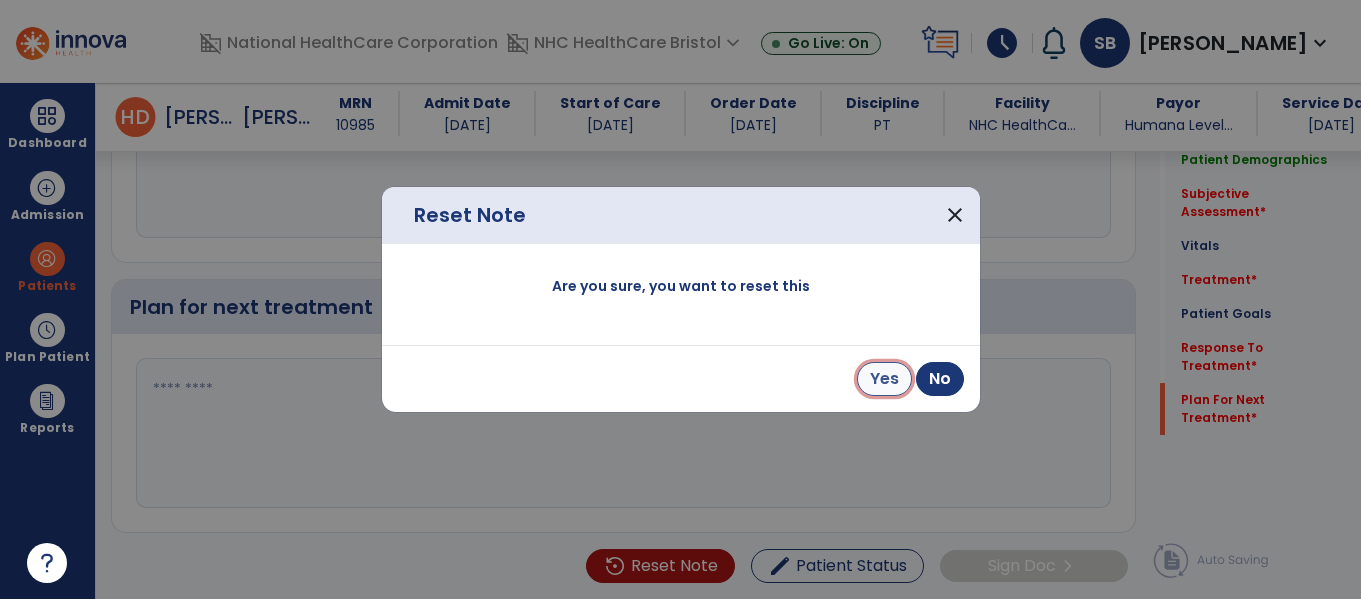 click on "Yes" at bounding box center (884, 379) 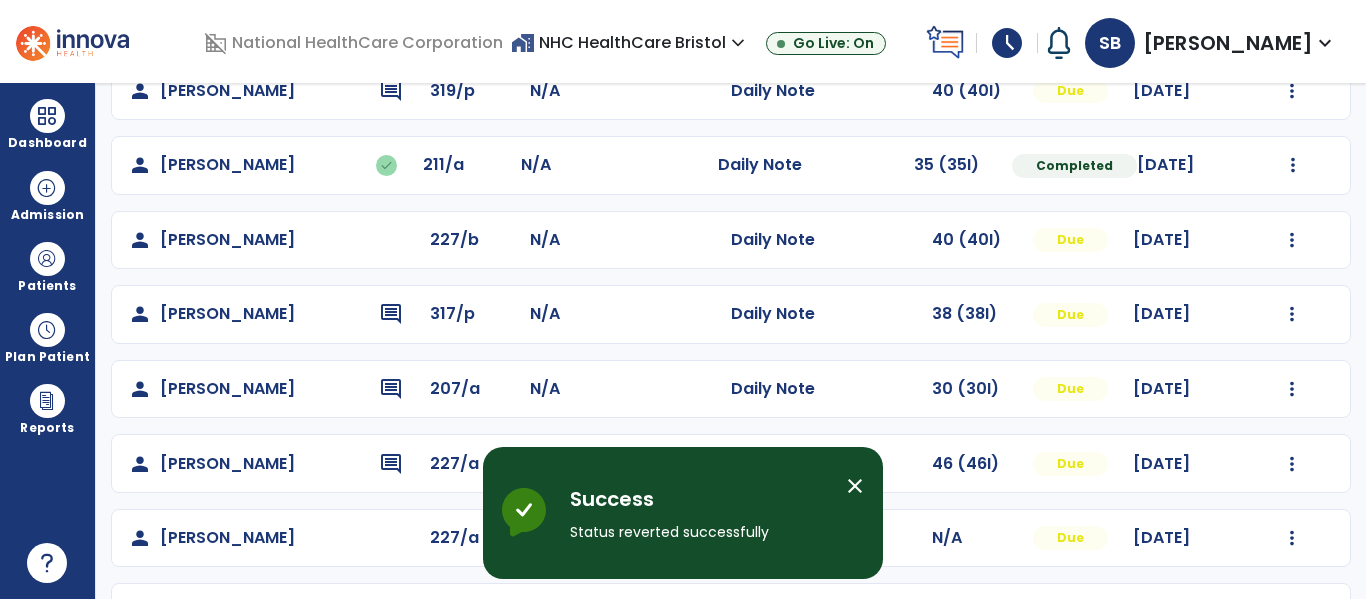 scroll, scrollTop: 488, scrollLeft: 0, axis: vertical 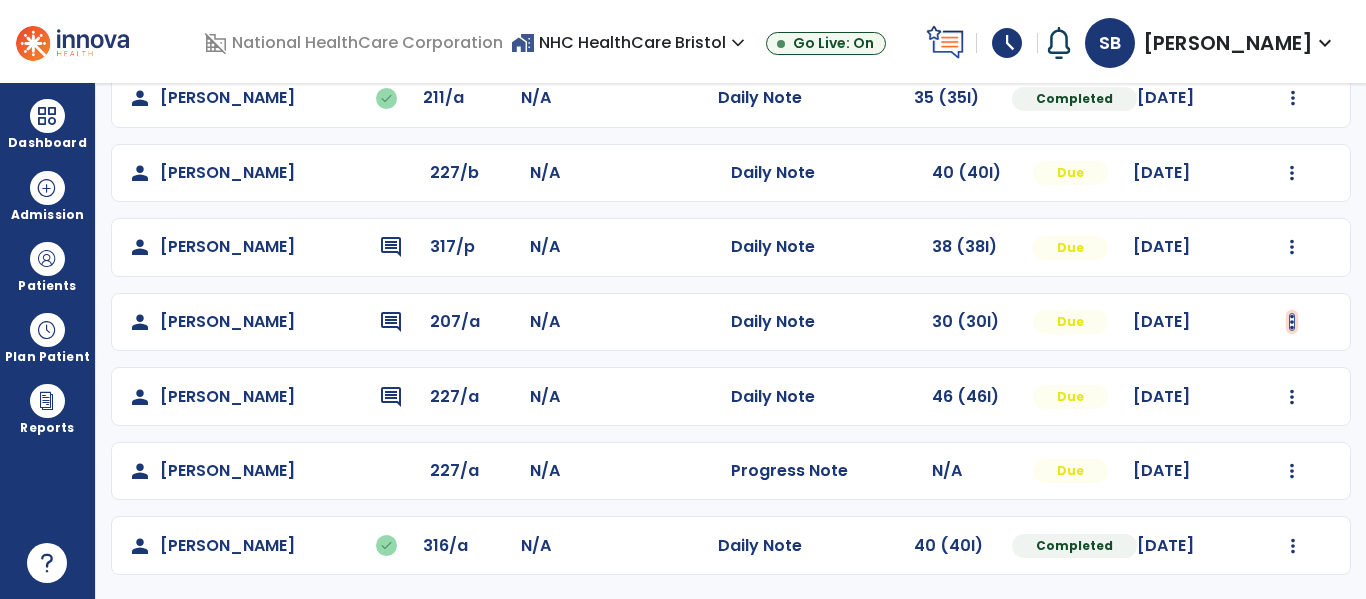 click at bounding box center (1293, -200) 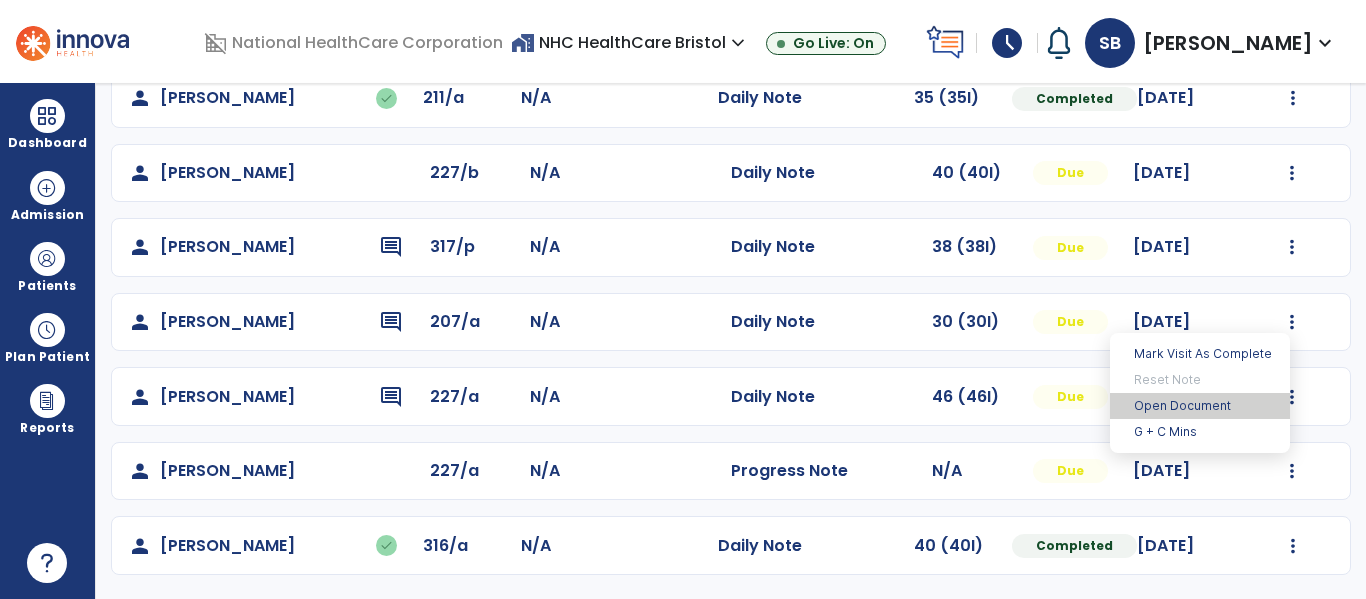 click on "Open Document" at bounding box center [1200, 406] 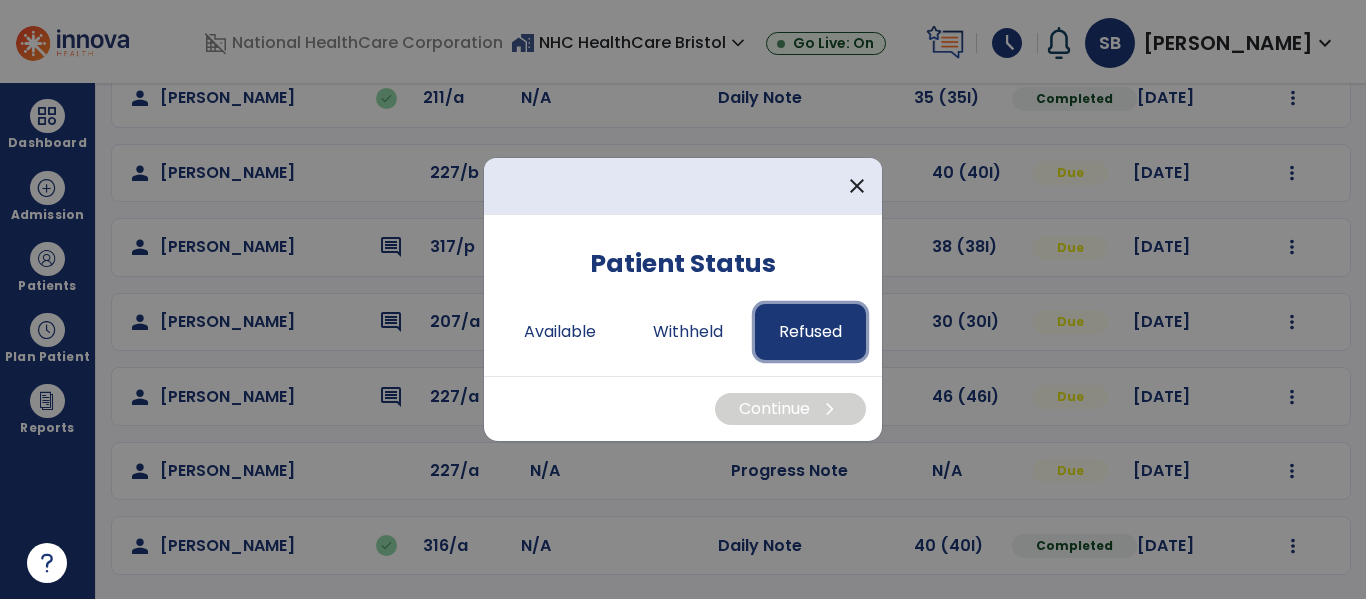 click on "Refused" at bounding box center (810, 332) 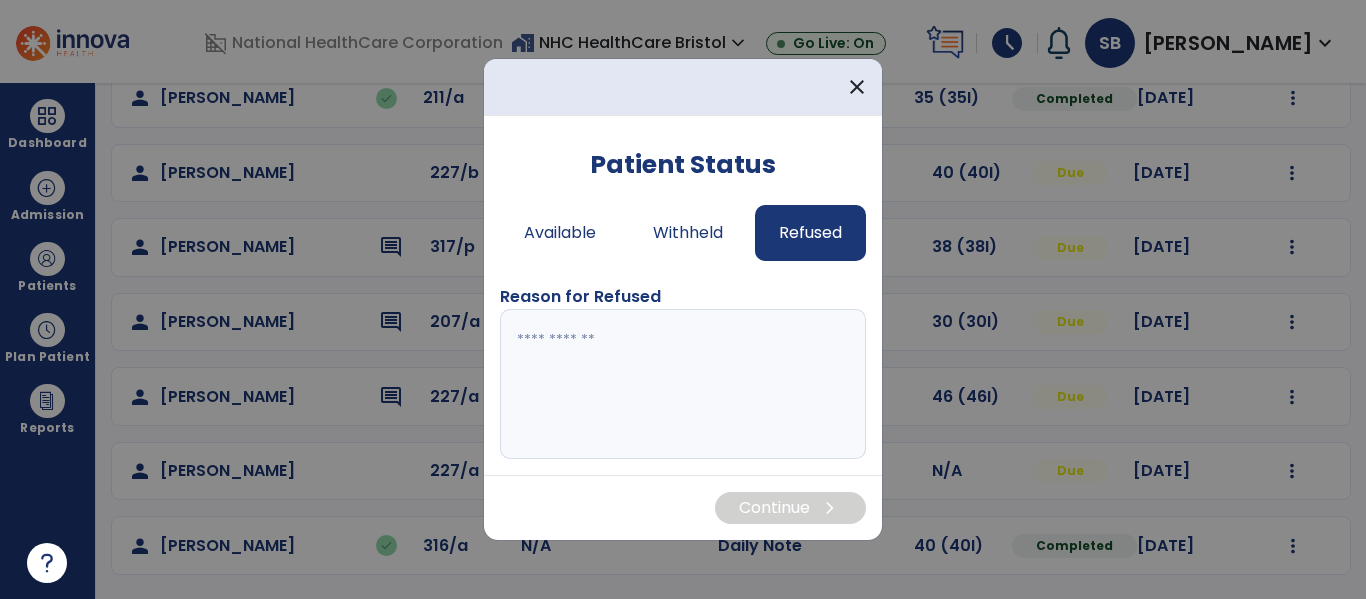 click at bounding box center (683, 384) 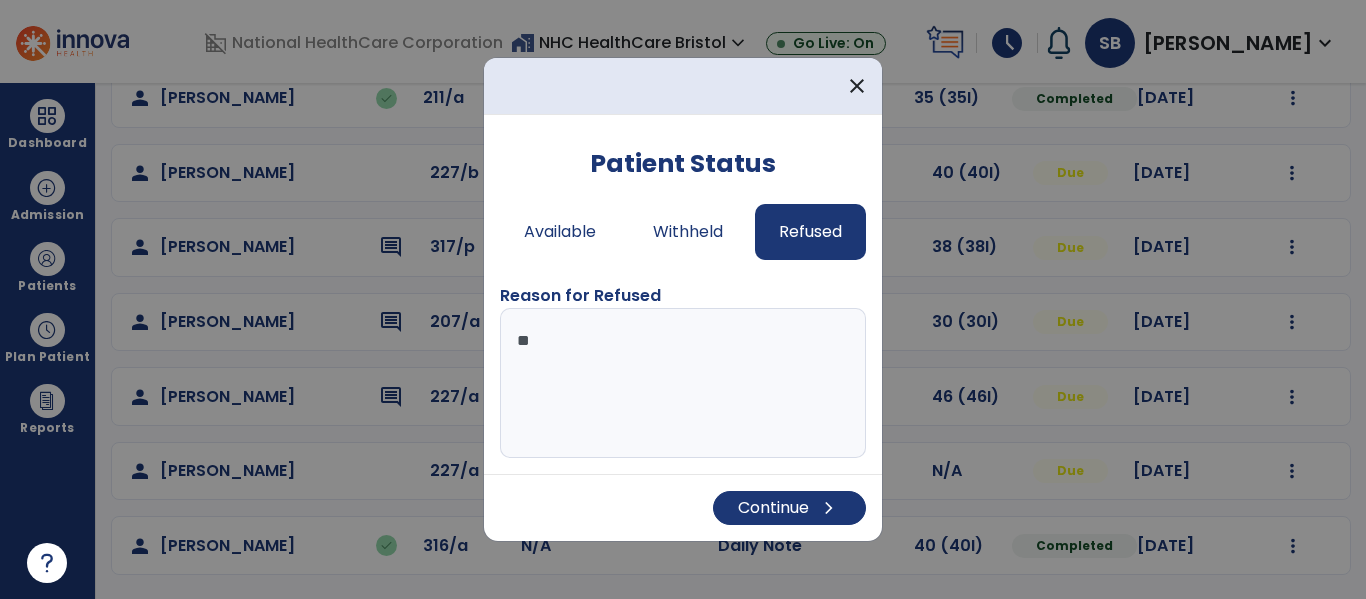 type on "*" 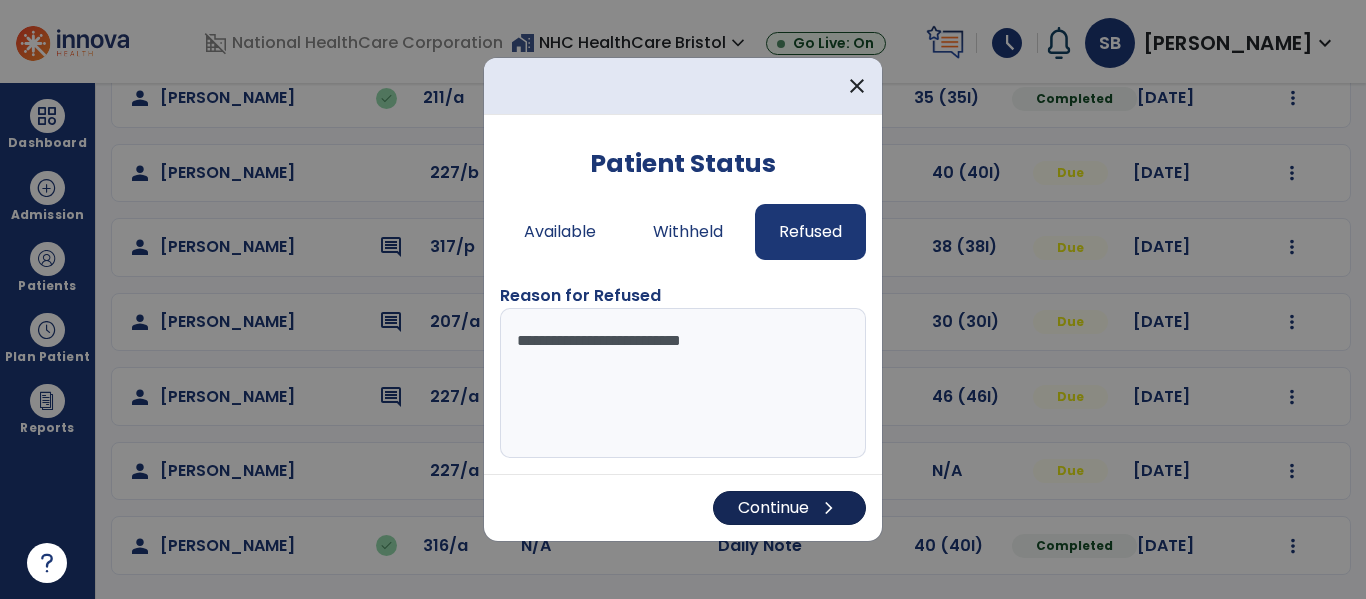 type on "**********" 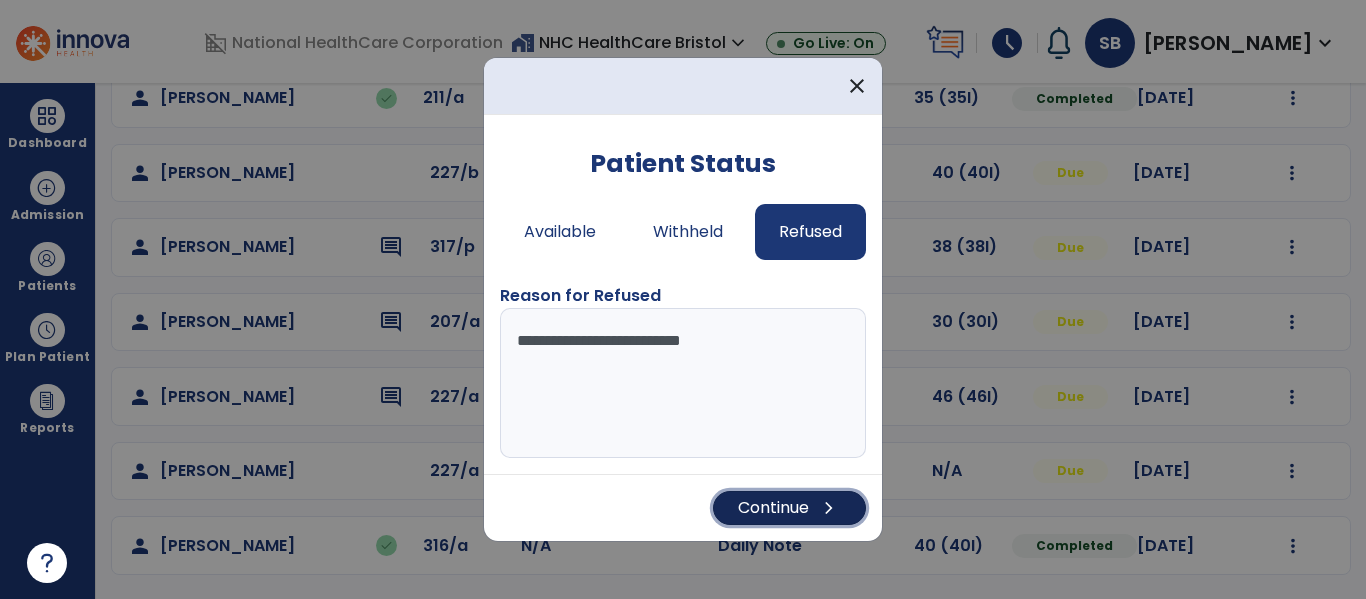 click on "chevron_right" at bounding box center [829, 508] 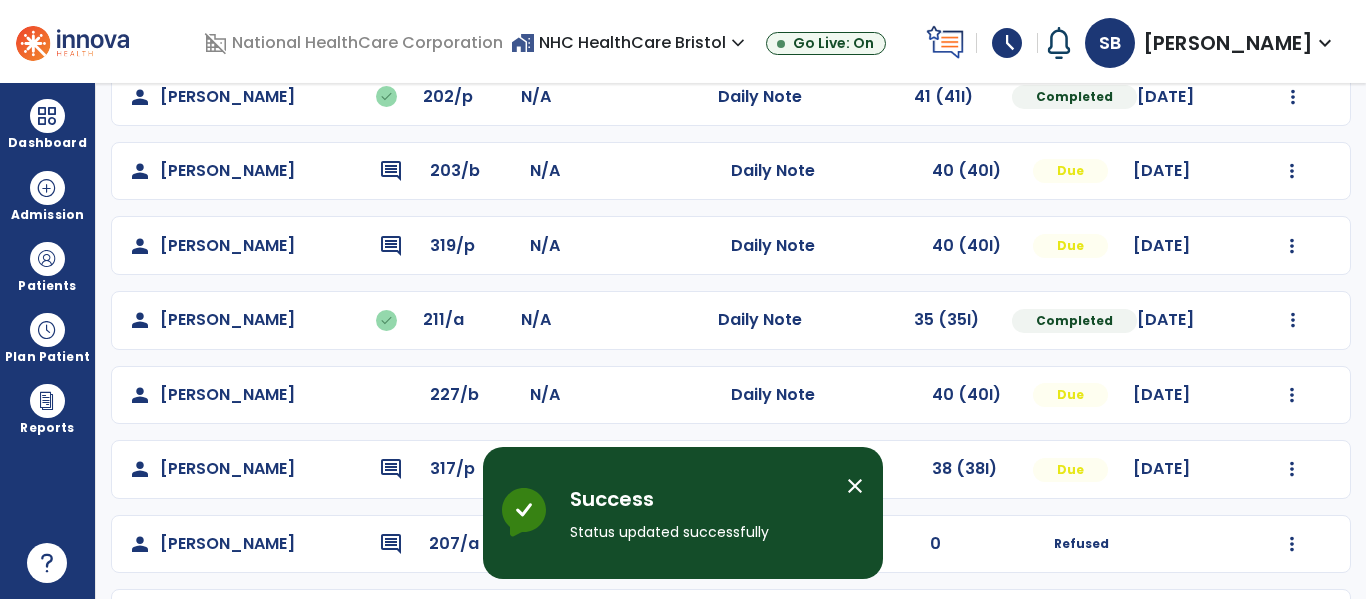 scroll, scrollTop: 268, scrollLeft: 0, axis: vertical 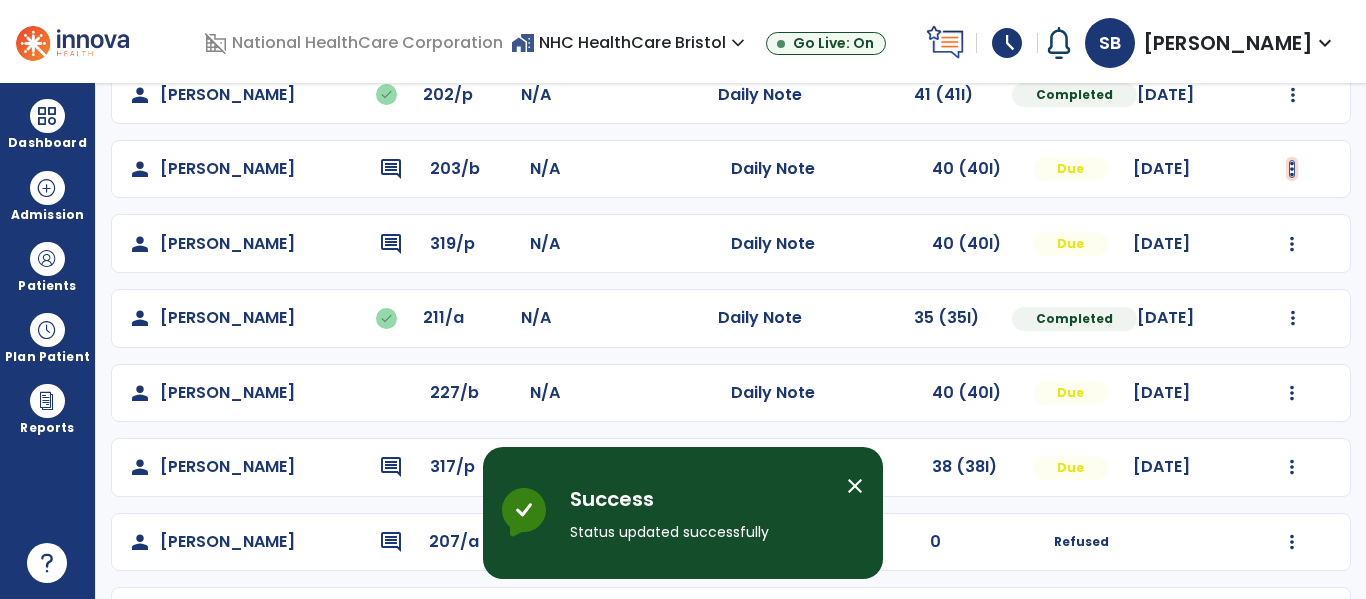 click at bounding box center (1293, 20) 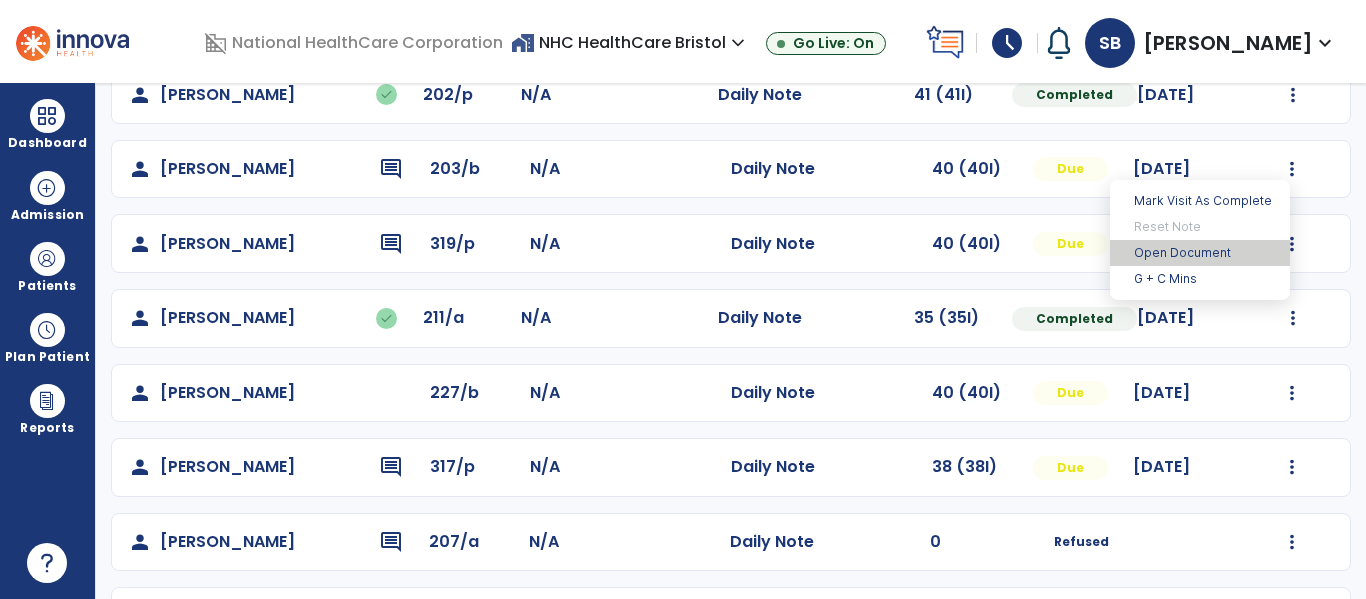 click on "Open Document" at bounding box center (1200, 253) 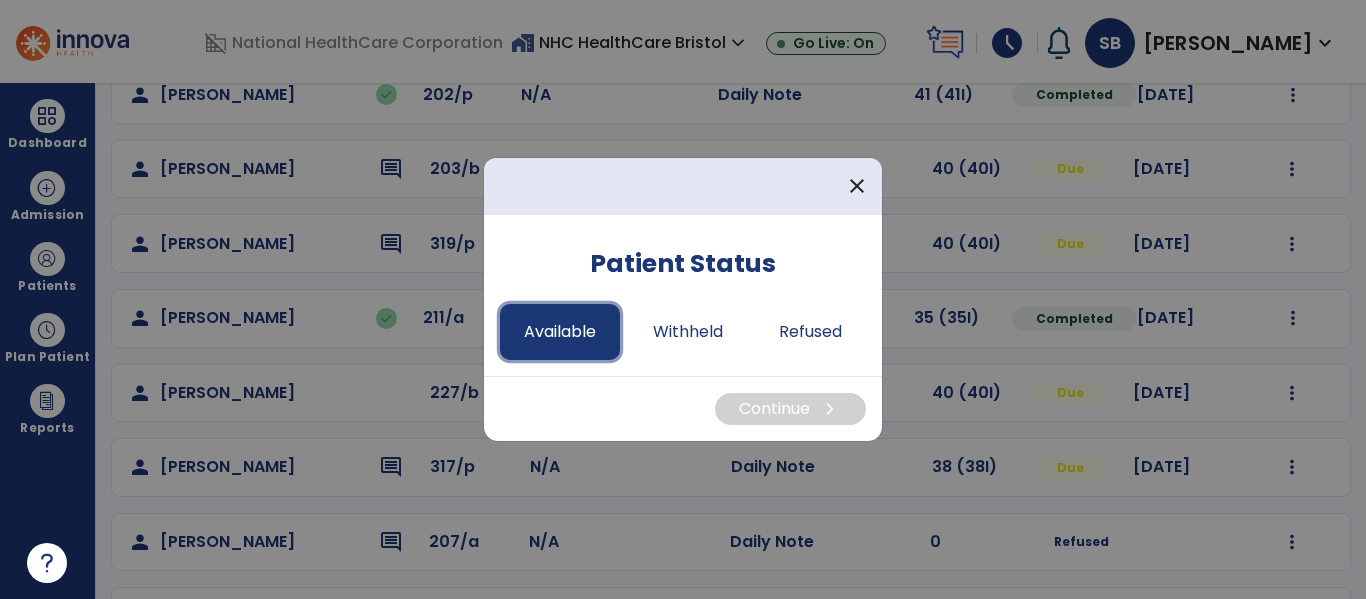 click on "Available" at bounding box center [560, 332] 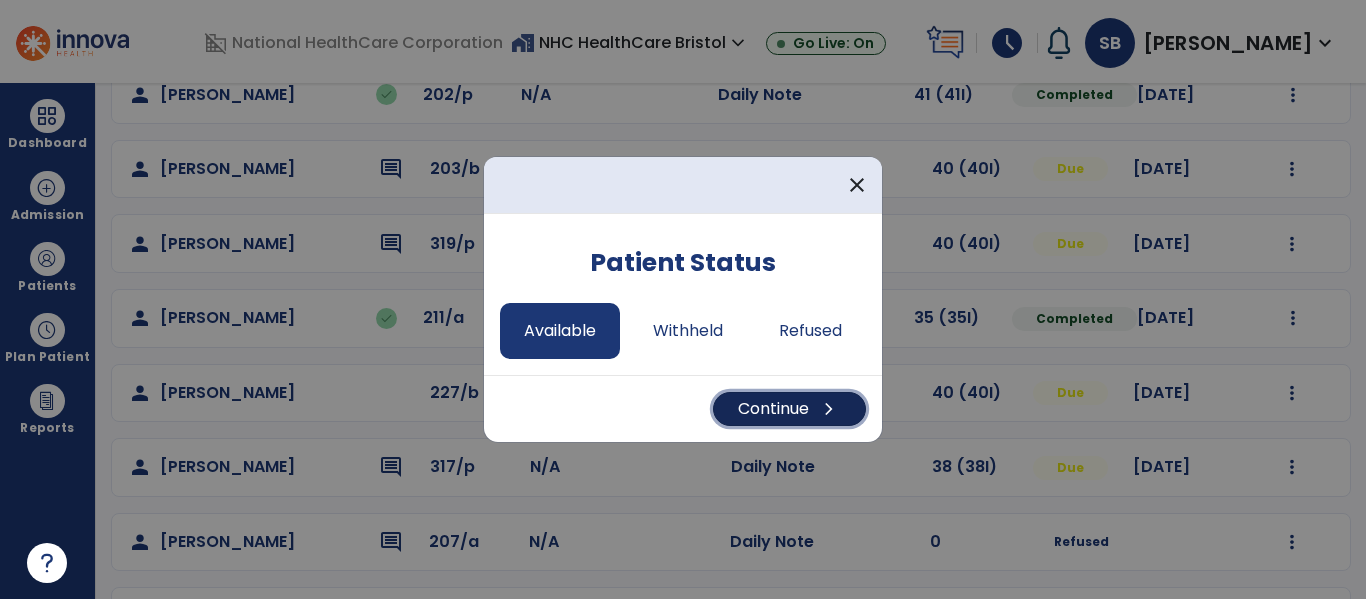 click on "Continue   chevron_right" at bounding box center [789, 409] 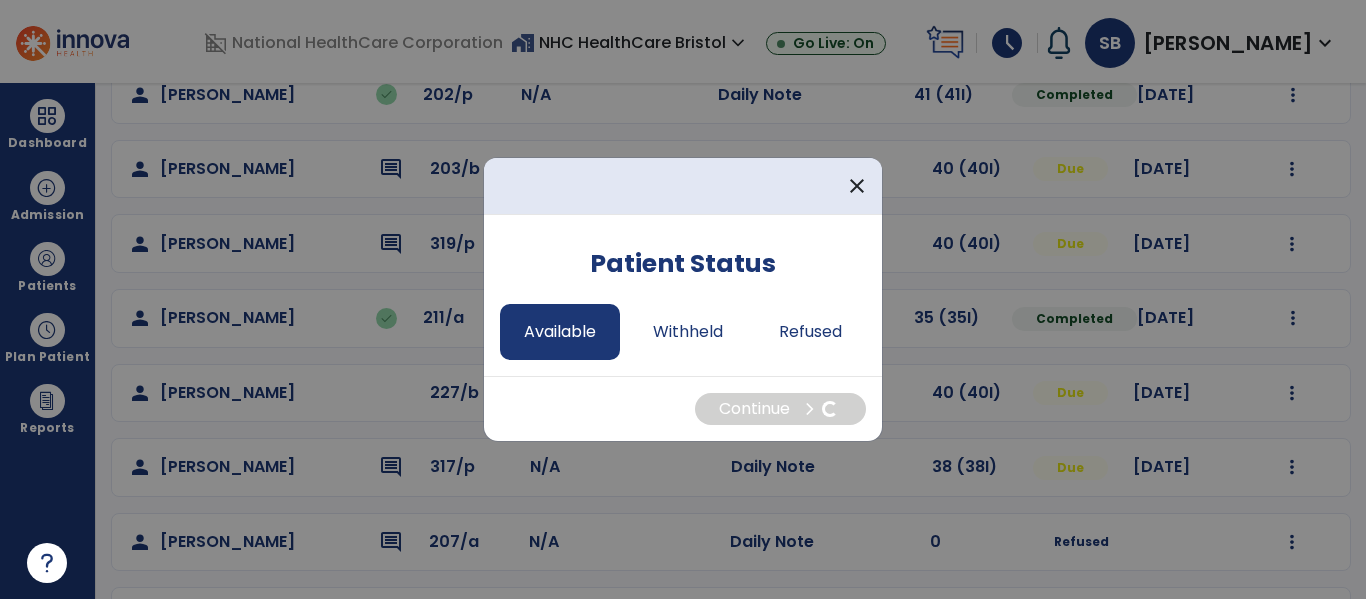 select on "*" 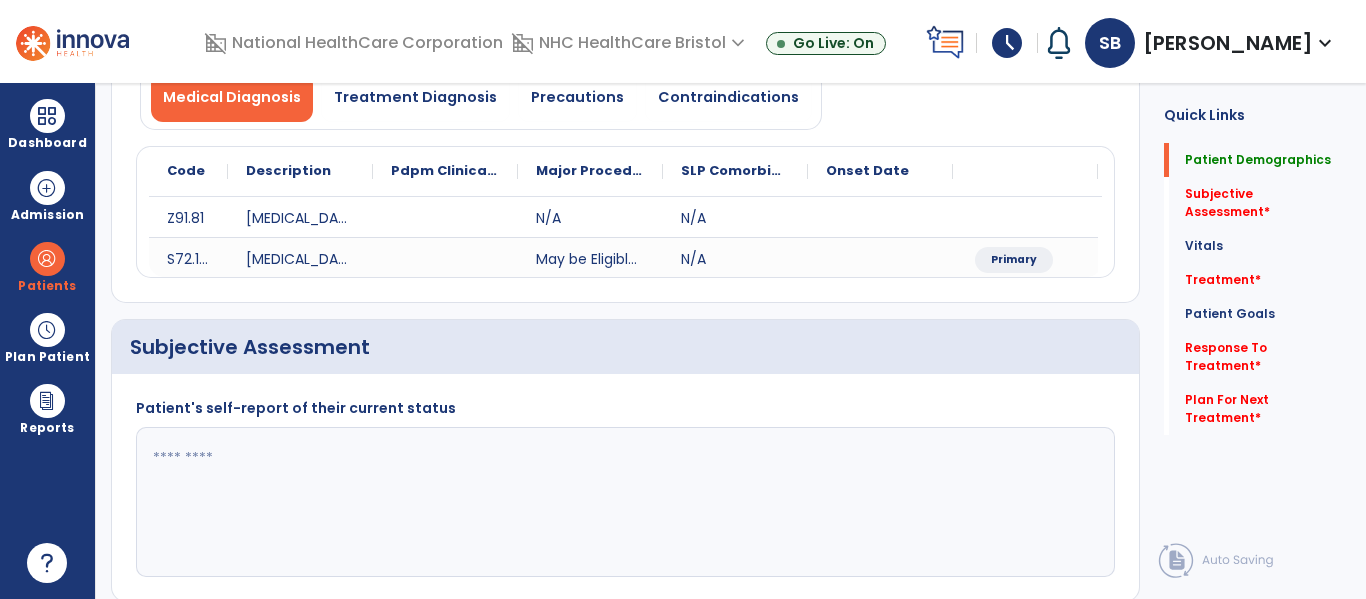 click 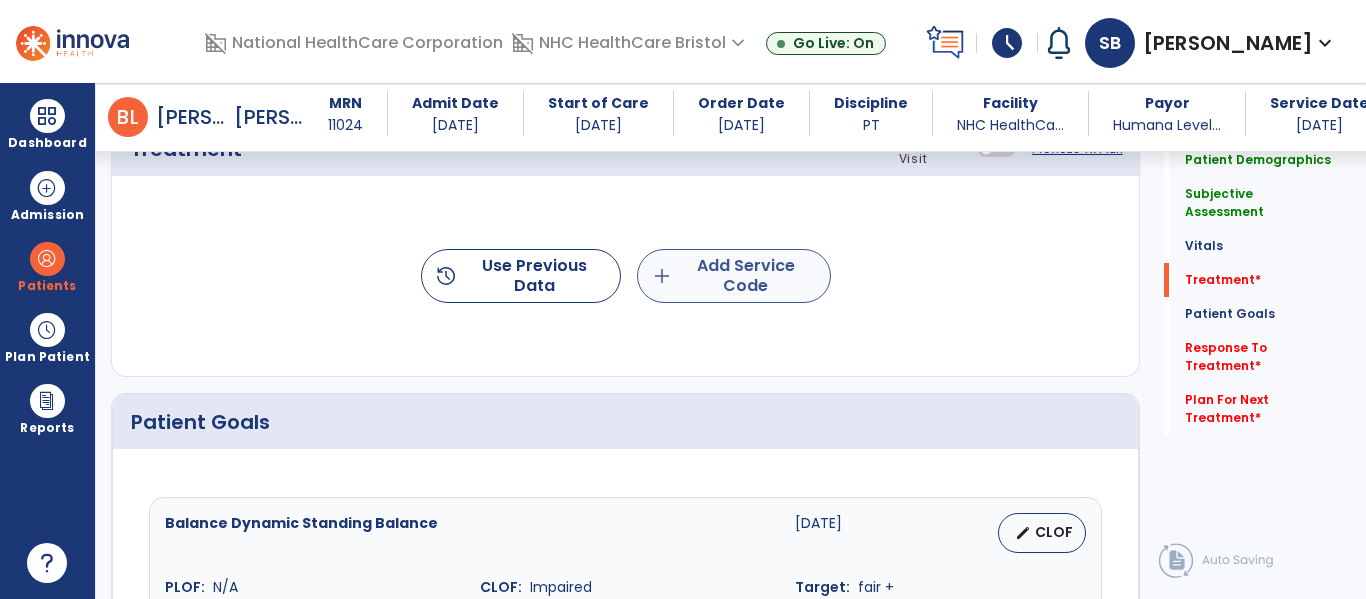 type on "**********" 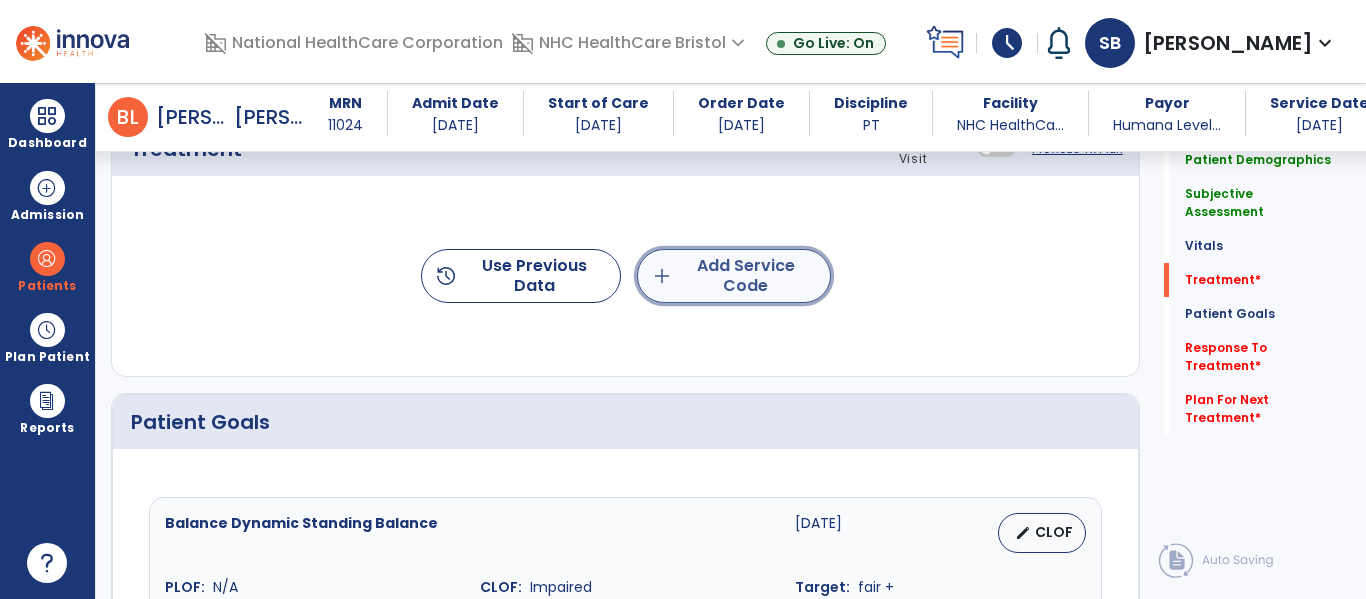 click on "add  Add Service Code" 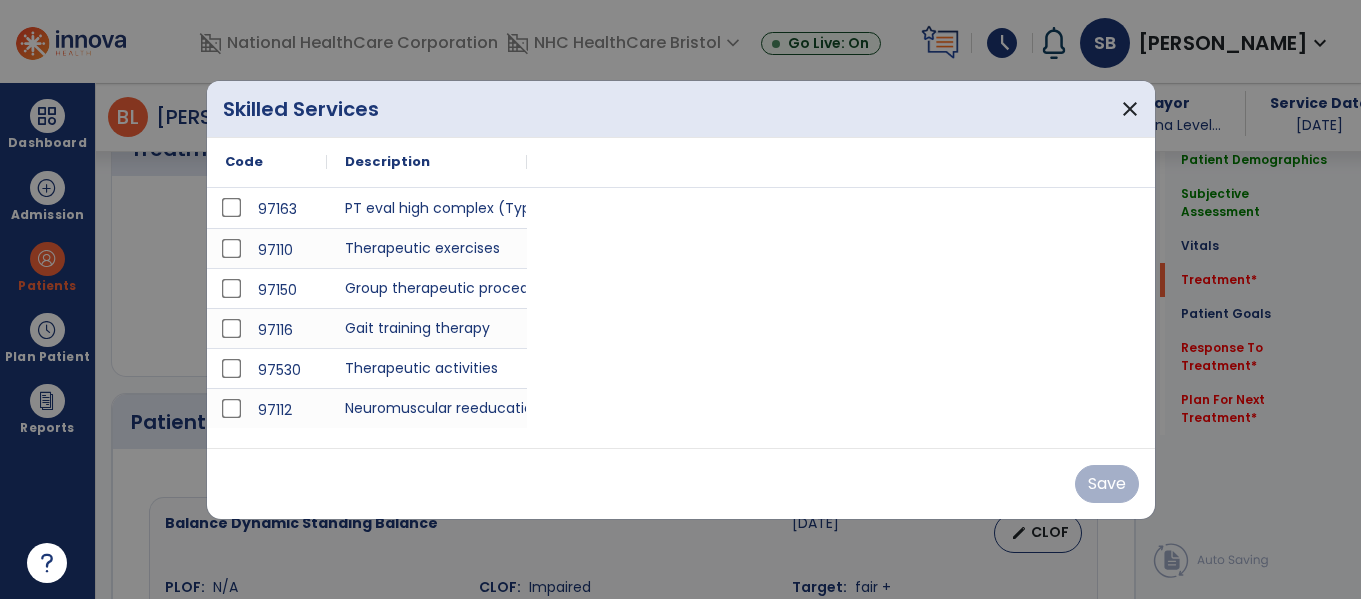 scroll, scrollTop: 1168, scrollLeft: 0, axis: vertical 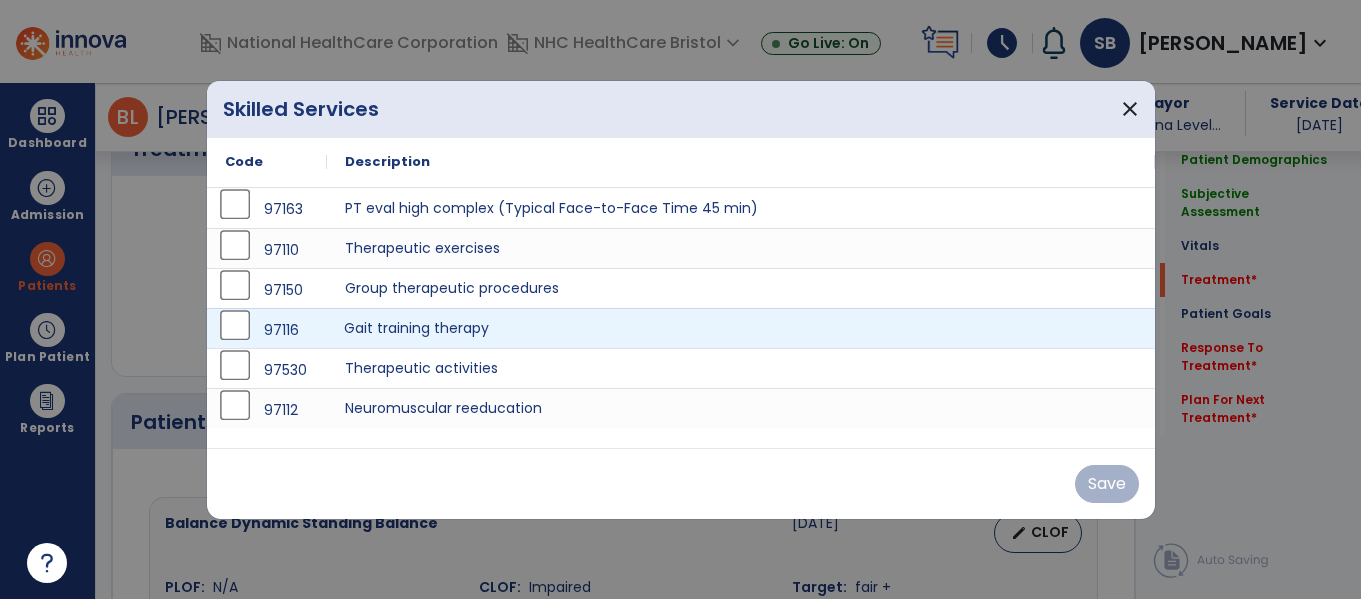 click on "Gait training therapy" at bounding box center (741, 328) 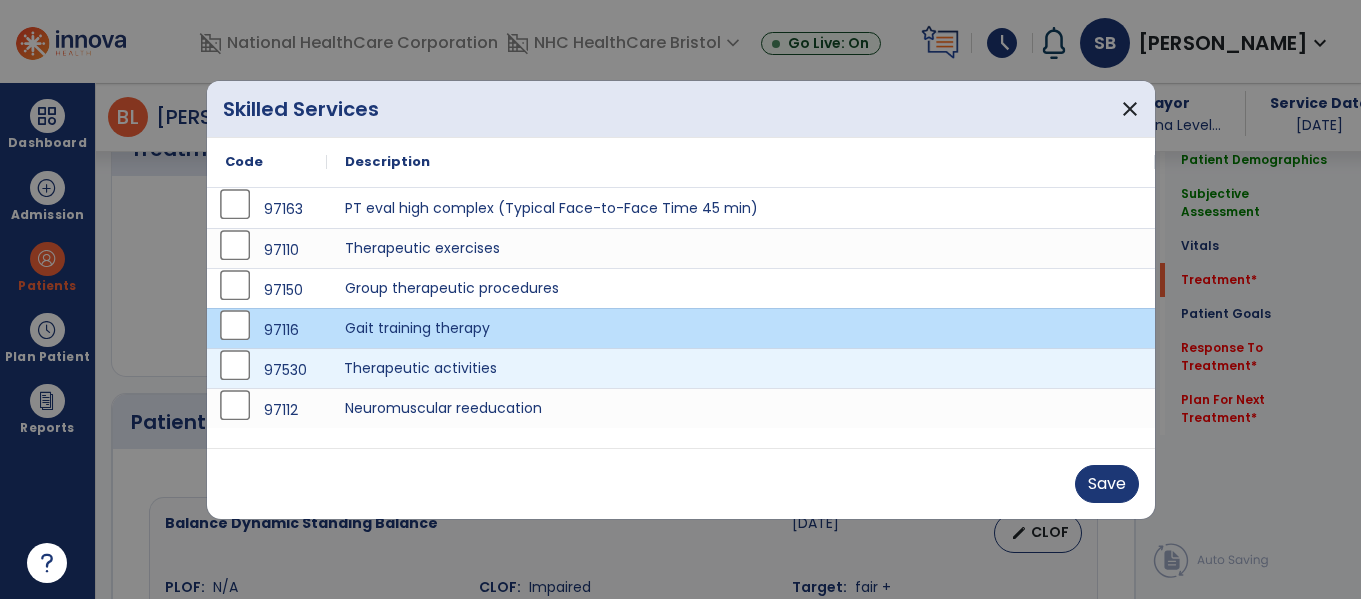 click on "Therapeutic activities" at bounding box center [741, 368] 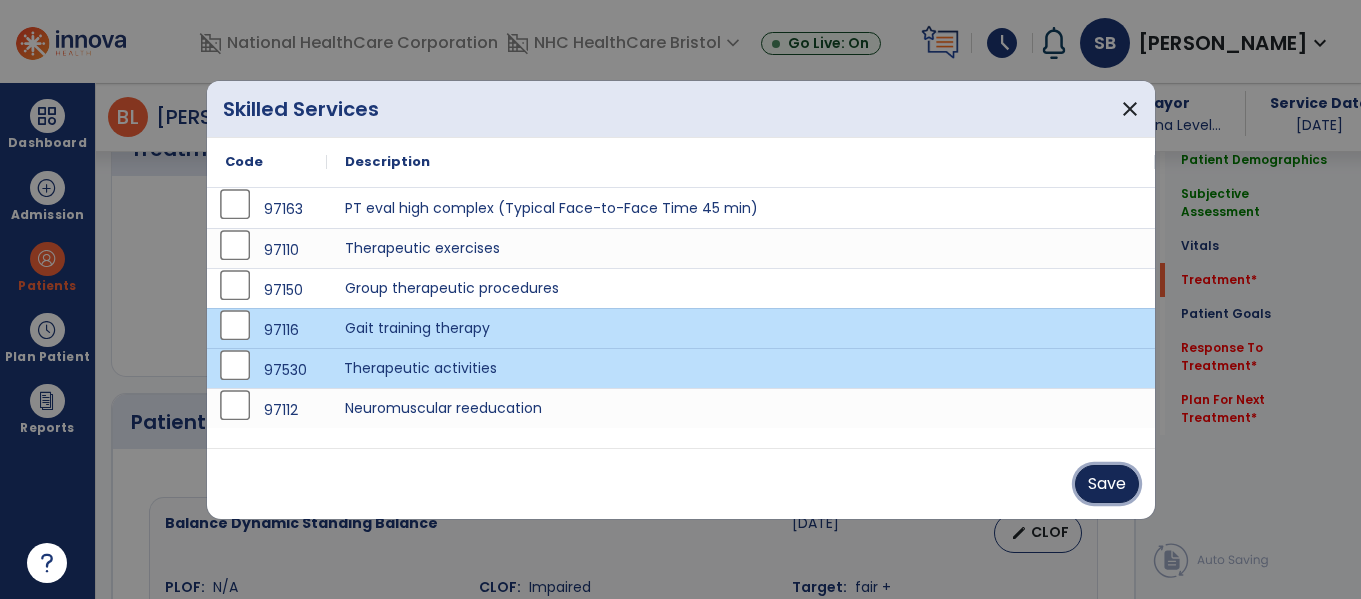 click on "Save" at bounding box center (1107, 484) 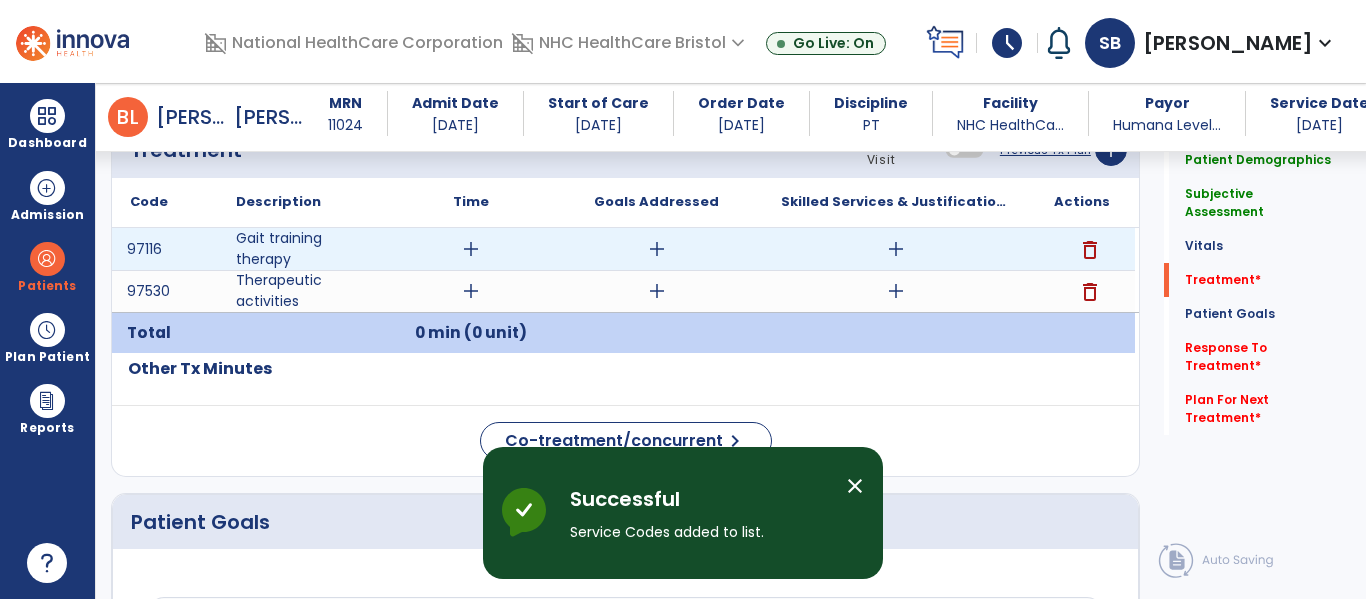 drag, startPoint x: 461, startPoint y: 229, endPoint x: 476, endPoint y: 250, distance: 25.806976 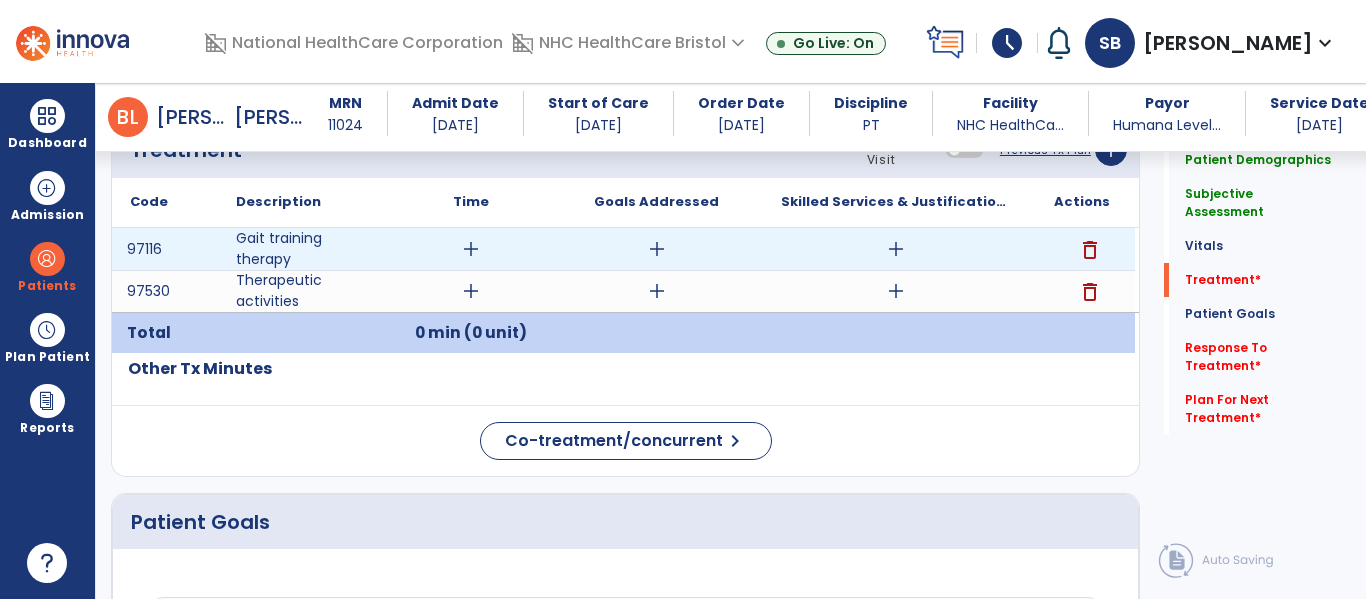 click on "add" at bounding box center (471, 249) 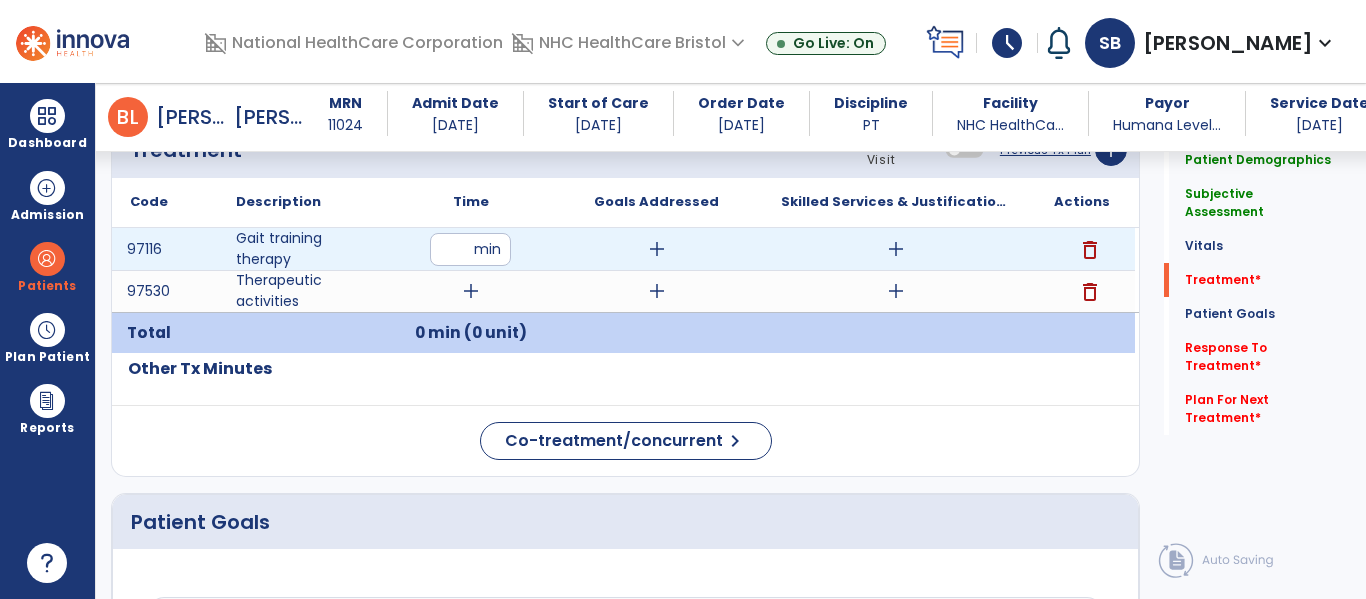 type on "**" 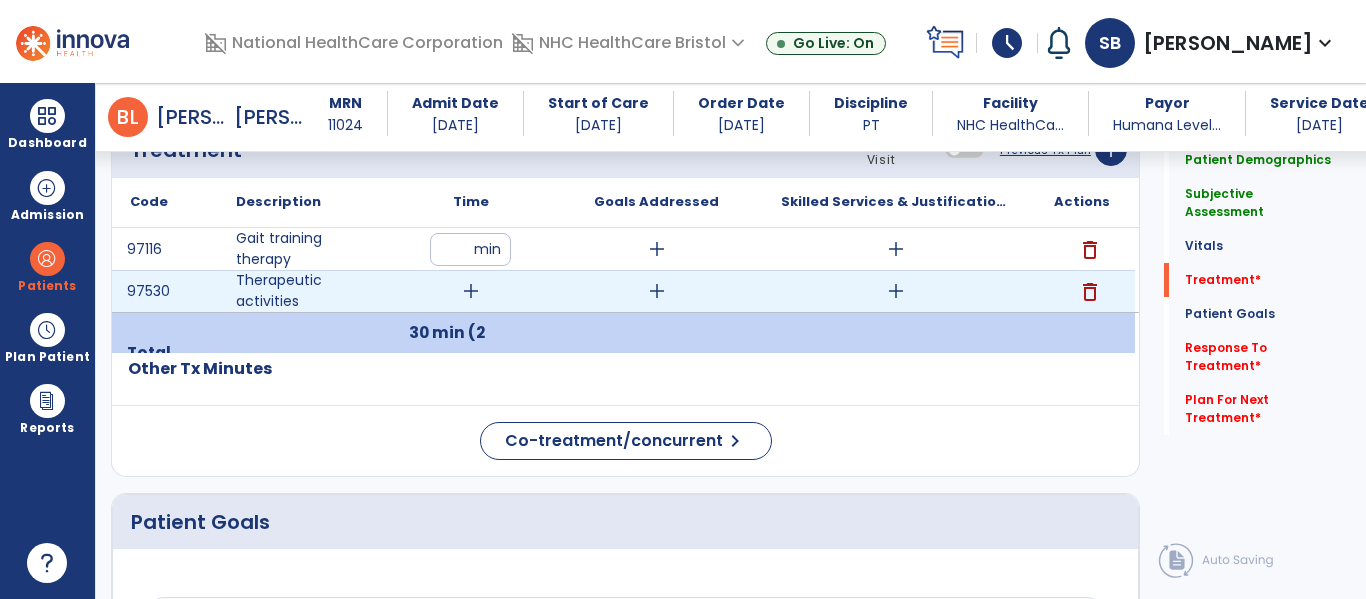 click on "add" at bounding box center (471, 291) 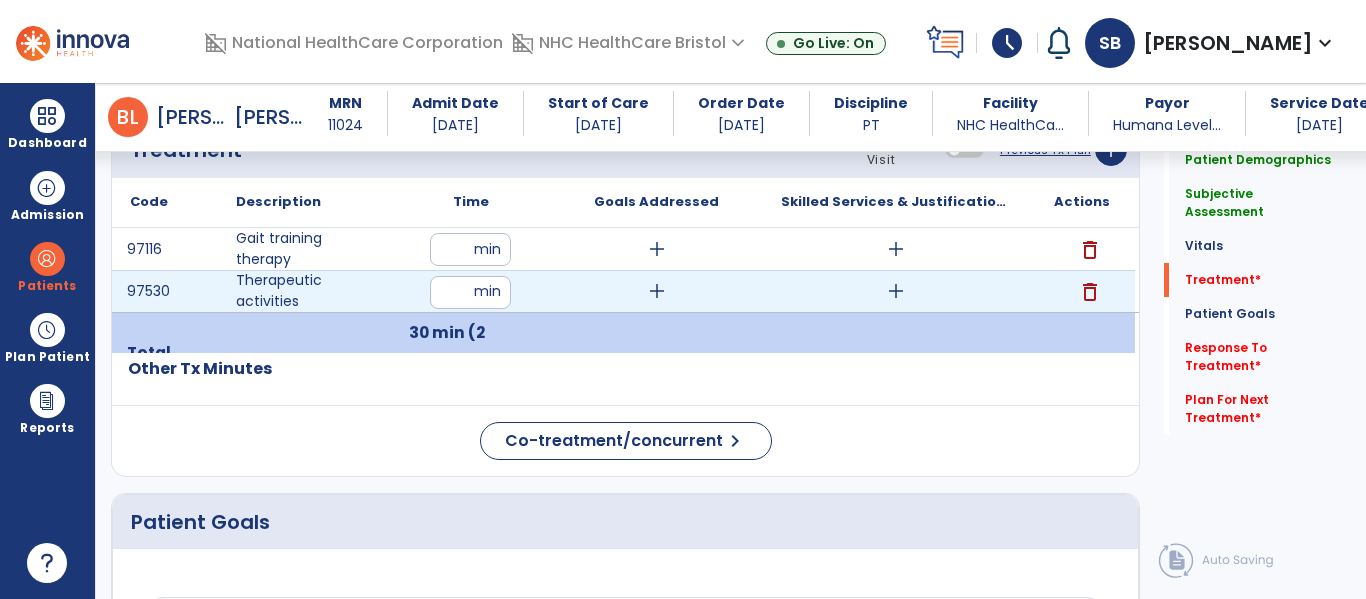 type on "**" 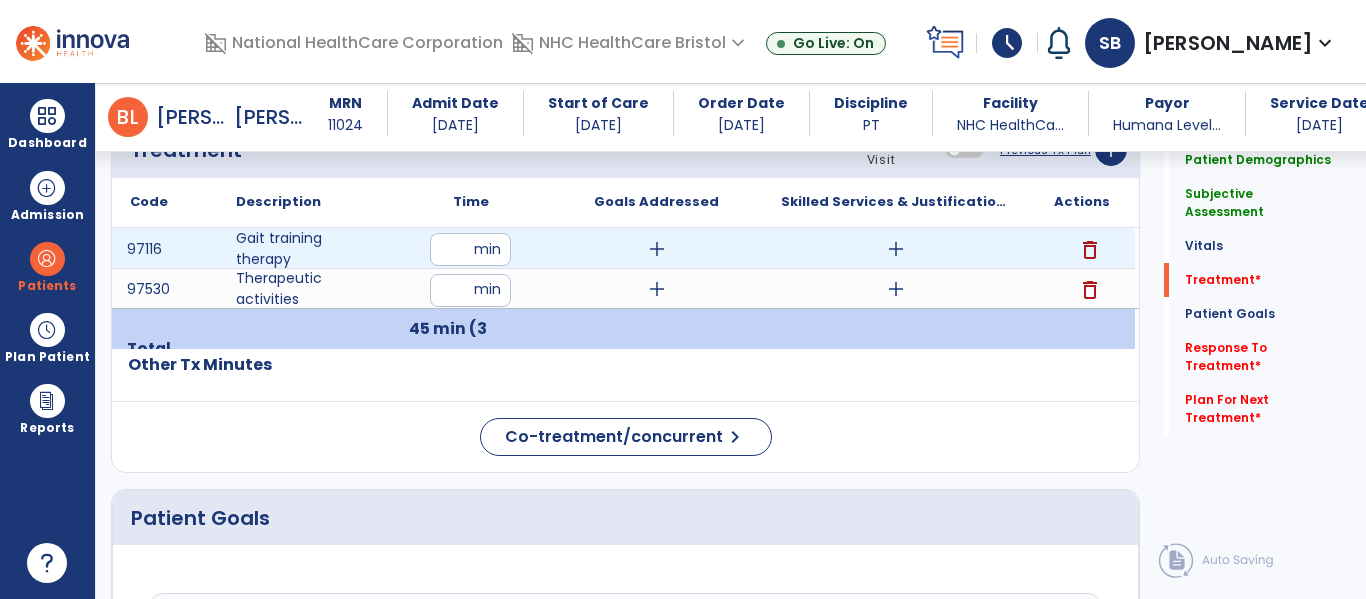 click on "add" at bounding box center (896, 249) 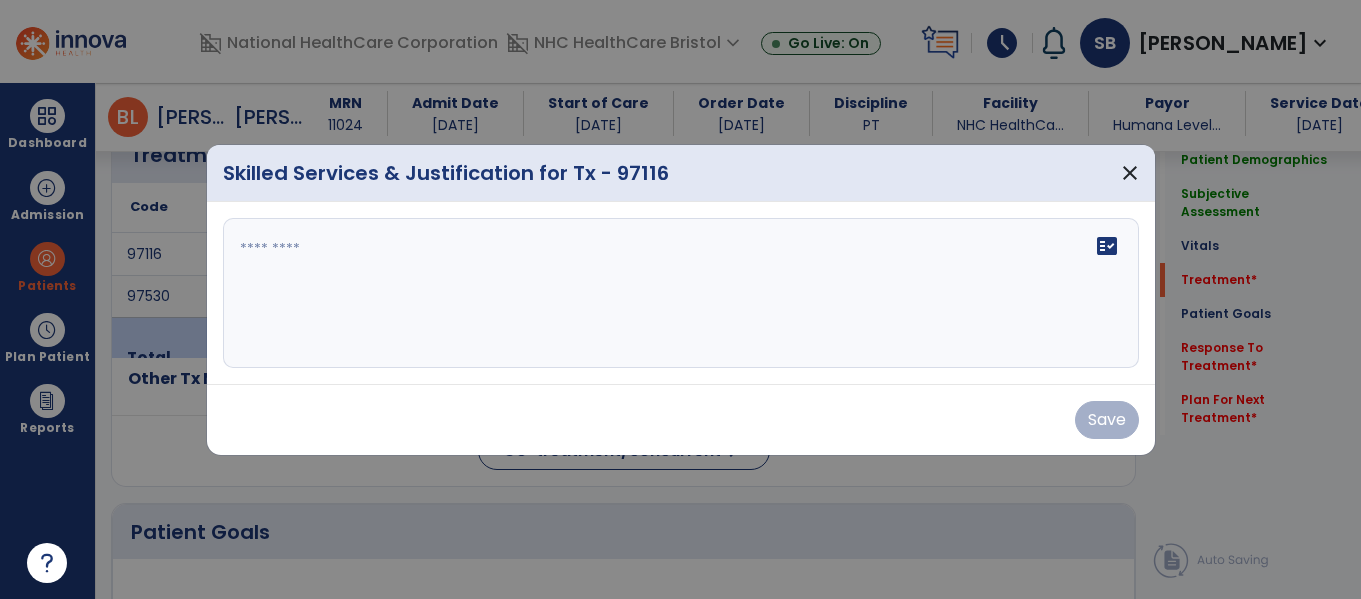 scroll, scrollTop: 1168, scrollLeft: 0, axis: vertical 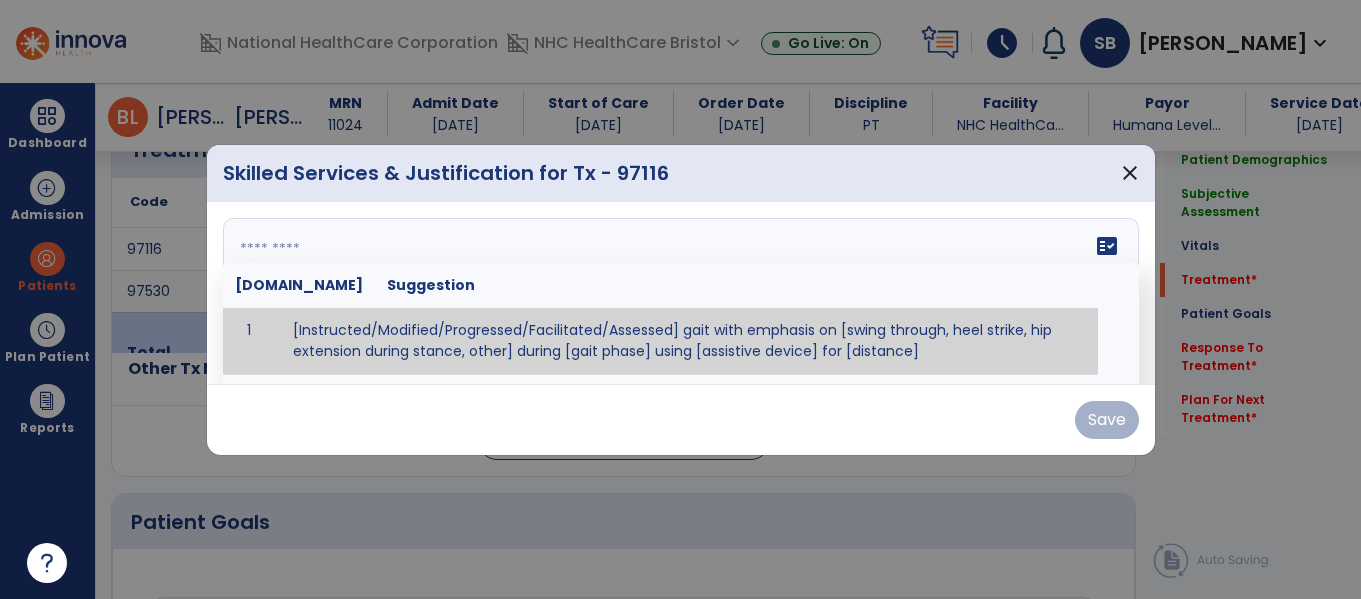 drag, startPoint x: 402, startPoint y: 252, endPoint x: 425, endPoint y: 230, distance: 31.827662 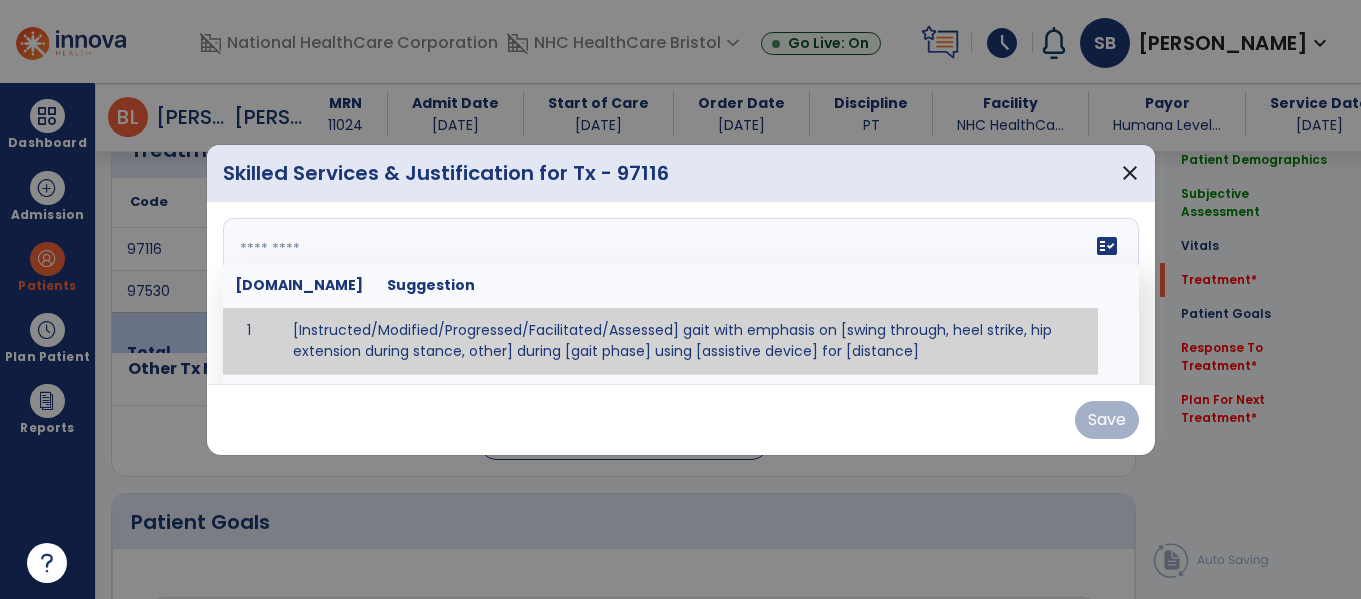 click at bounding box center (678, 293) 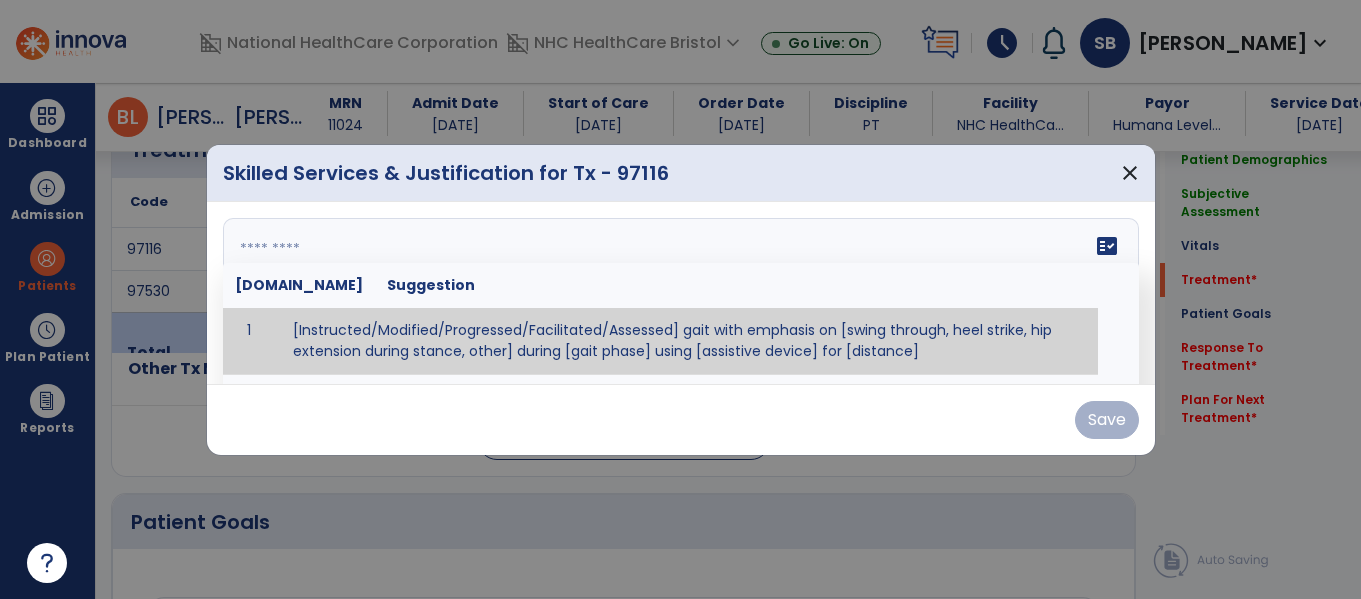 paste on "**********" 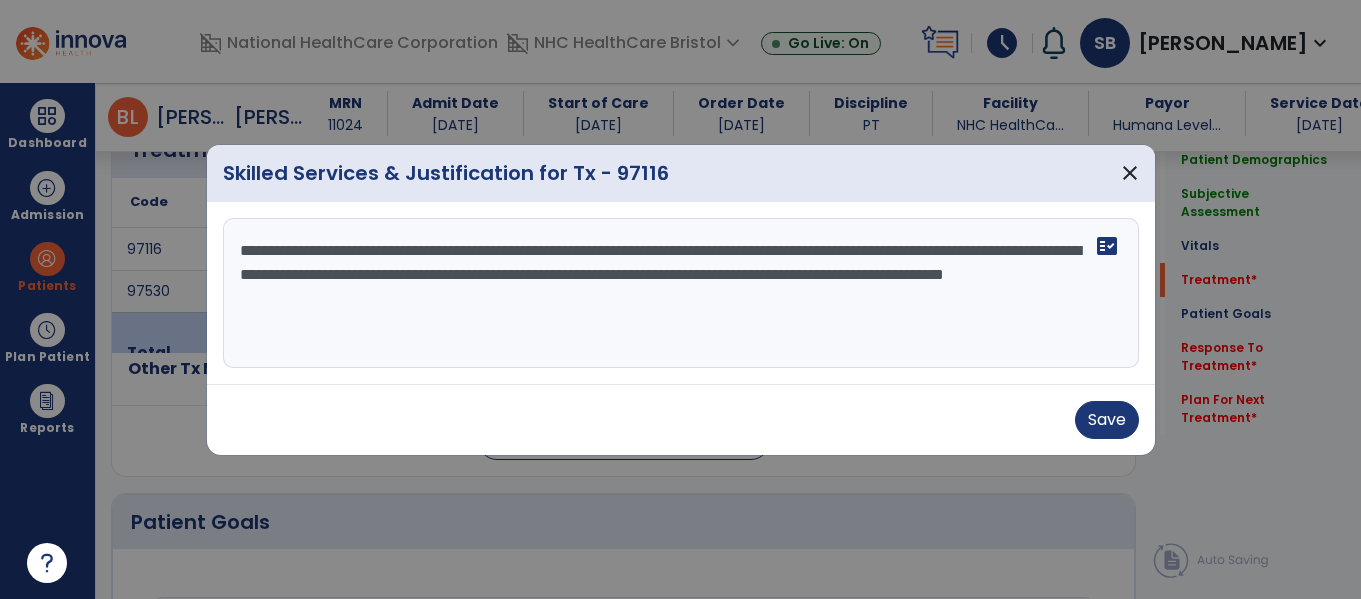 click on "**********" at bounding box center [681, 293] 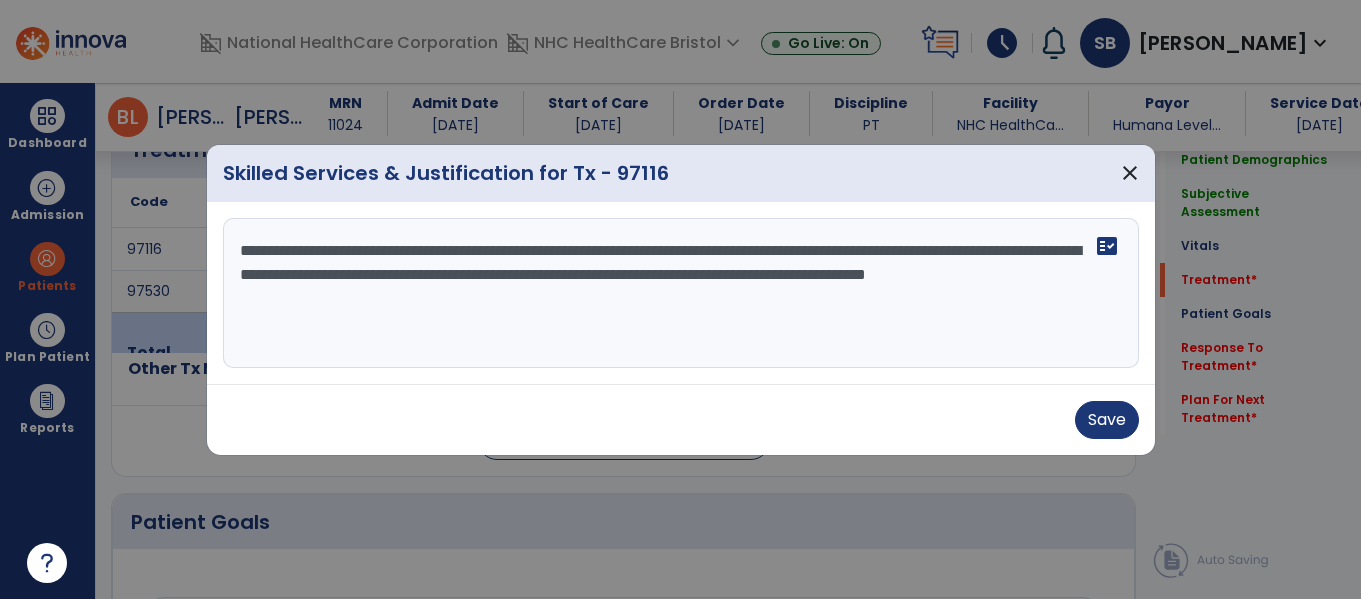 drag, startPoint x: 563, startPoint y: 274, endPoint x: 413, endPoint y: 276, distance: 150.01334 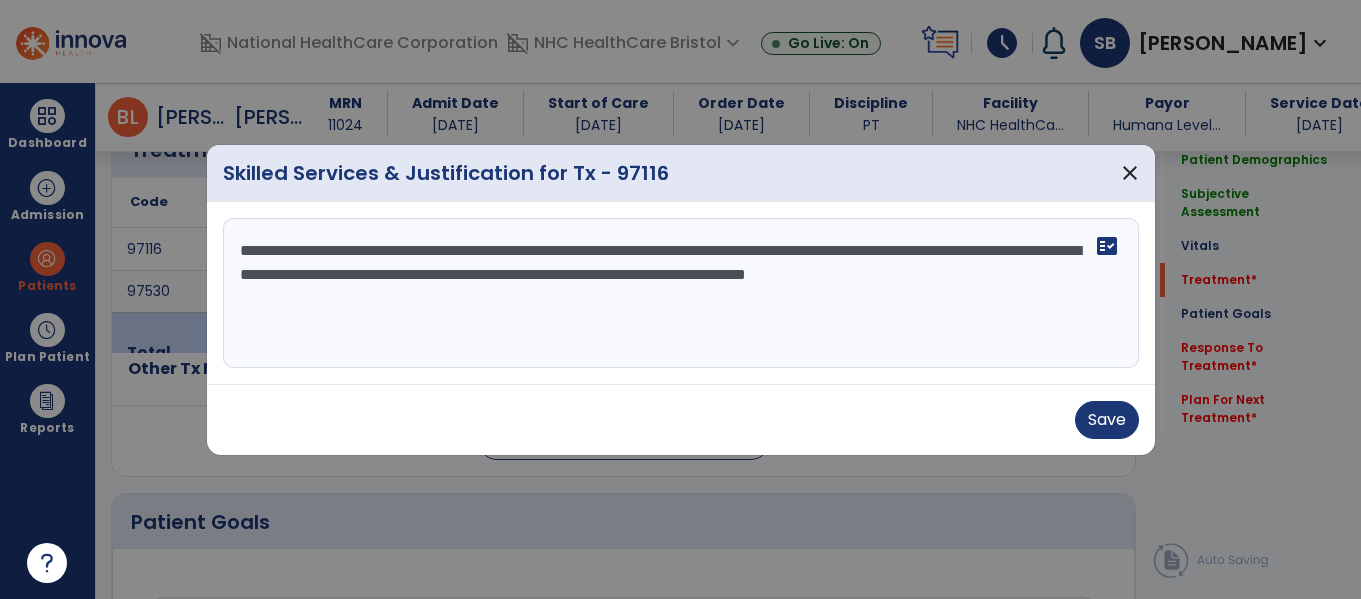 click on "**********" at bounding box center [681, 293] 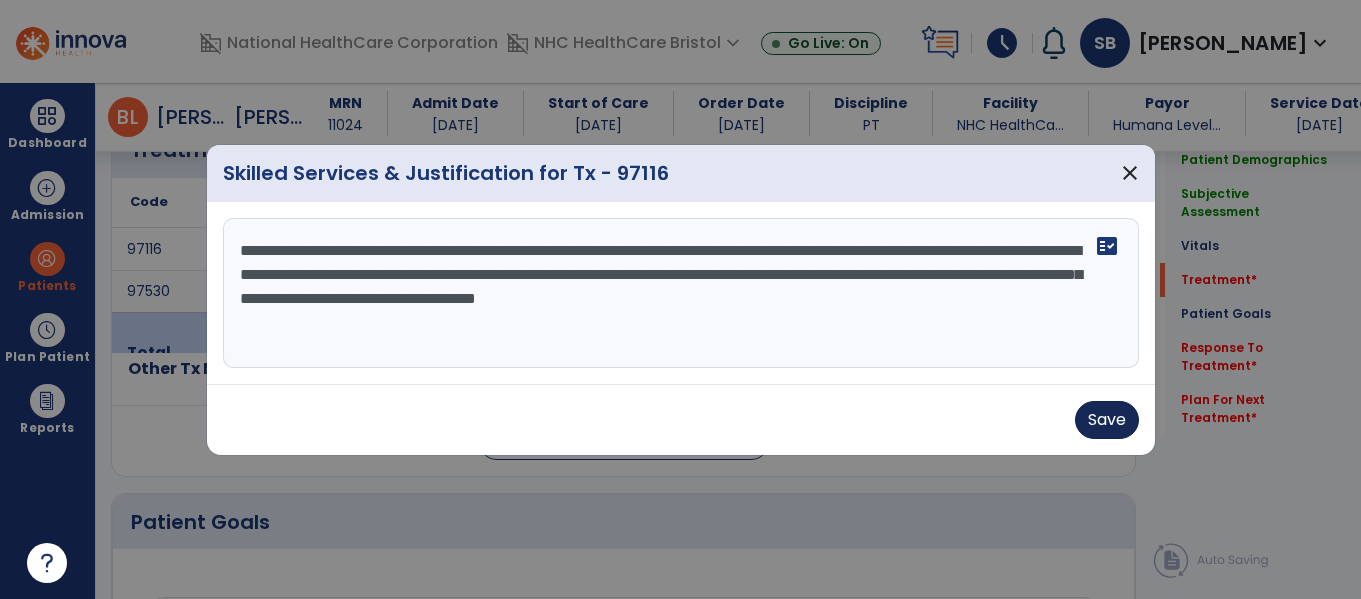 type on "**********" 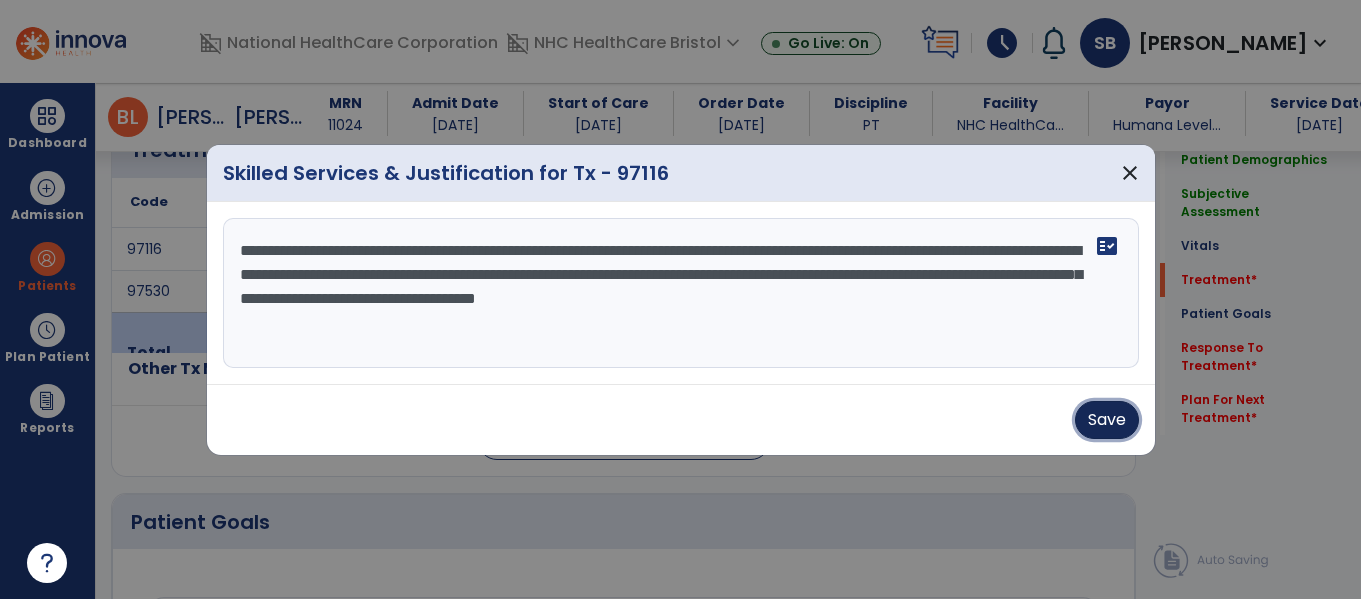 click on "Save" at bounding box center [1107, 420] 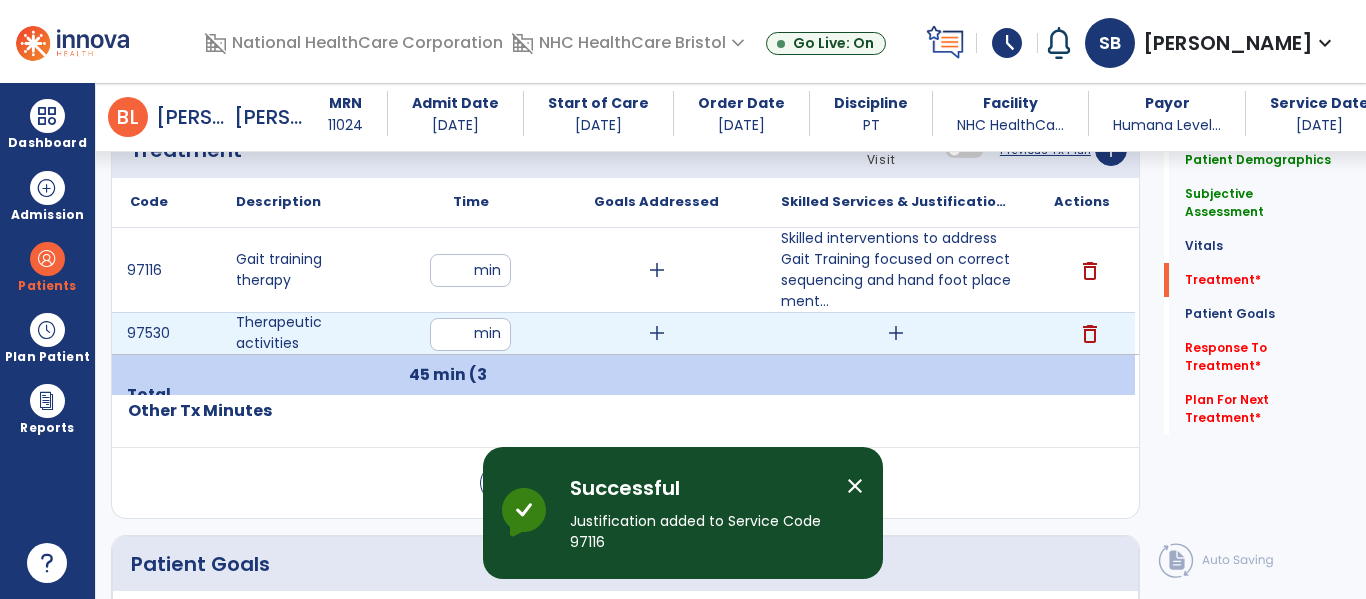 click on "add" at bounding box center (896, 333) 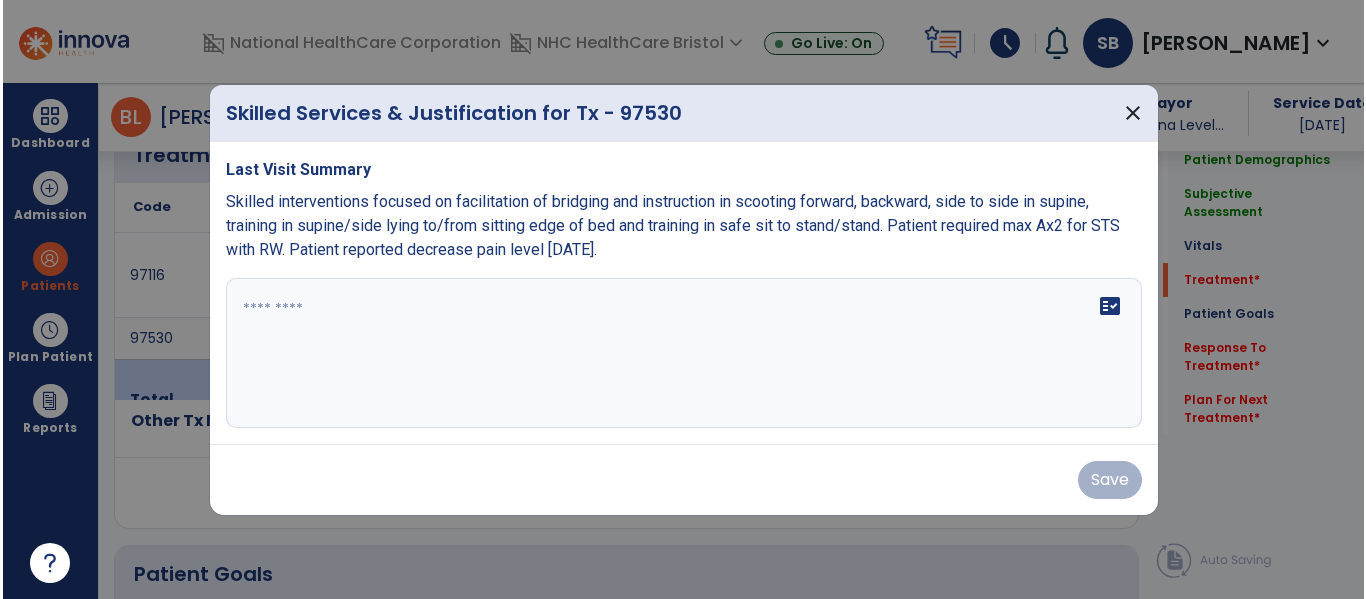 scroll, scrollTop: 1168, scrollLeft: 0, axis: vertical 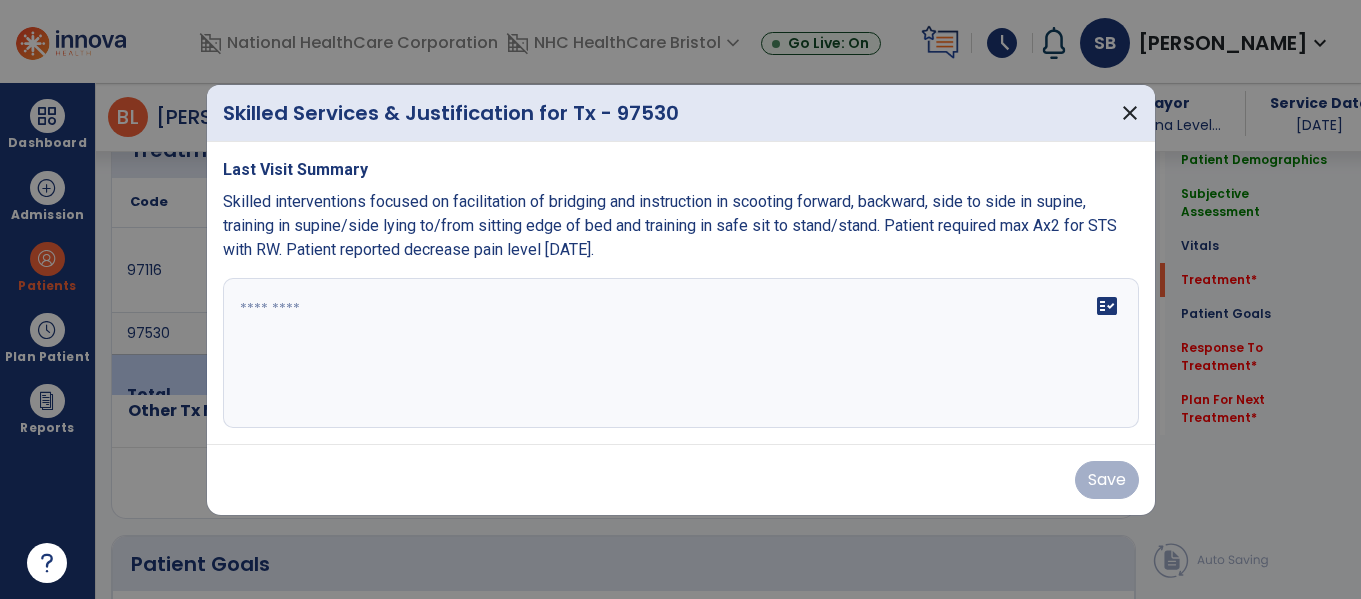 click on "fact_check" at bounding box center (681, 353) 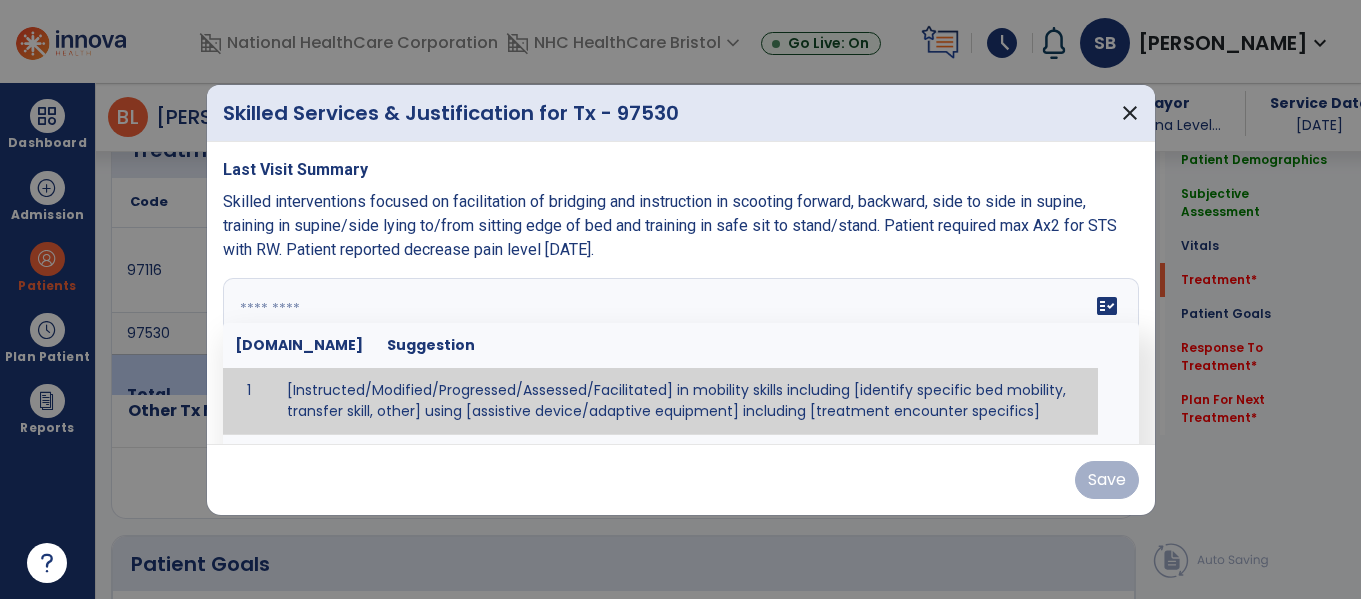 paste on "**********" 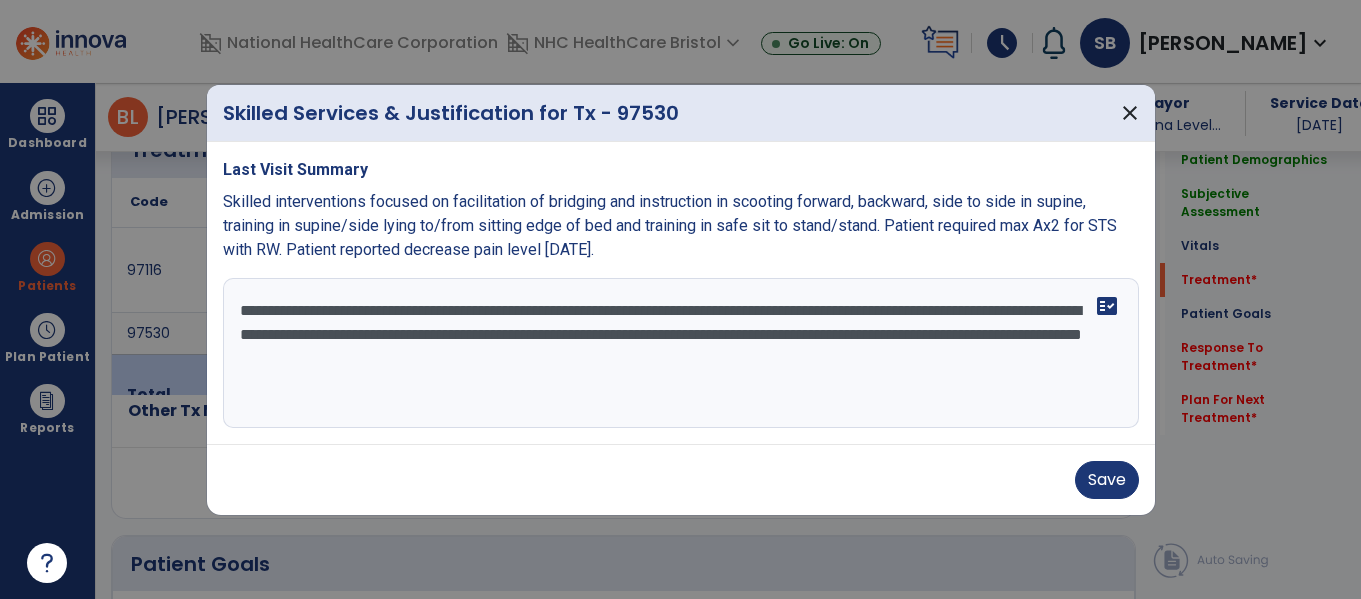 click on "**********" at bounding box center [681, 353] 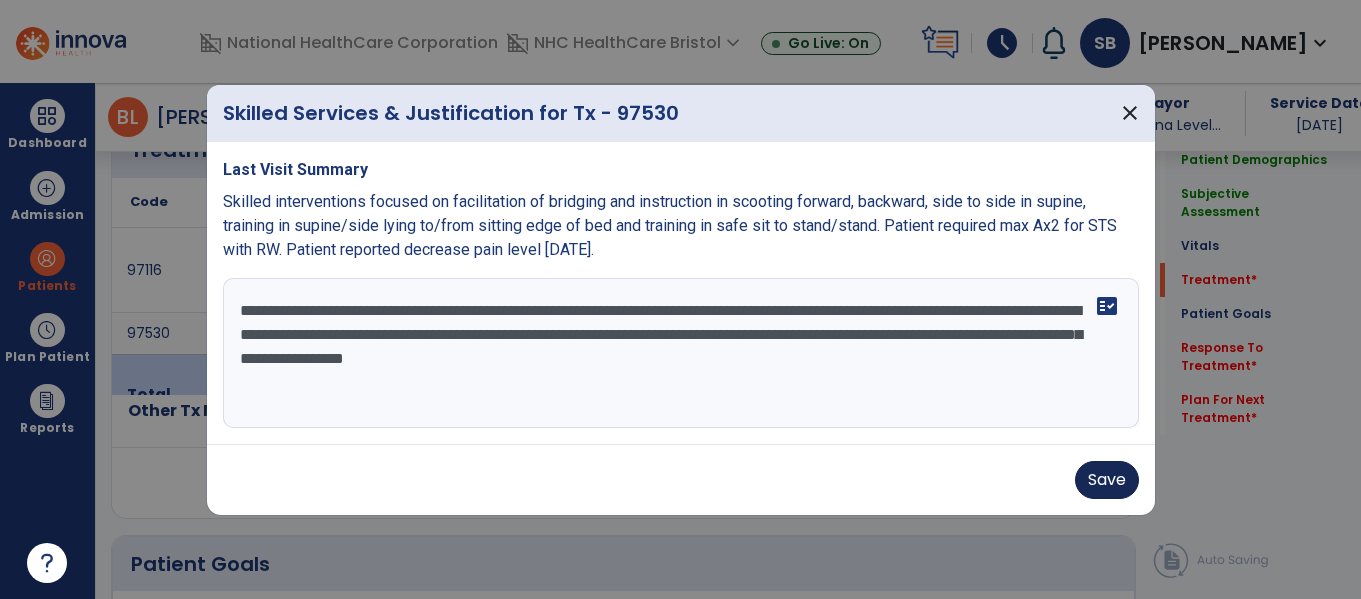 type on "**********" 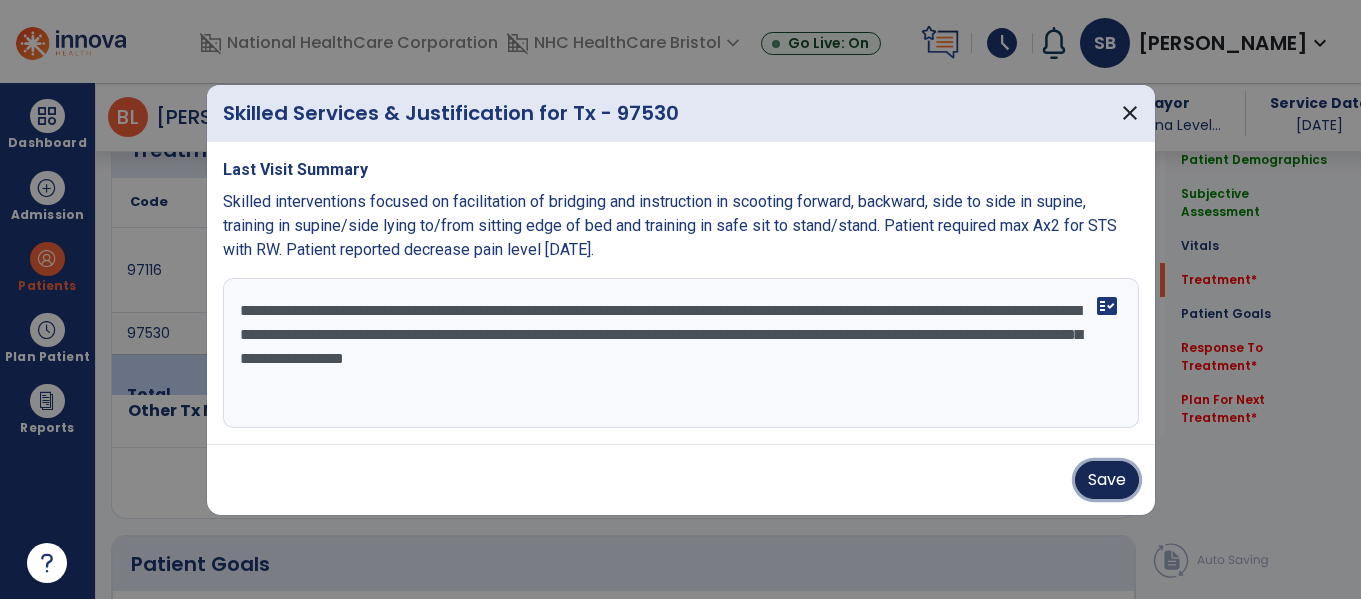 click on "Save" at bounding box center (1107, 480) 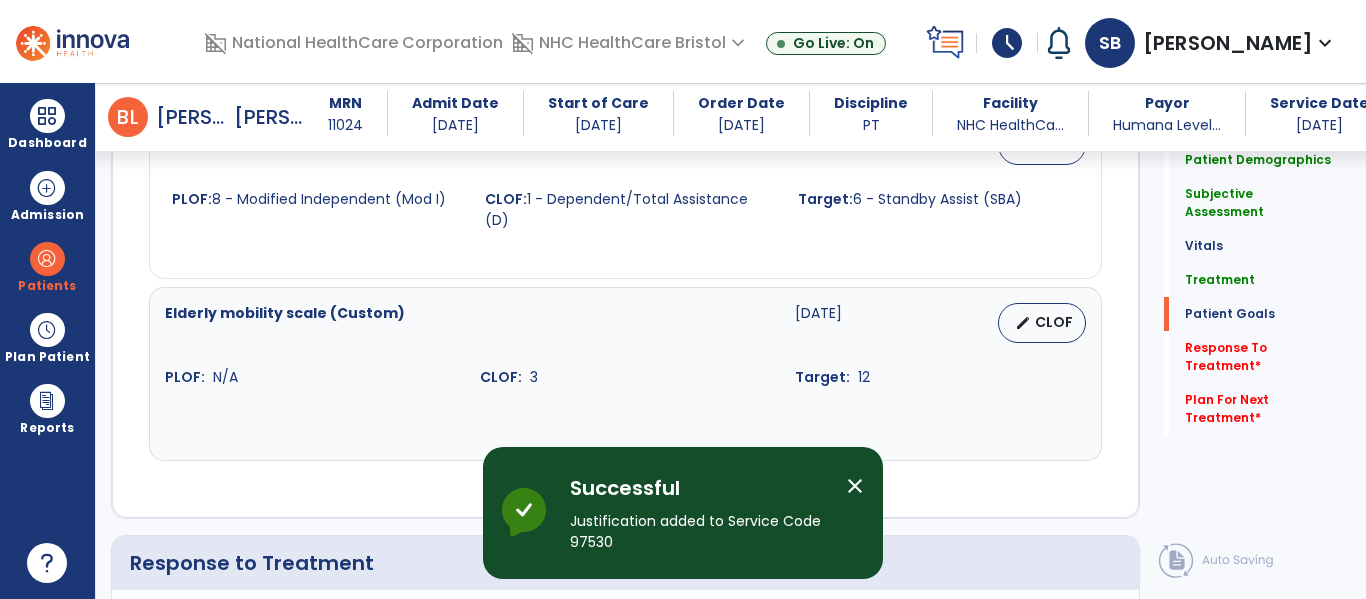 scroll, scrollTop: 2968, scrollLeft: 0, axis: vertical 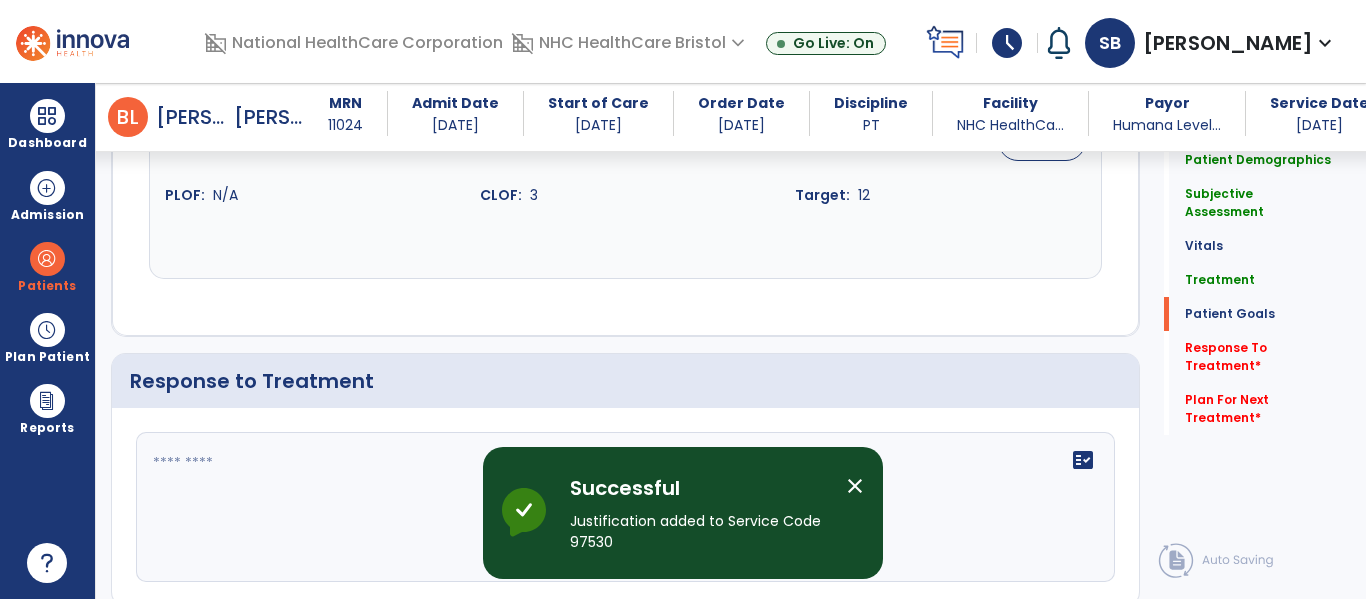 click on "fact_check" 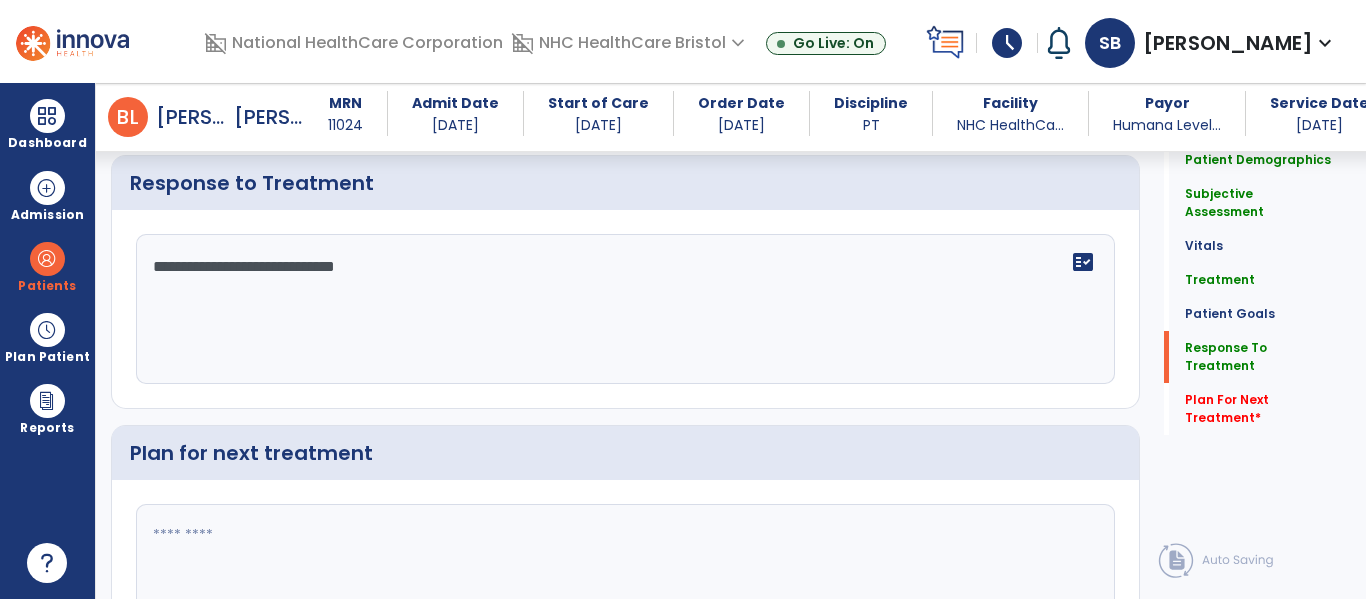 type on "**********" 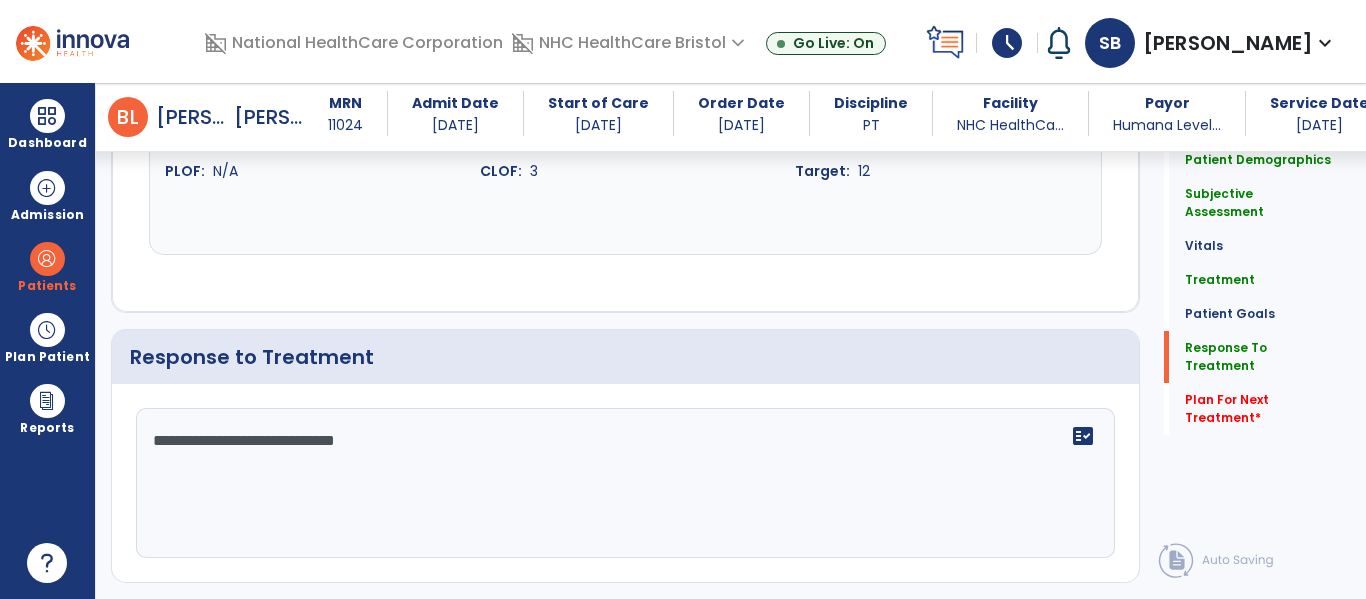 drag, startPoint x: 490, startPoint y: 349, endPoint x: 426, endPoint y: 372, distance: 68.007355 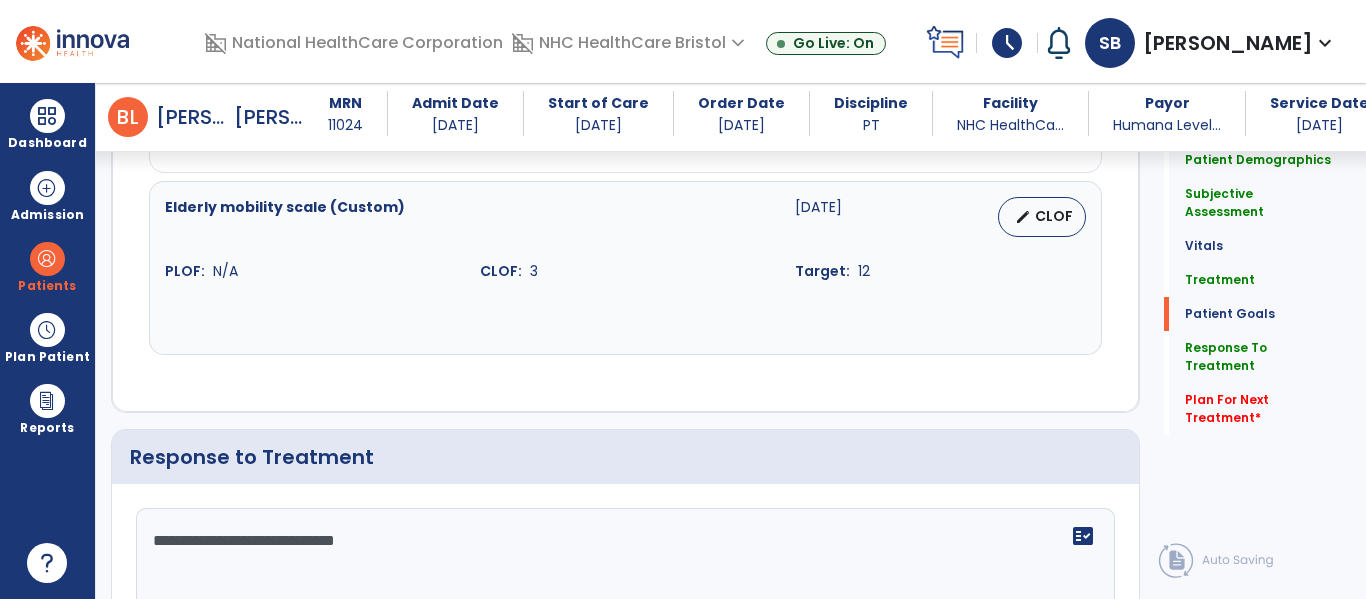 drag, startPoint x: 488, startPoint y: 434, endPoint x: 0, endPoint y: 463, distance: 488.86093 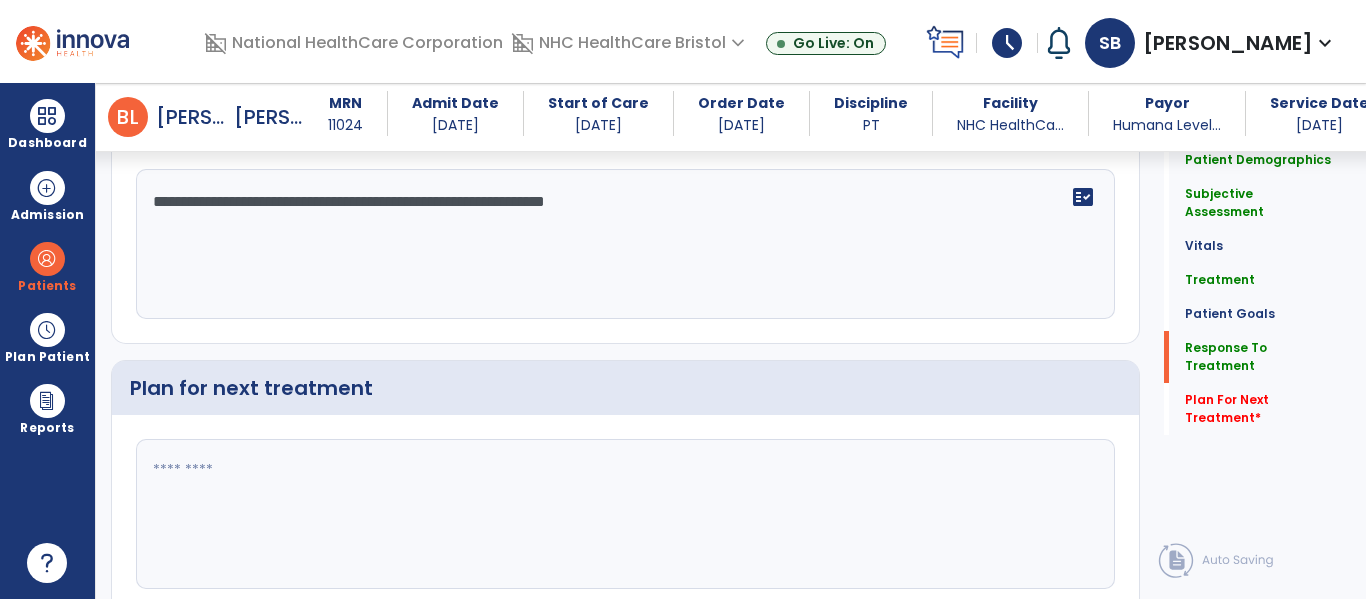 scroll, scrollTop: 3292, scrollLeft: 0, axis: vertical 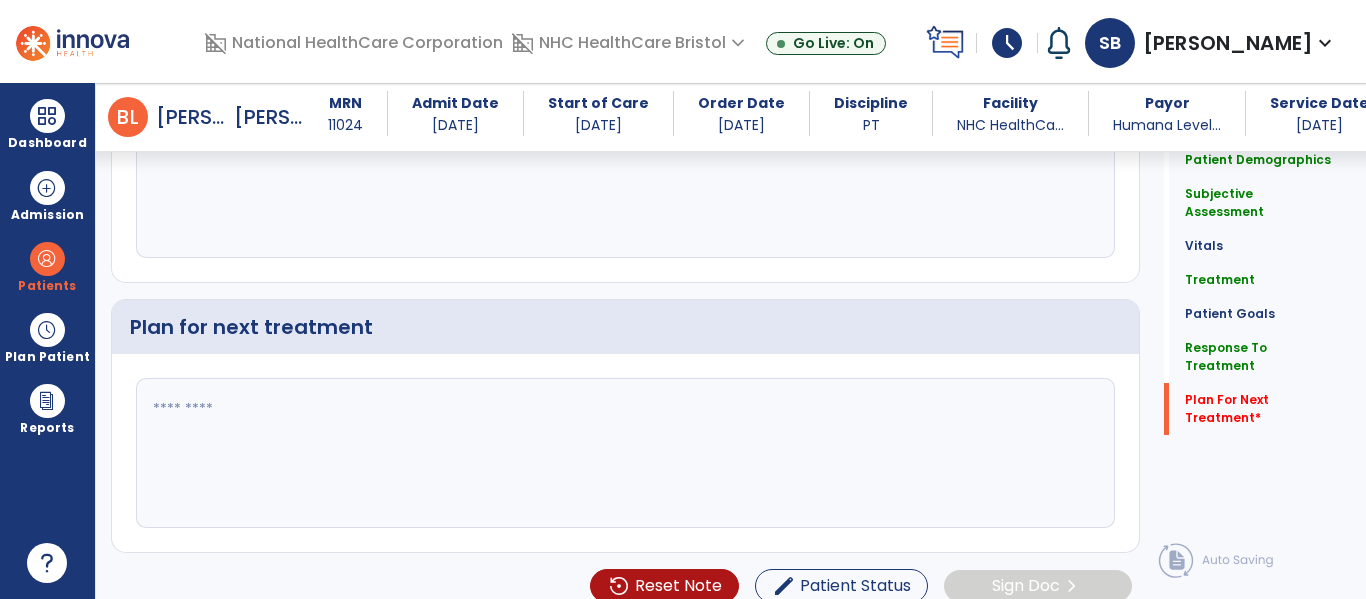 type on "**********" 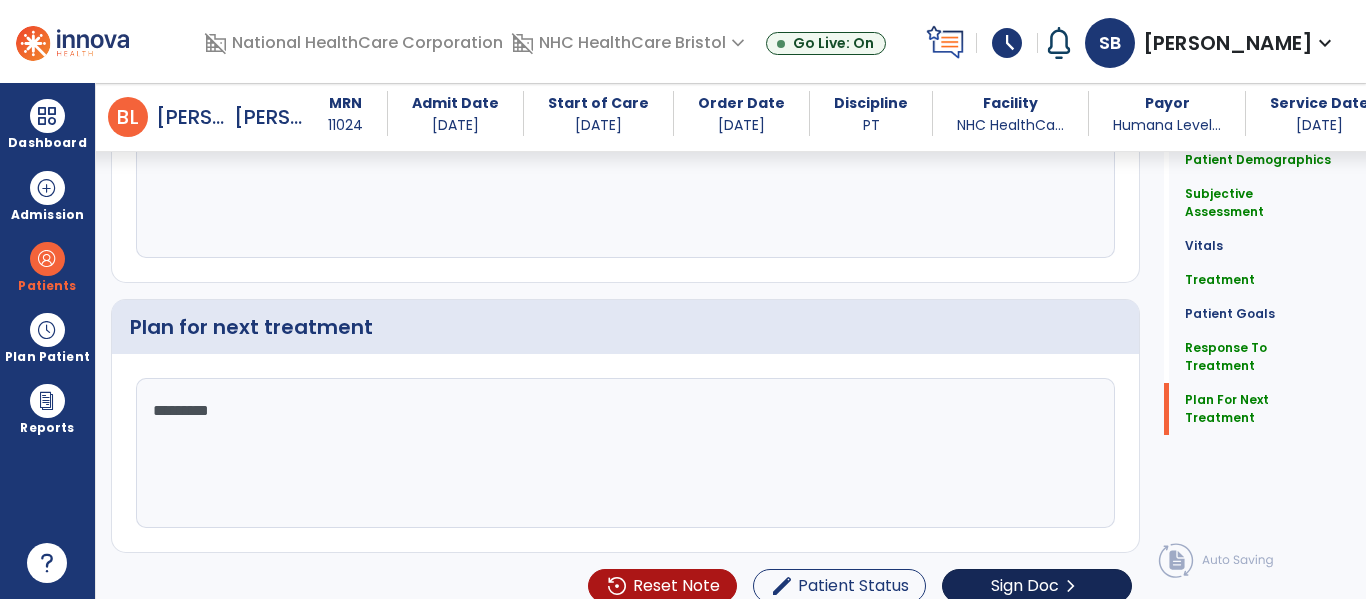 type on "********" 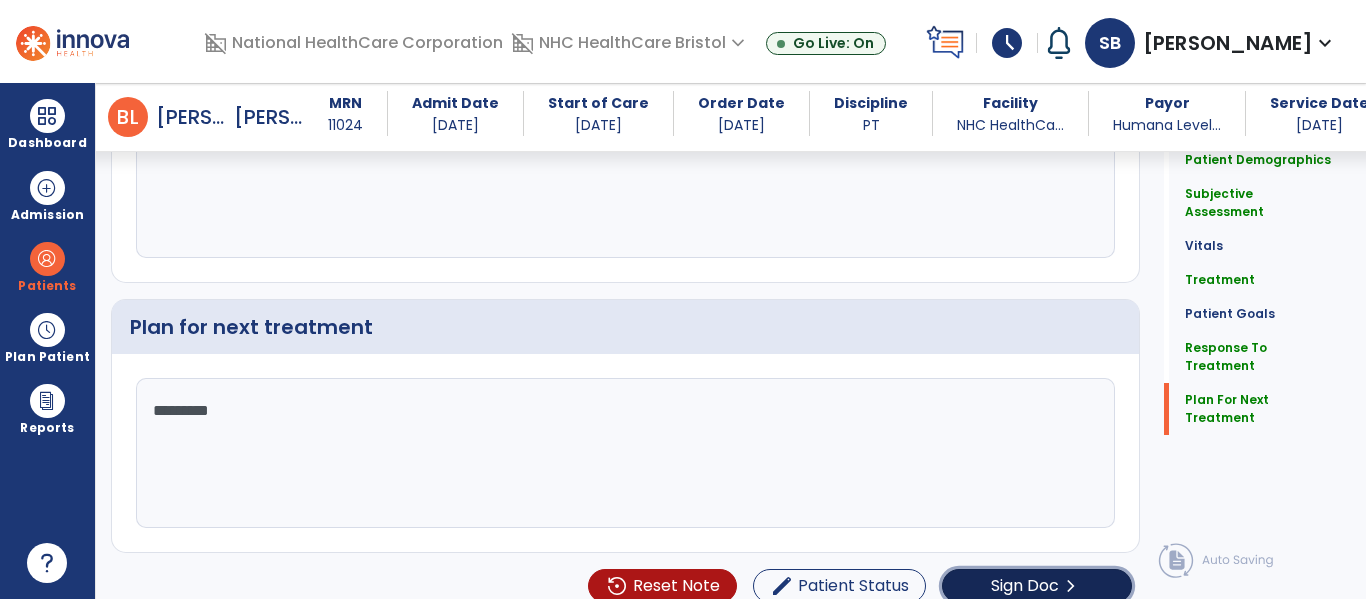 click on "Sign Doc  chevron_right" 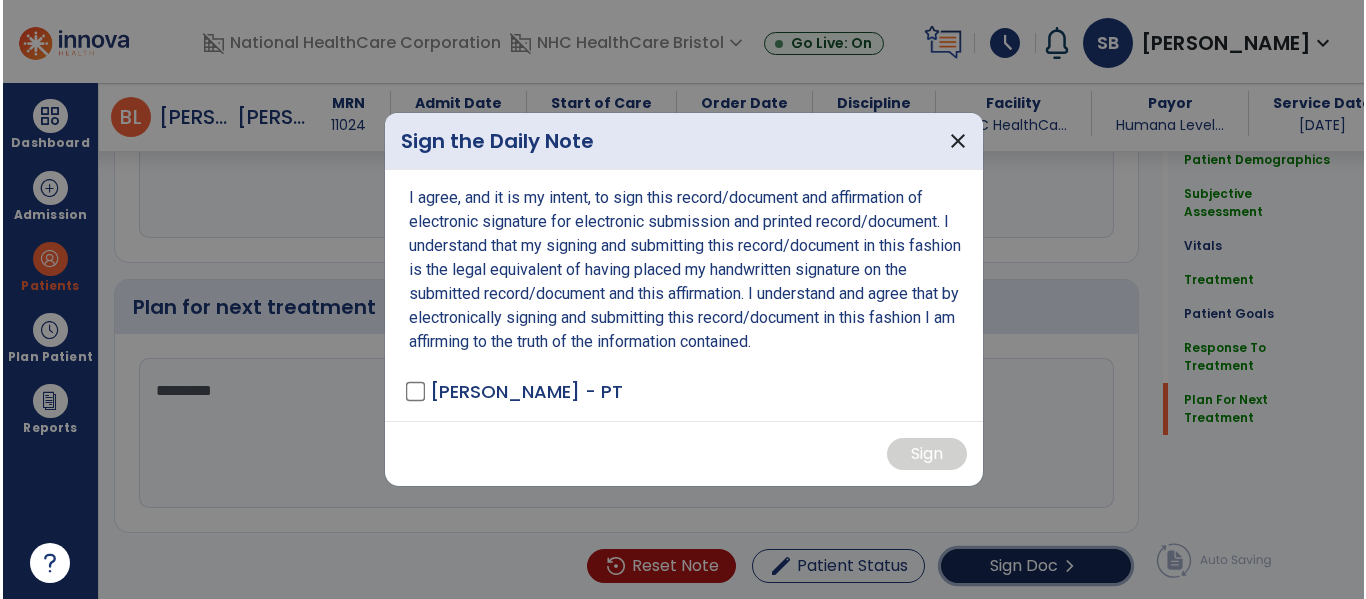 scroll, scrollTop: 3334, scrollLeft: 0, axis: vertical 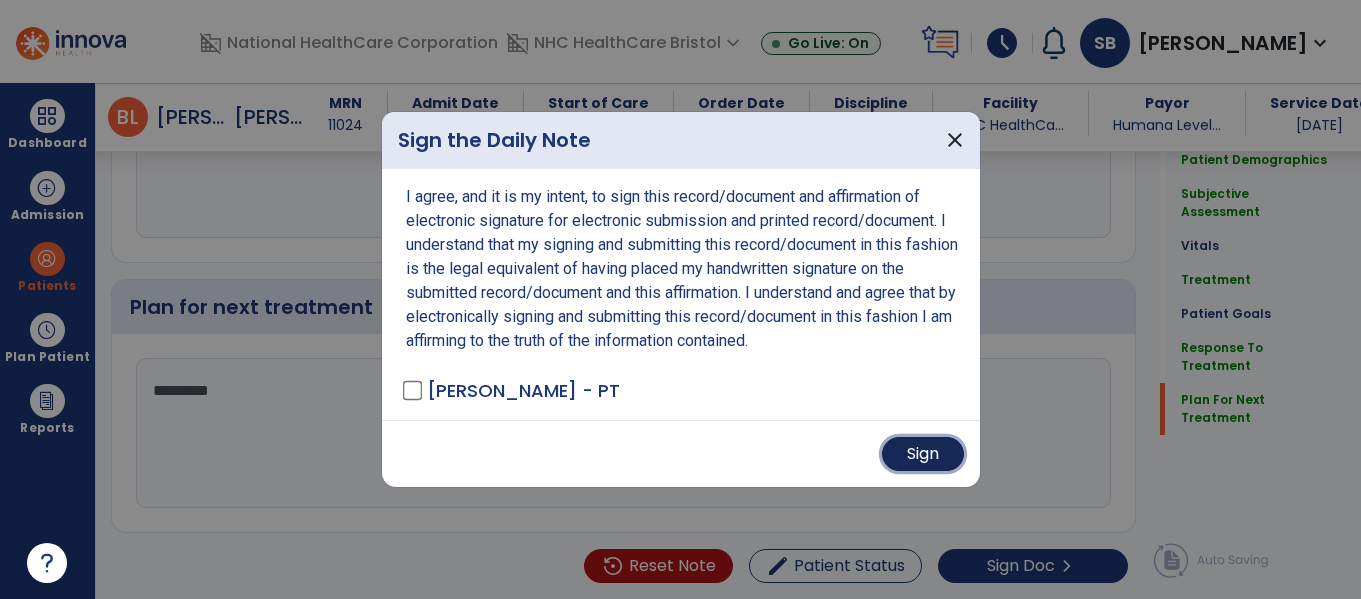 drag, startPoint x: 918, startPoint y: 443, endPoint x: 911, endPoint y: 432, distance: 13.038404 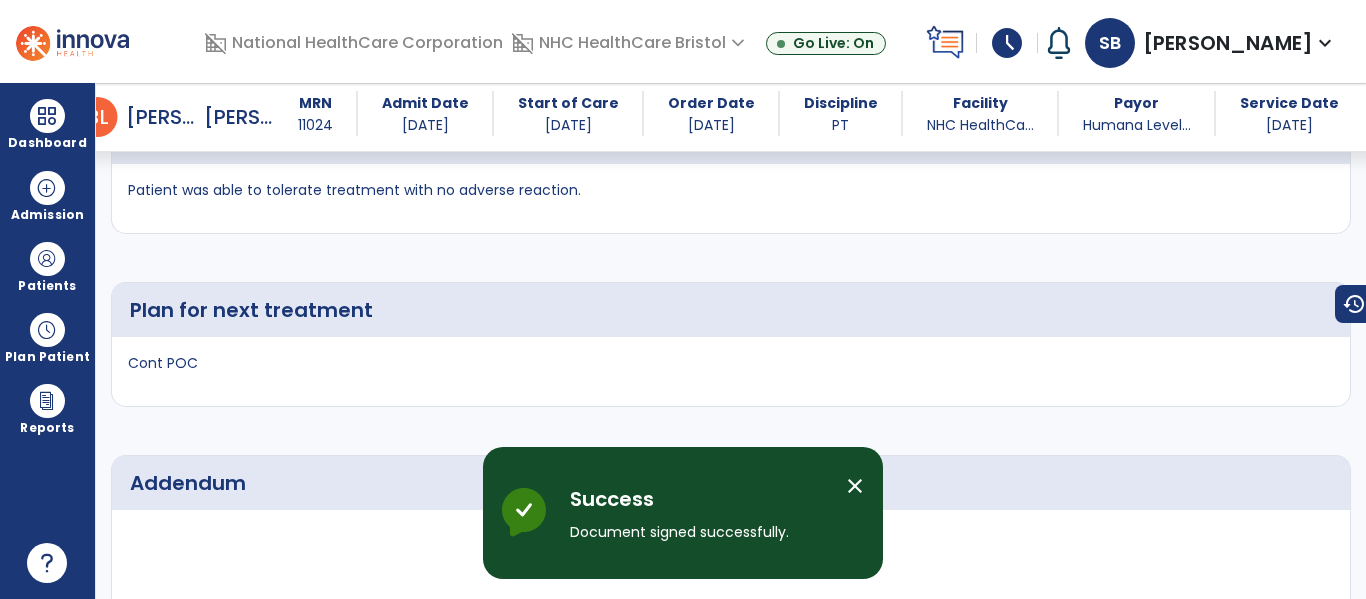 scroll, scrollTop: 4532, scrollLeft: 0, axis: vertical 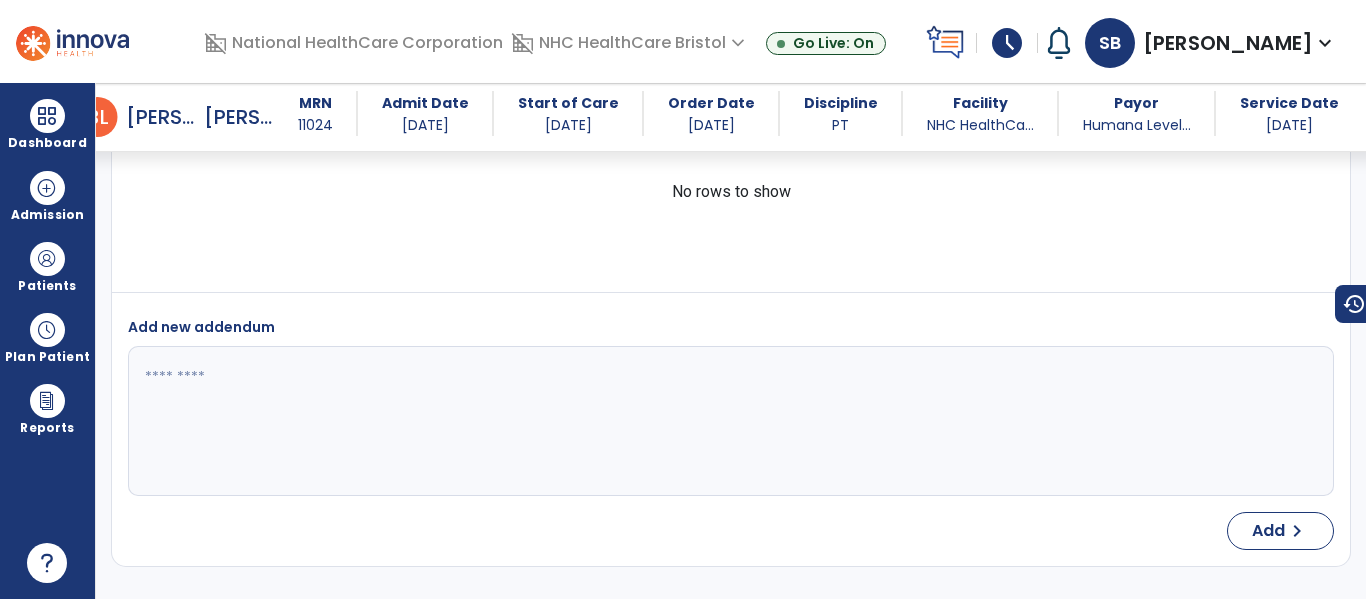 click at bounding box center [728, 421] 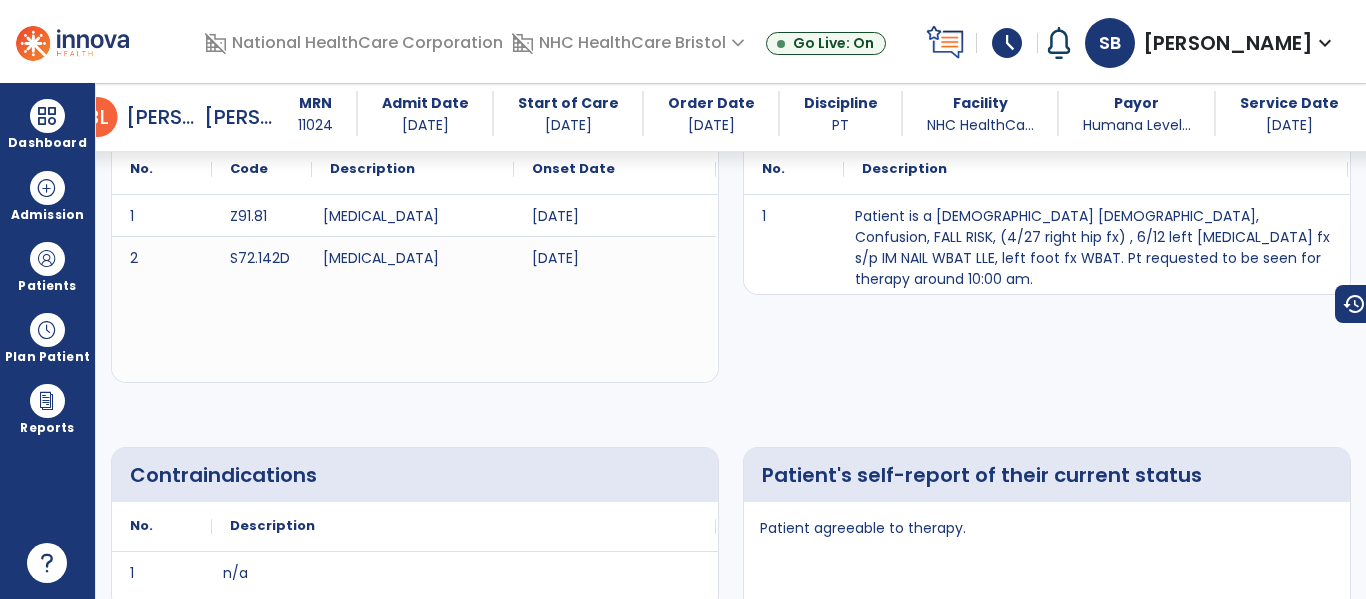 scroll, scrollTop: 0, scrollLeft: 0, axis: both 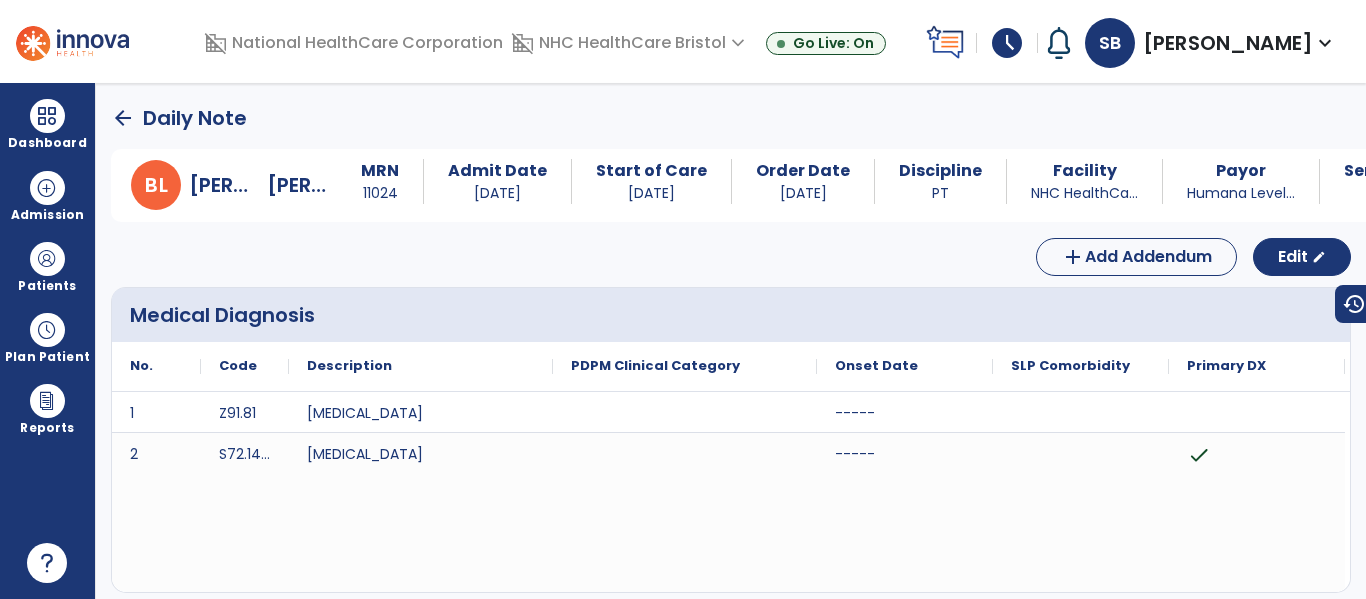 click on "arrow_back" 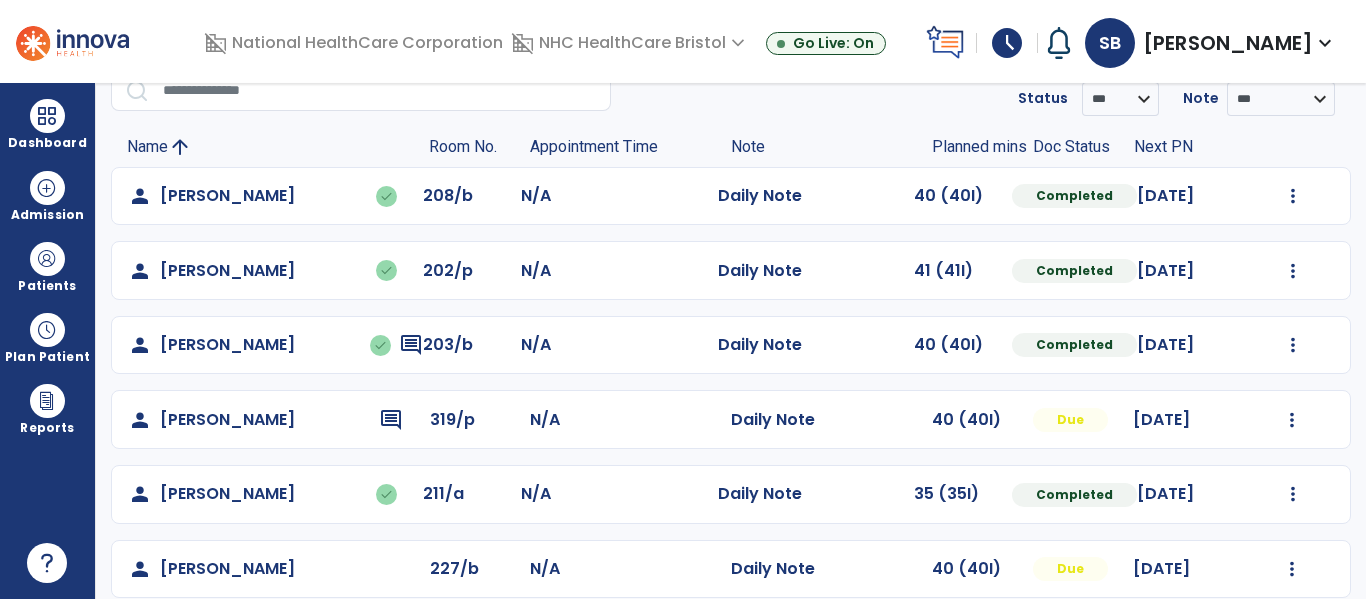 scroll, scrollTop: 0, scrollLeft: 0, axis: both 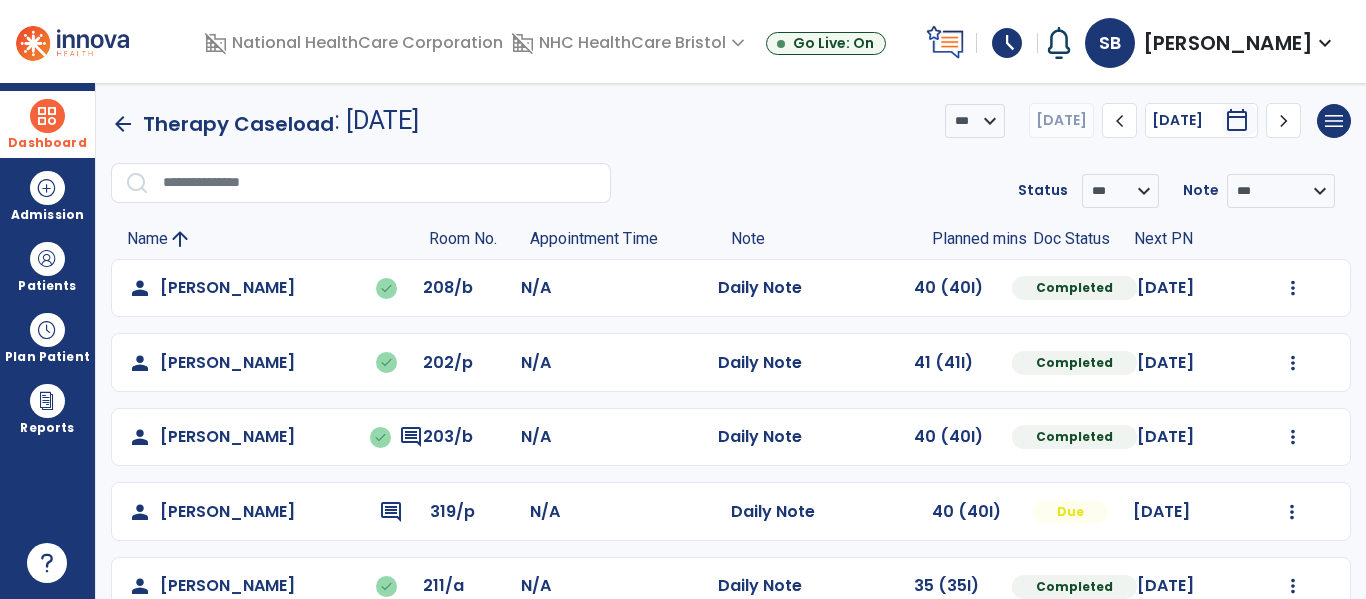 click on "Dashboard" at bounding box center (47, 143) 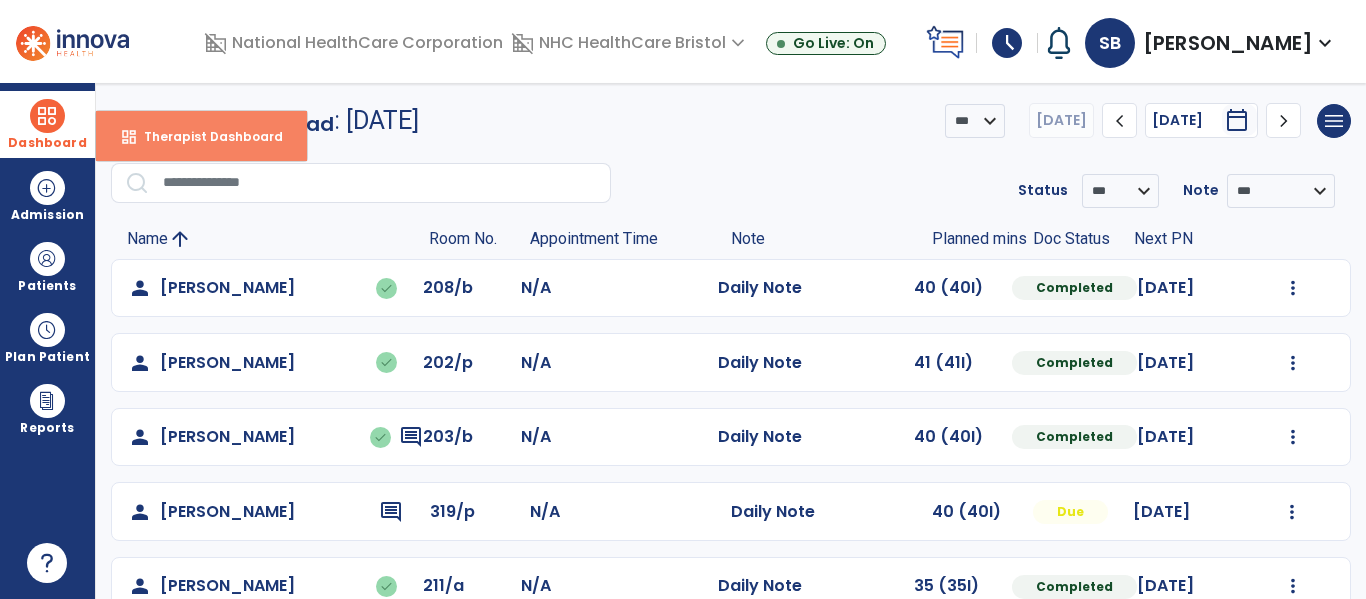 click on "dashboard  Therapist Dashboard" at bounding box center [201, 136] 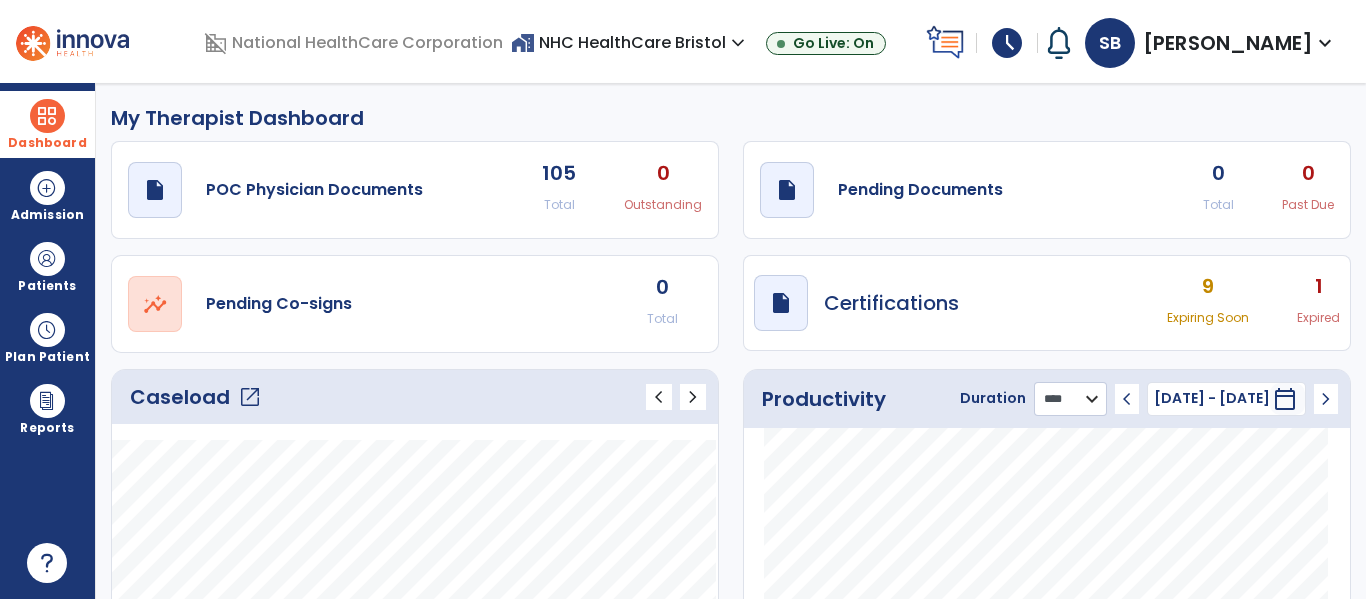 click on "******** **** ***" 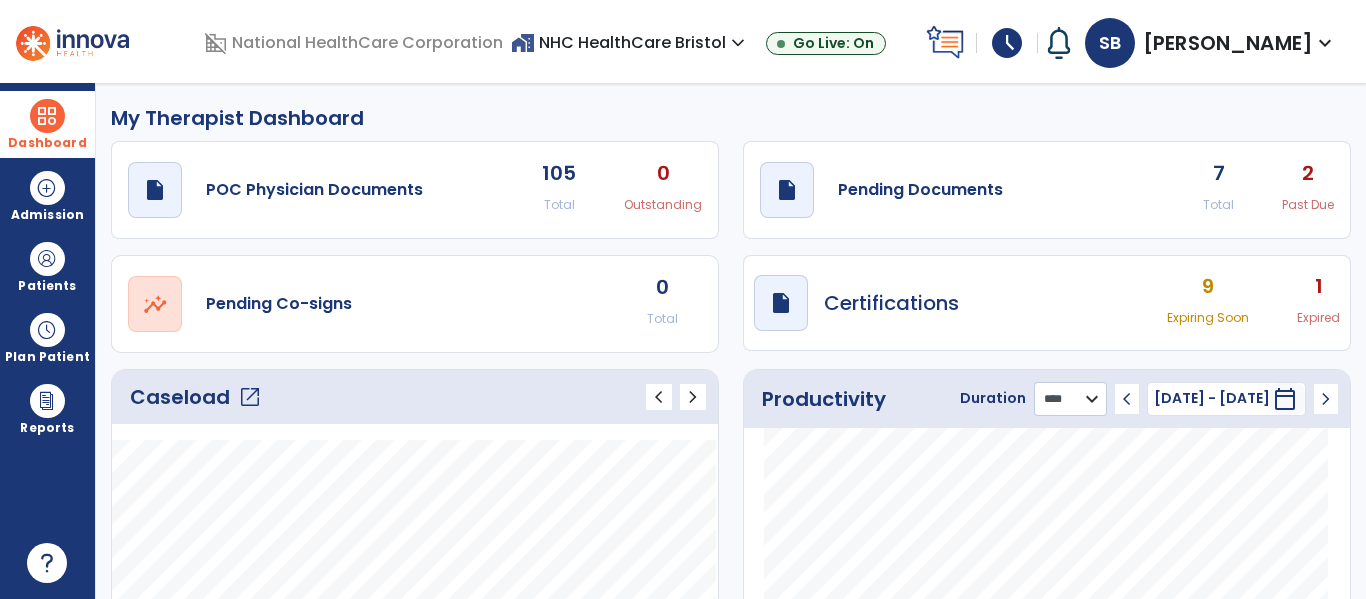 select on "***" 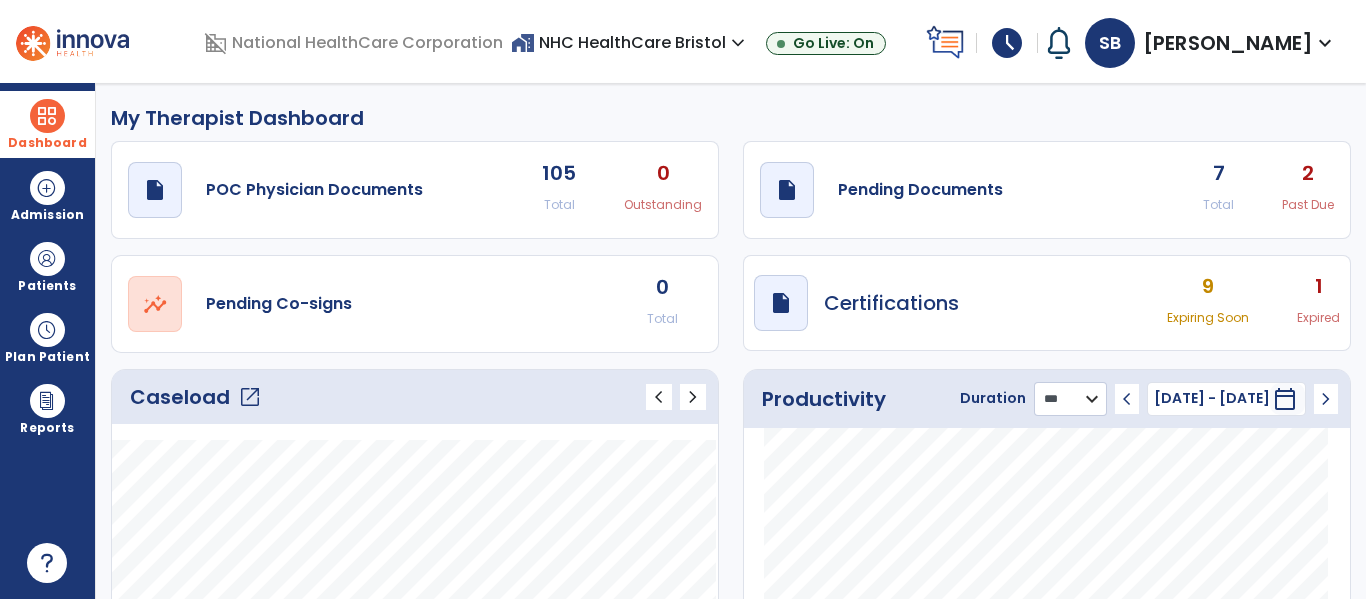 click on "******** **** ***" 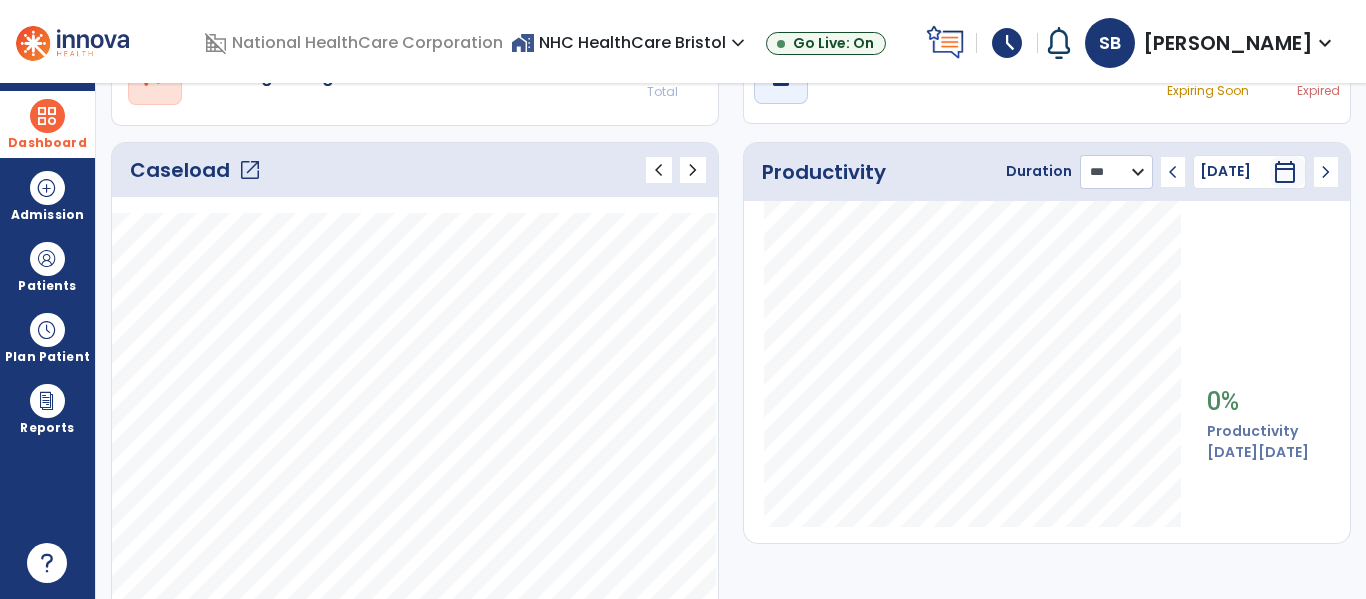scroll, scrollTop: 0, scrollLeft: 0, axis: both 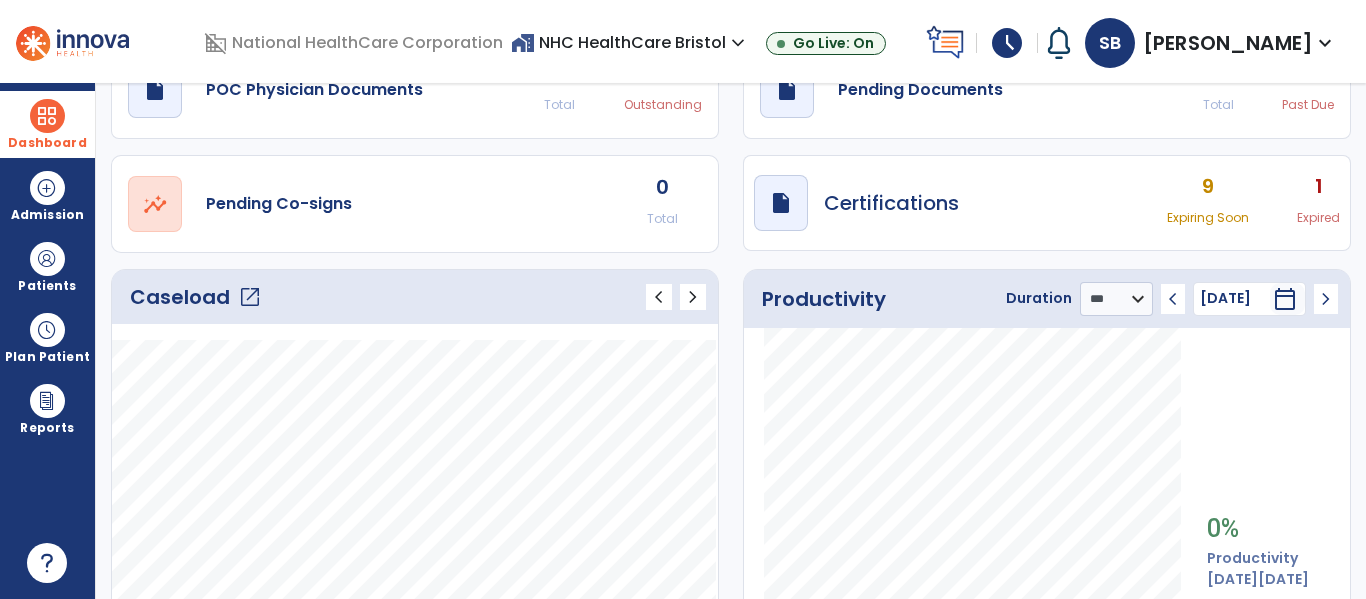 click on "Caseload   open_in_new" 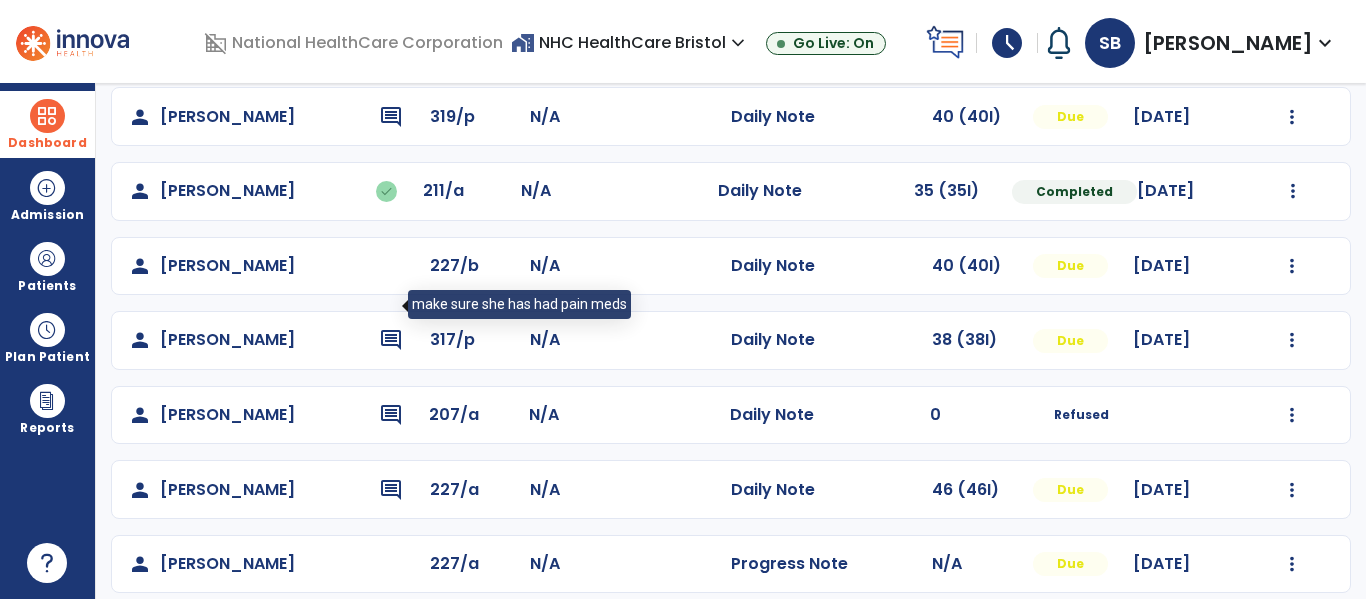 scroll, scrollTop: 468, scrollLeft: 0, axis: vertical 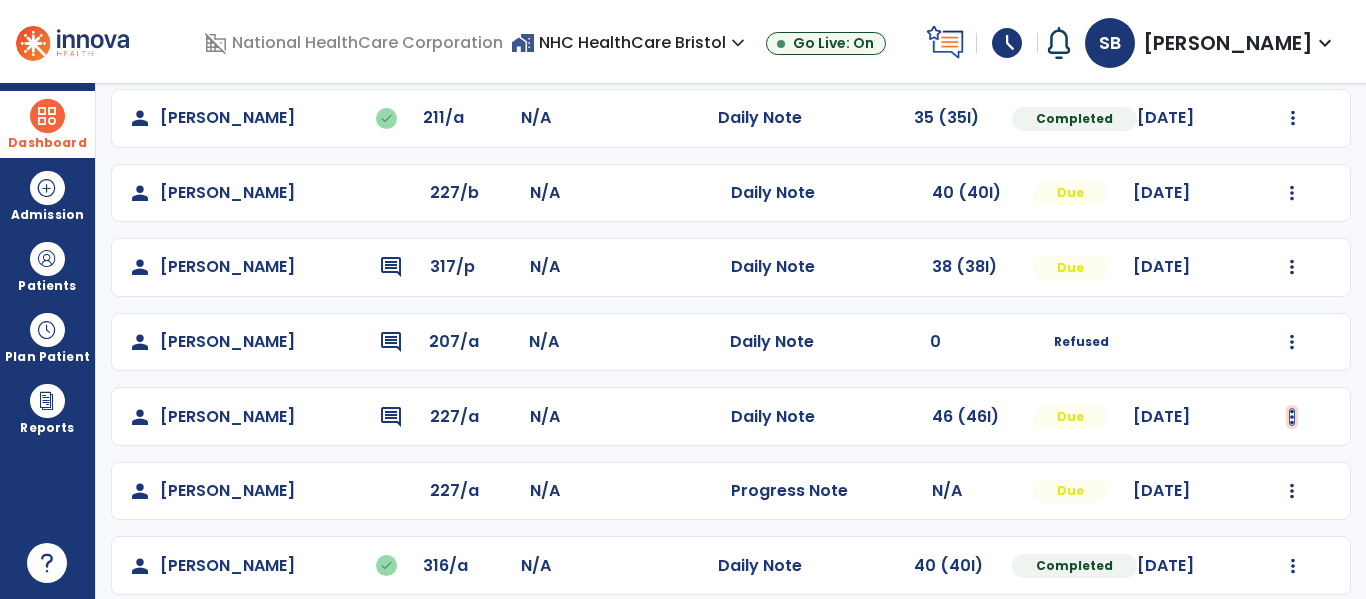 click at bounding box center (1293, -180) 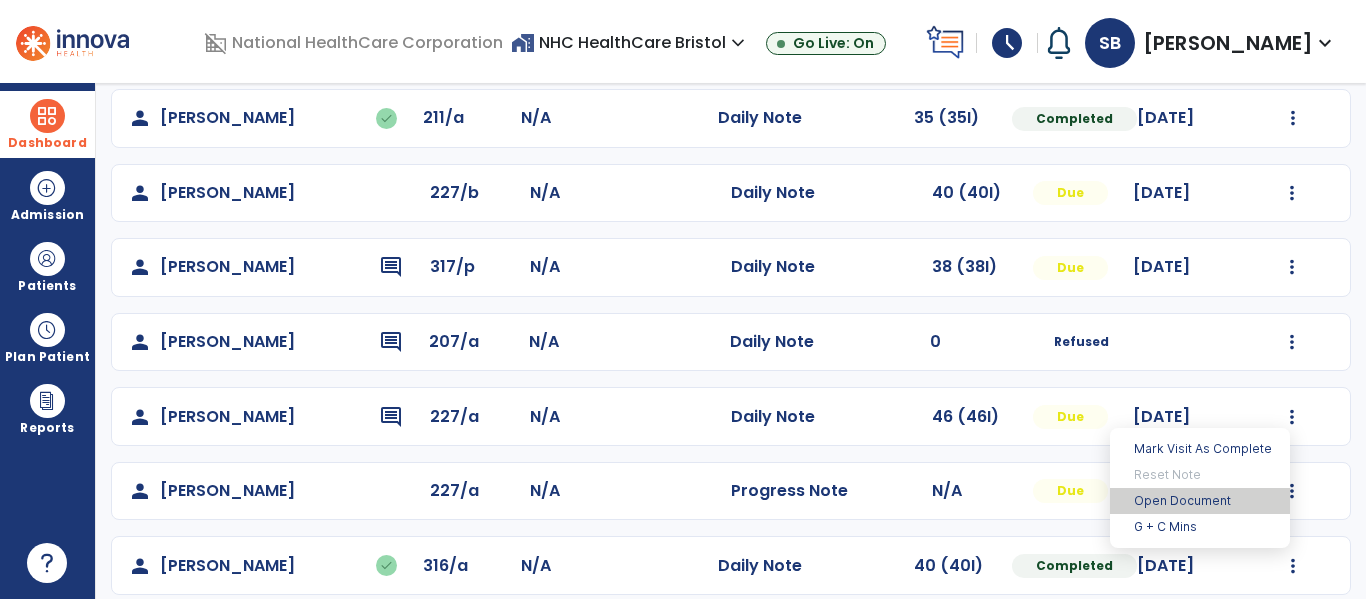 click on "Open Document" at bounding box center (1200, 501) 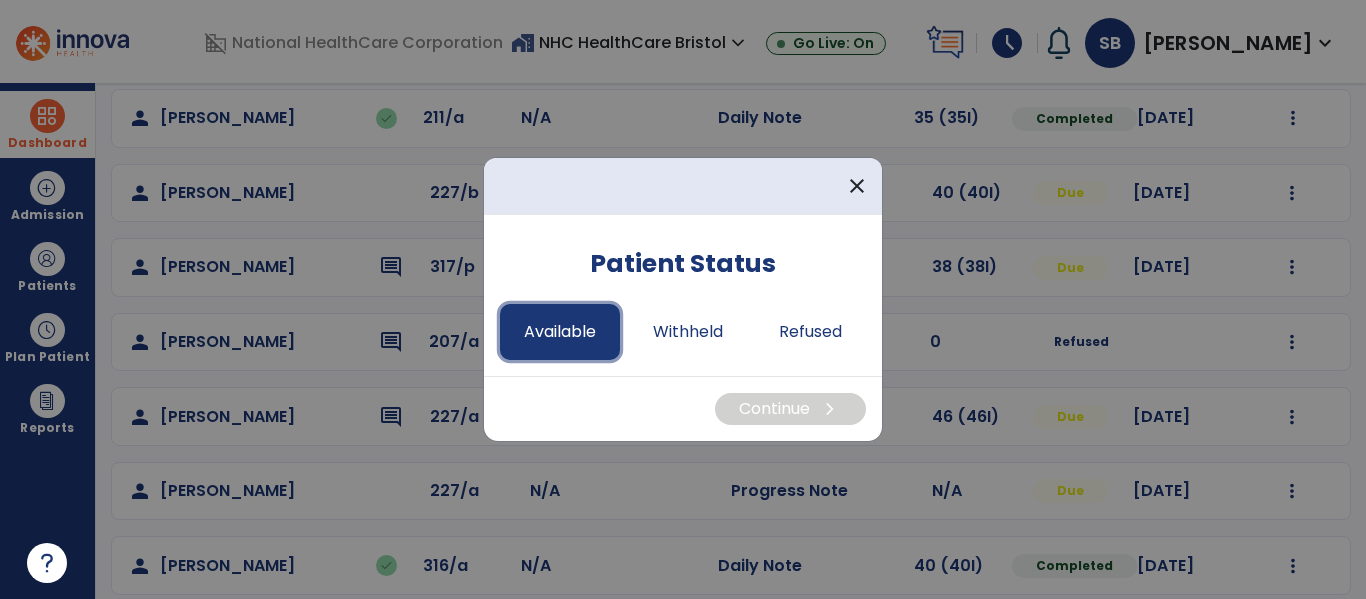 click on "Available" at bounding box center (560, 332) 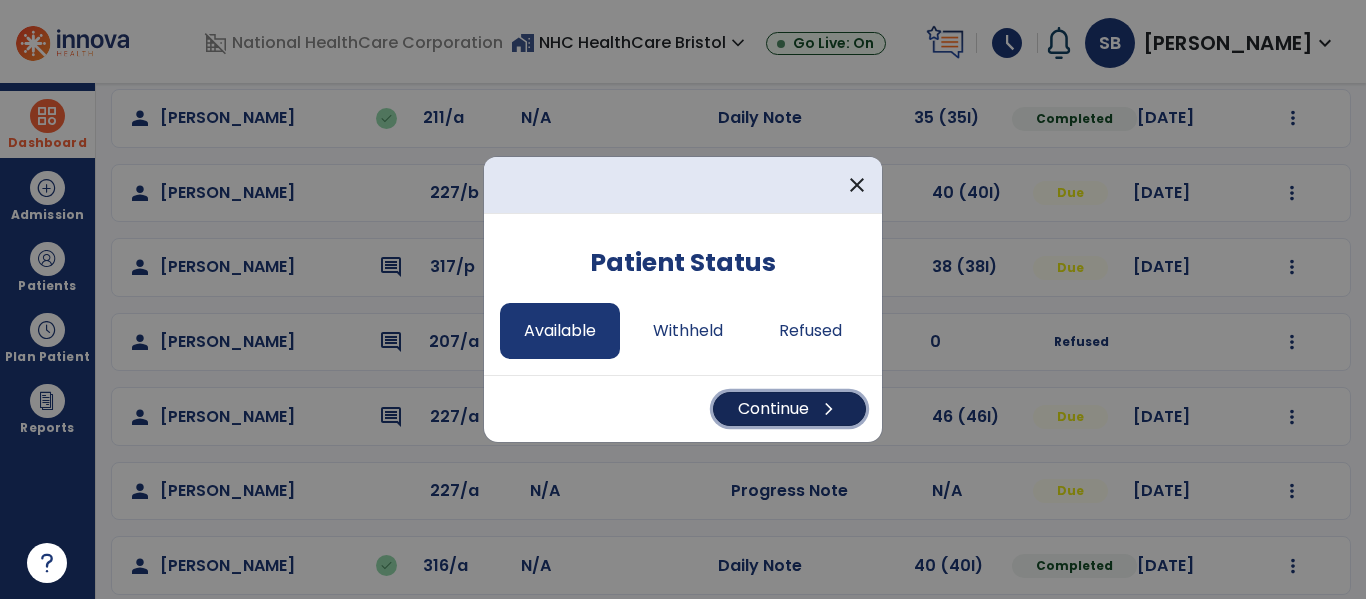 click on "Continue   chevron_right" at bounding box center [789, 409] 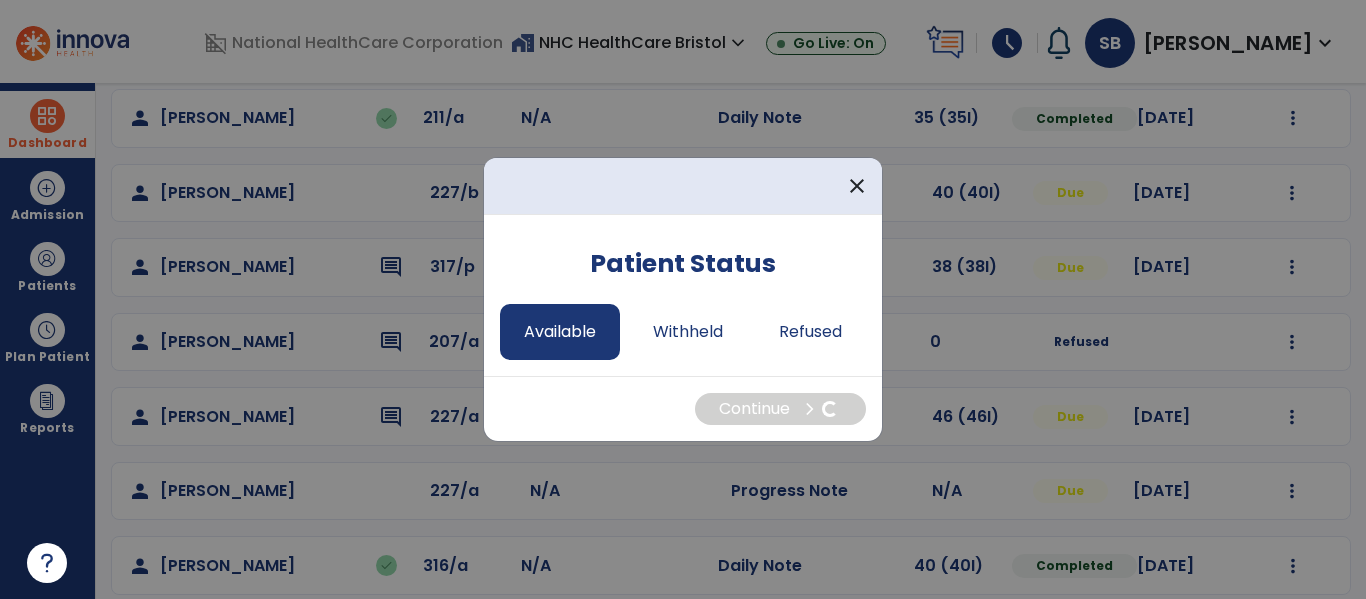 select on "*" 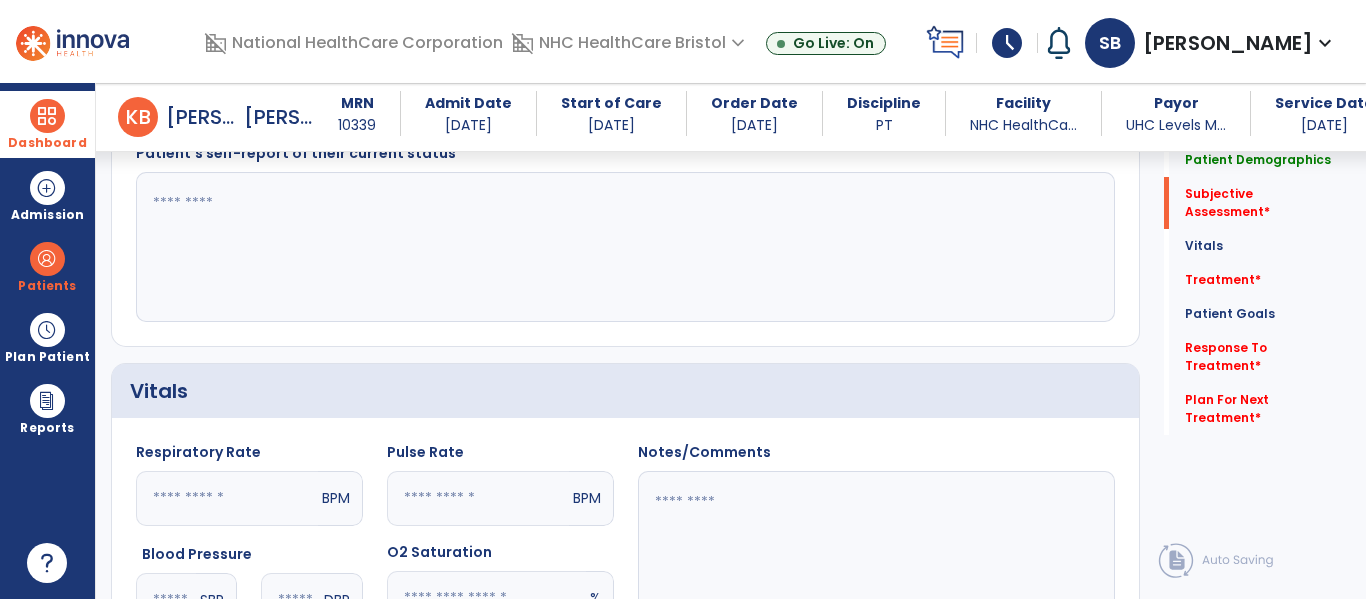 scroll, scrollTop: 400, scrollLeft: 0, axis: vertical 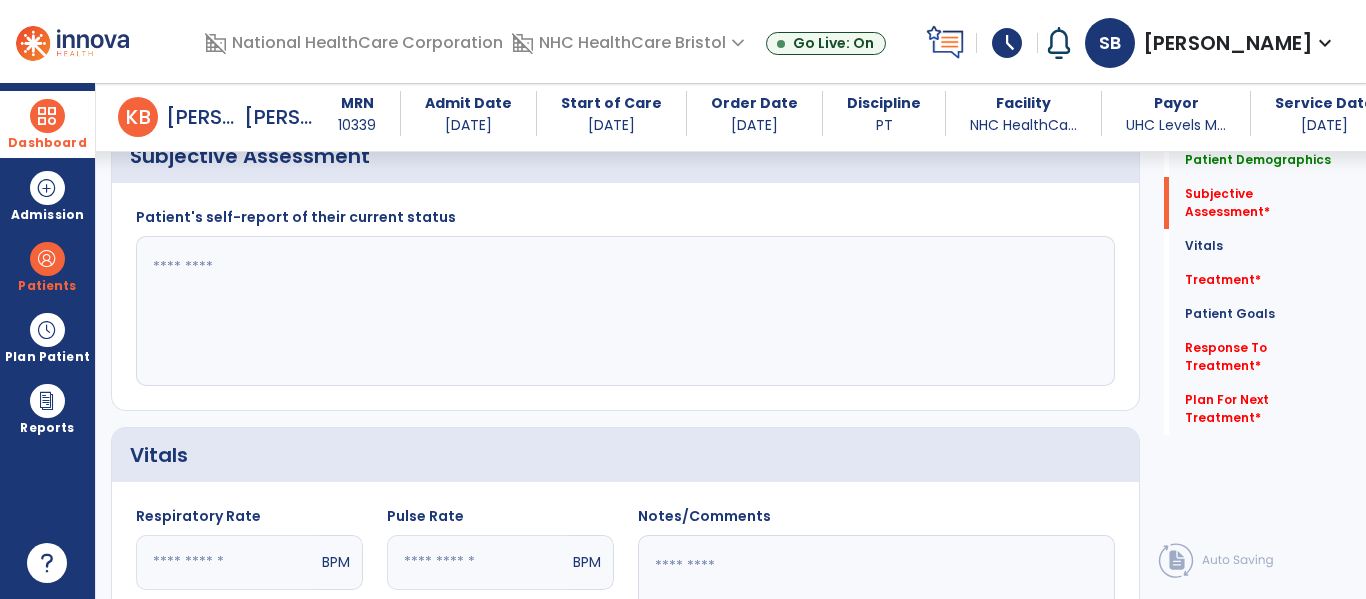 drag, startPoint x: 306, startPoint y: 292, endPoint x: 312, endPoint y: 280, distance: 13.416408 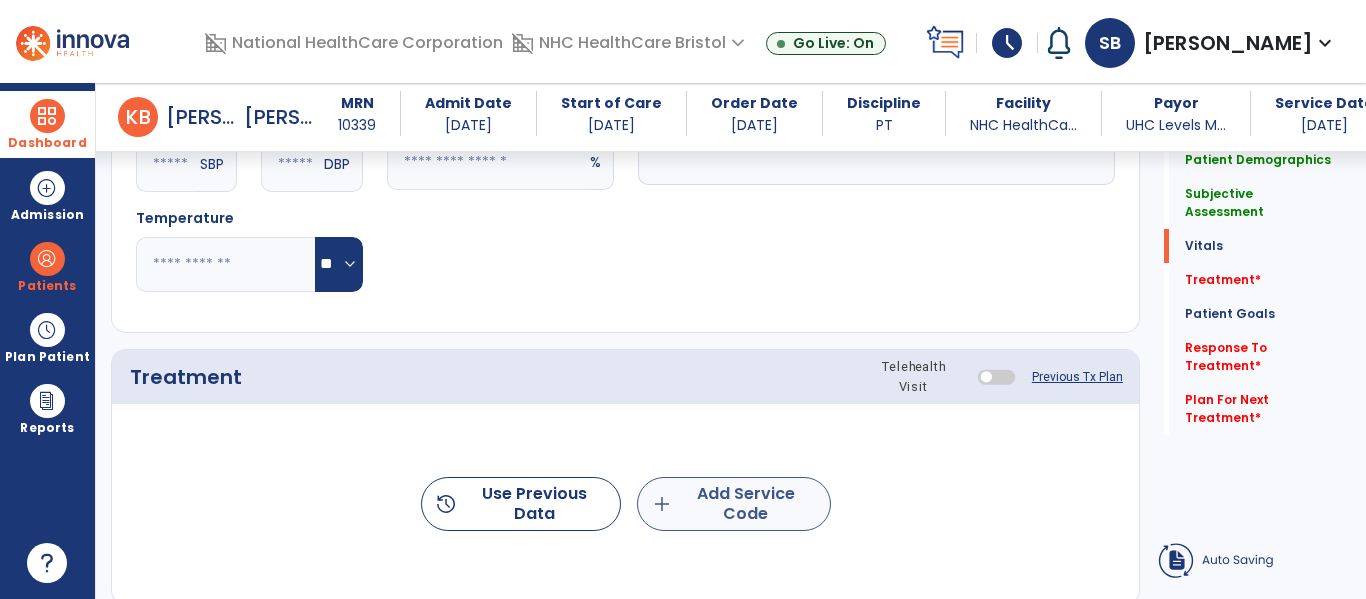 type on "**********" 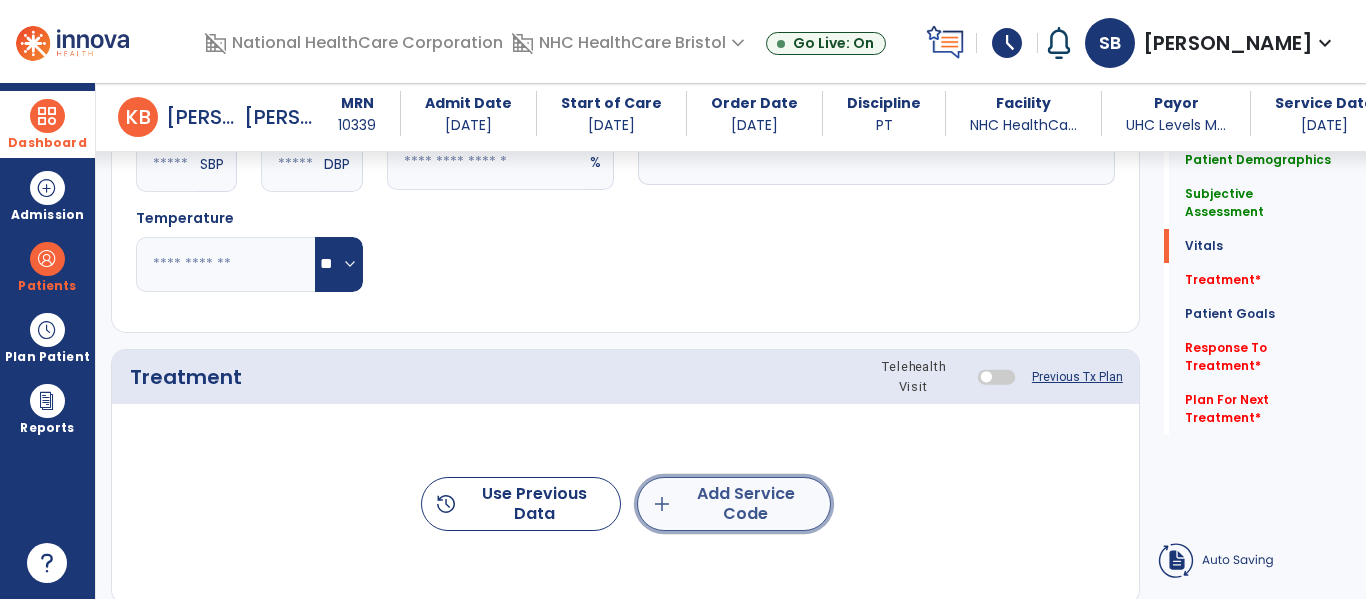 click on "add  Add Service Code" 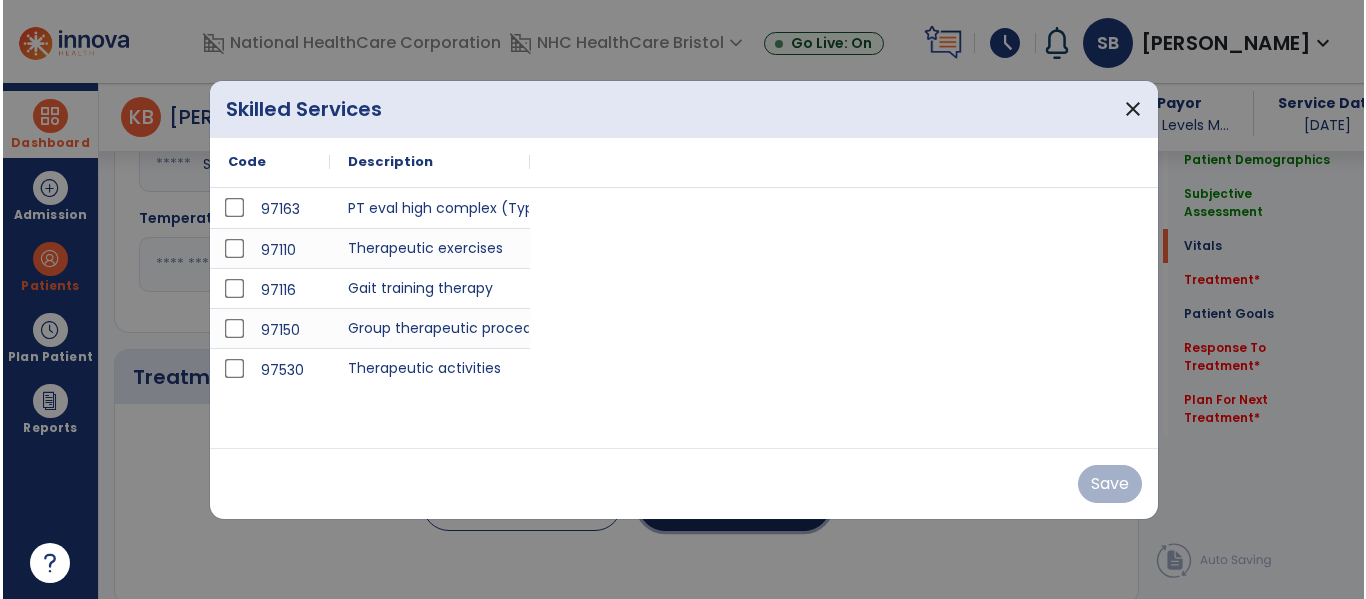 scroll, scrollTop: 900, scrollLeft: 0, axis: vertical 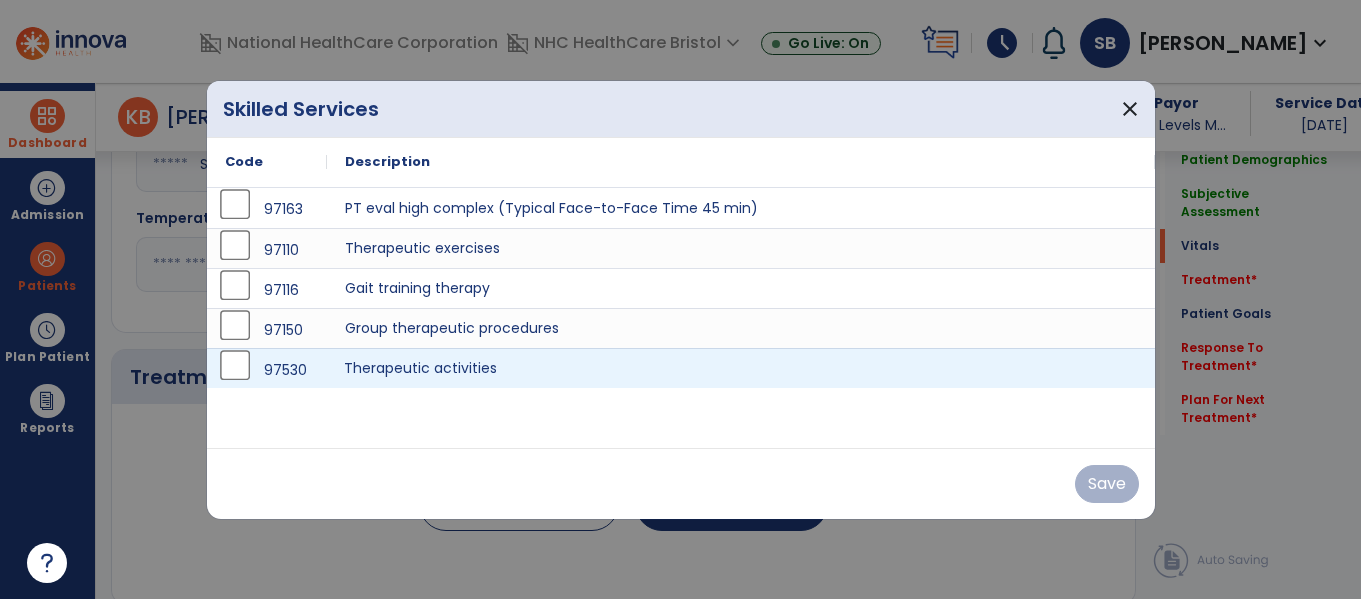 click on "Therapeutic activities" at bounding box center (741, 368) 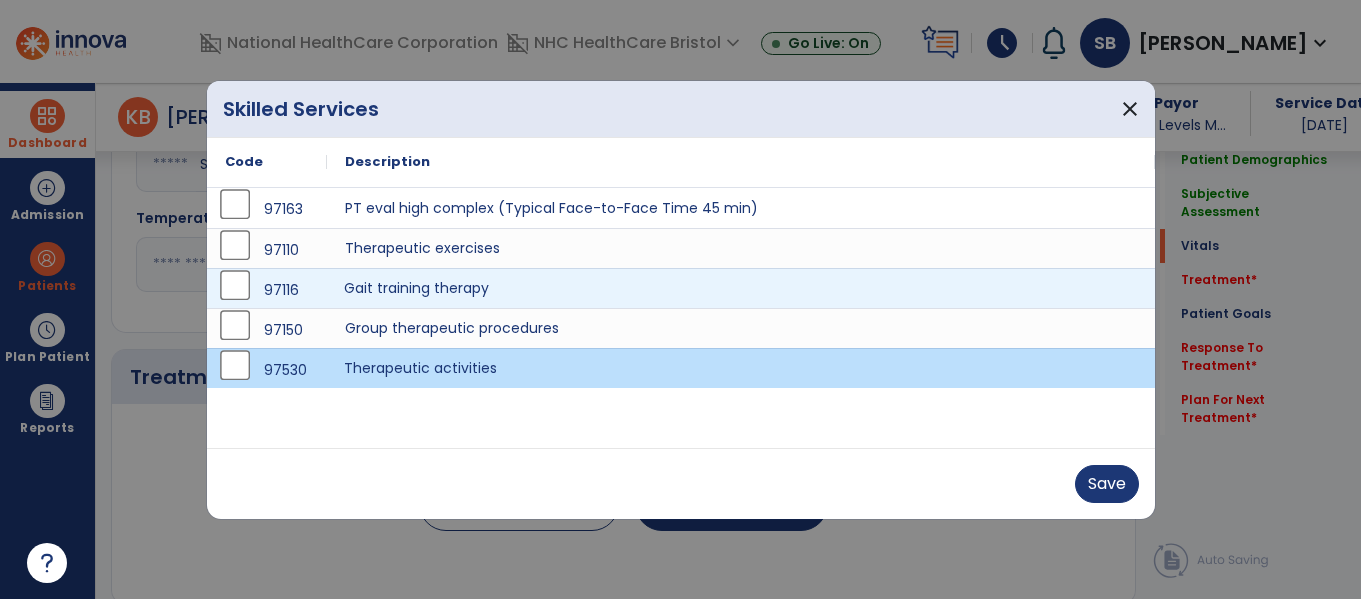 click on "Gait training therapy" at bounding box center (741, 288) 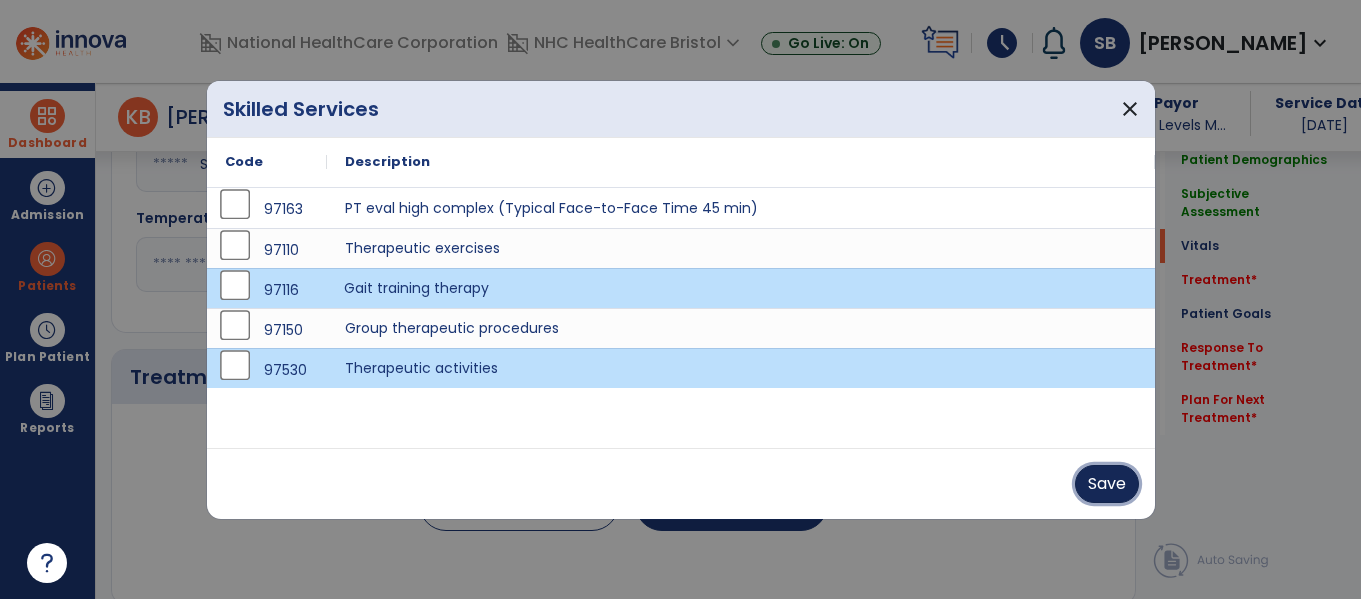 click on "Save" at bounding box center [1107, 484] 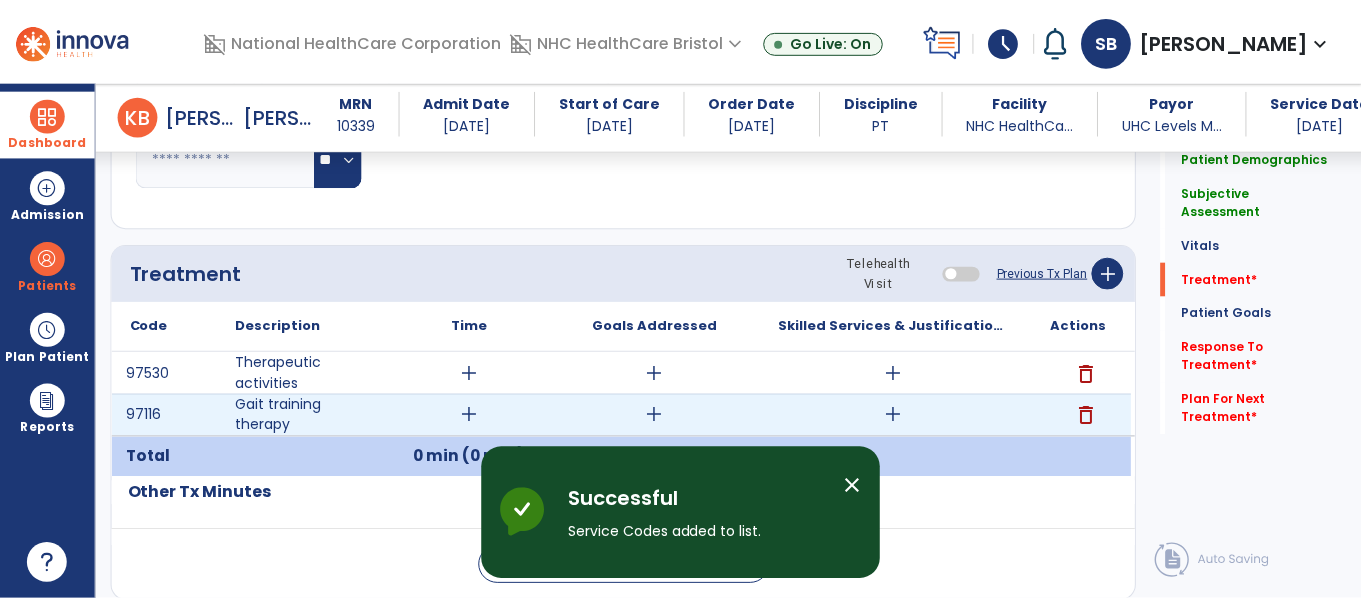 scroll, scrollTop: 1100, scrollLeft: 0, axis: vertical 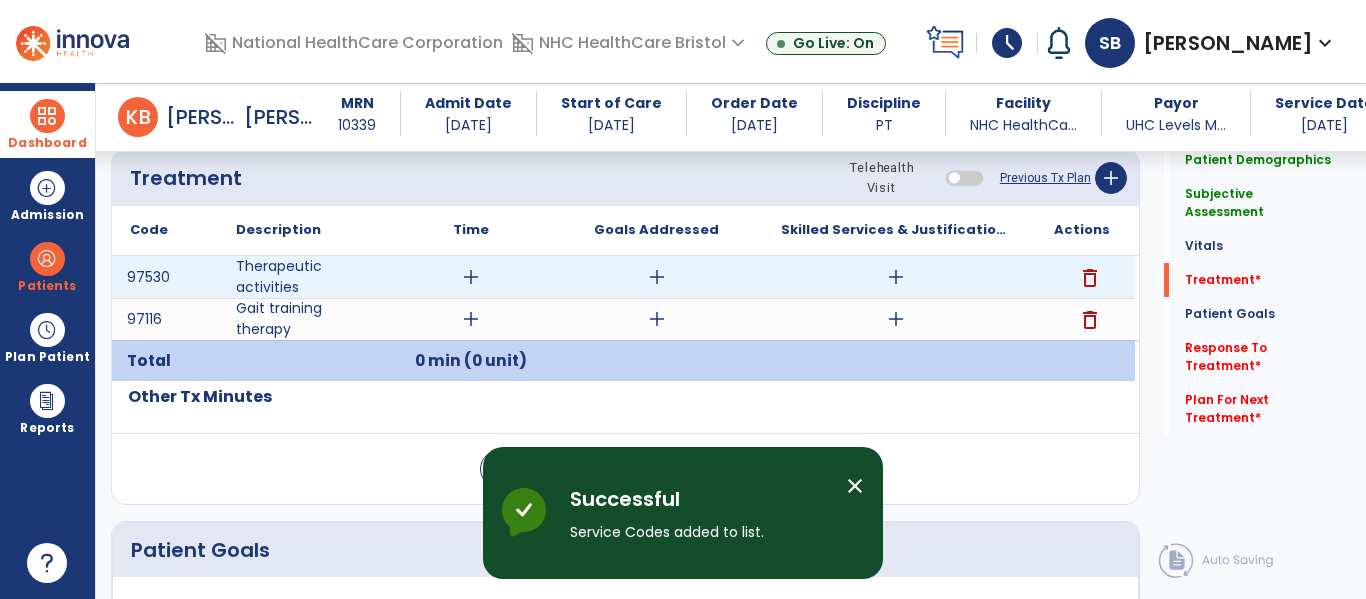 click on "add" at bounding box center [471, 277] 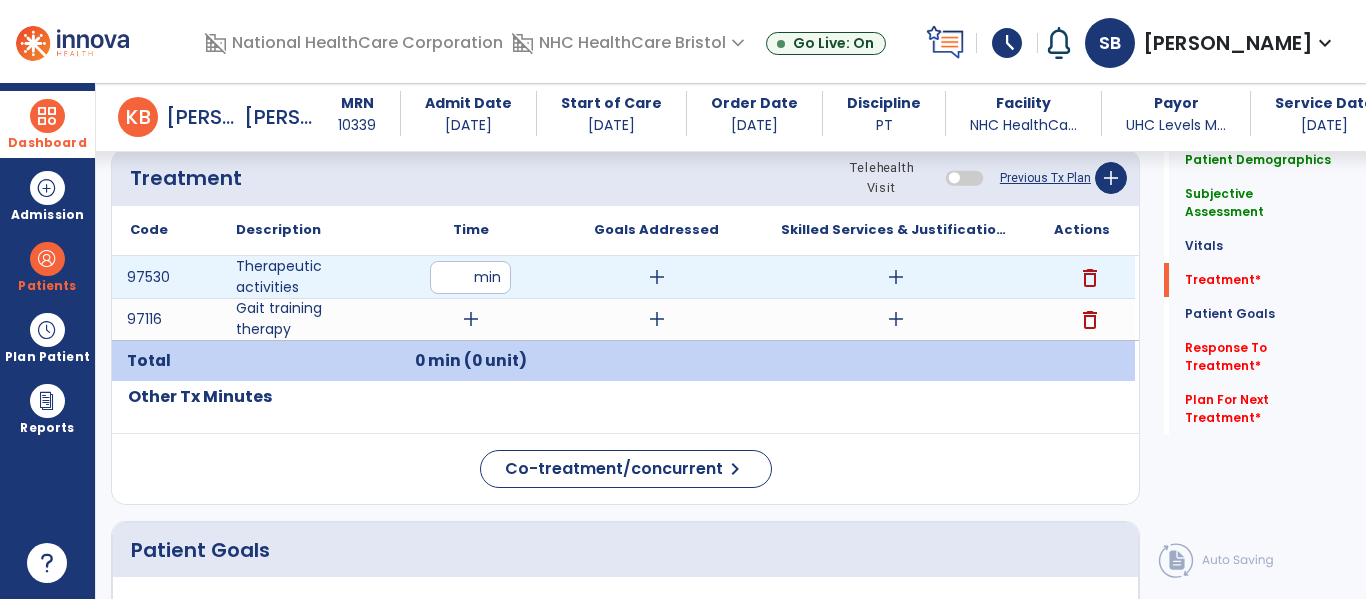 type on "**" 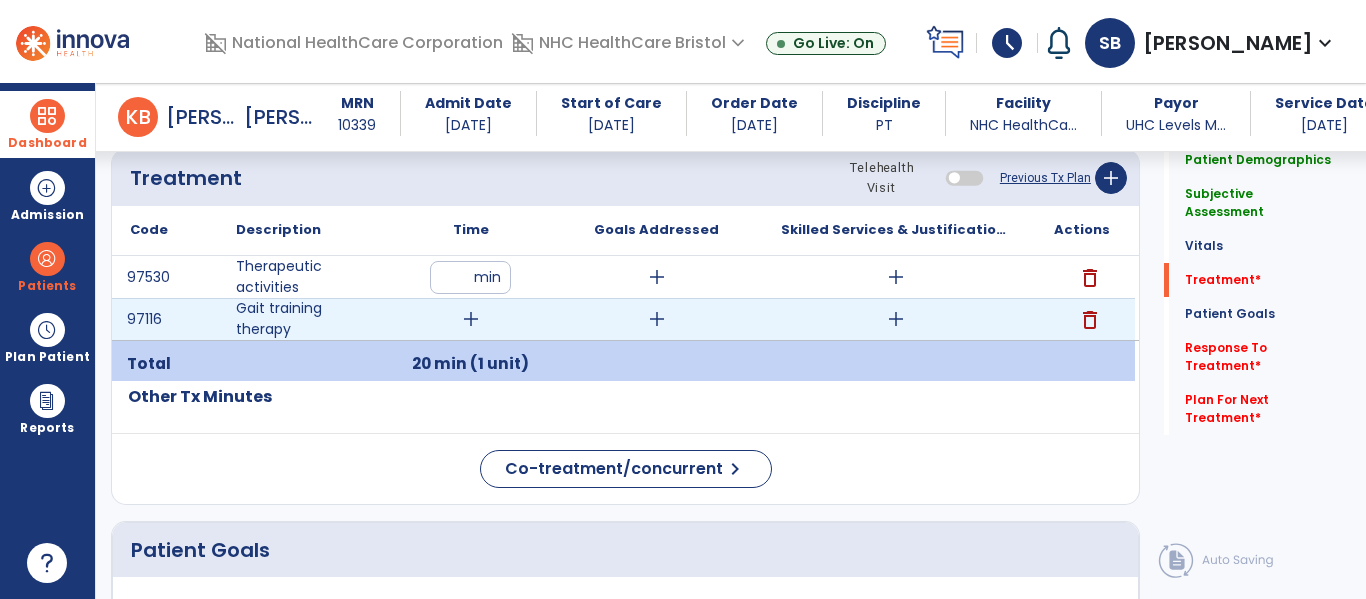 click on "add" at bounding box center [471, 319] 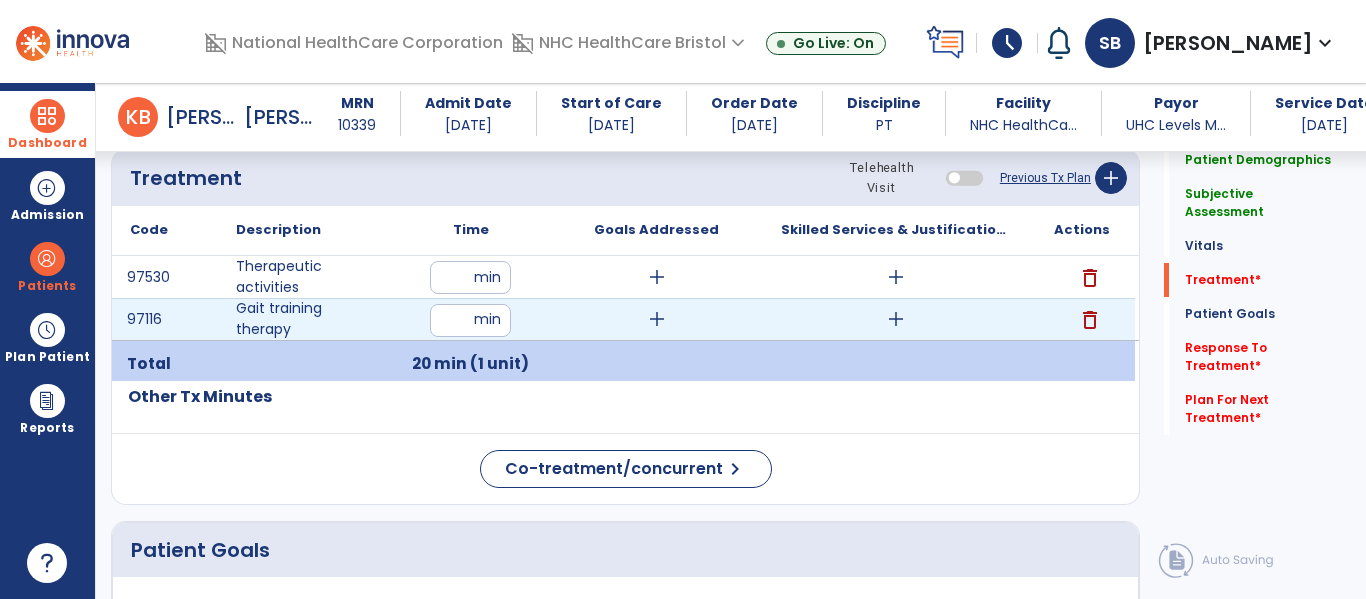 type on "**" 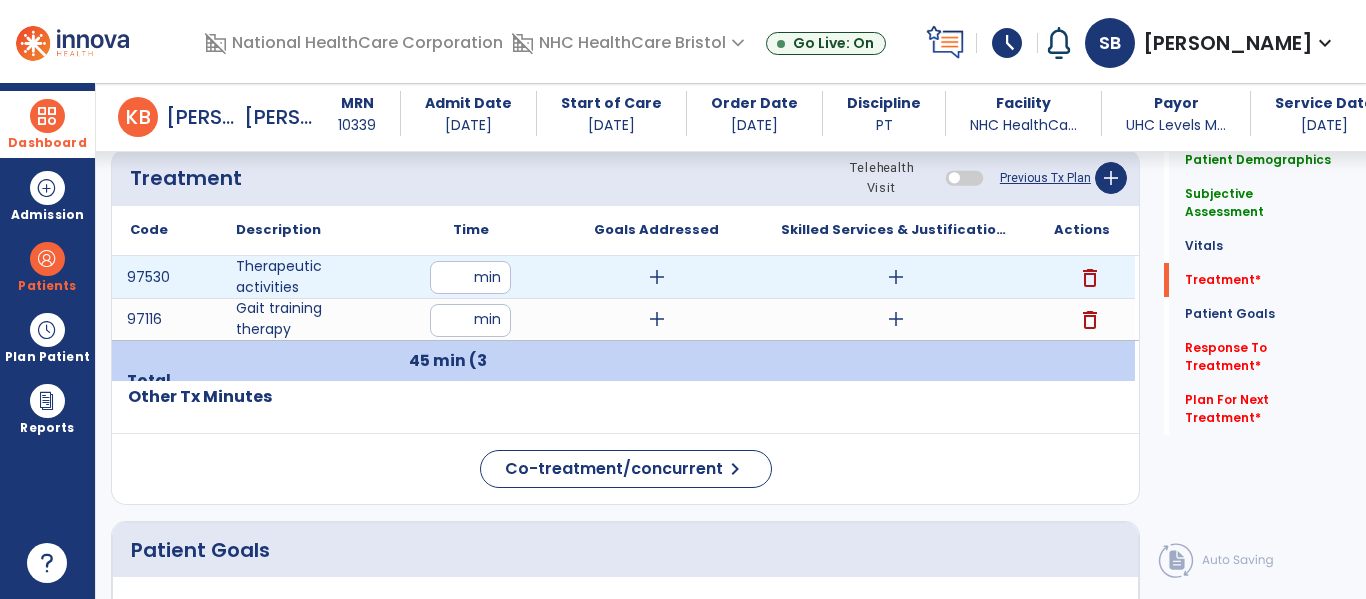 click on "add" at bounding box center (896, 277) 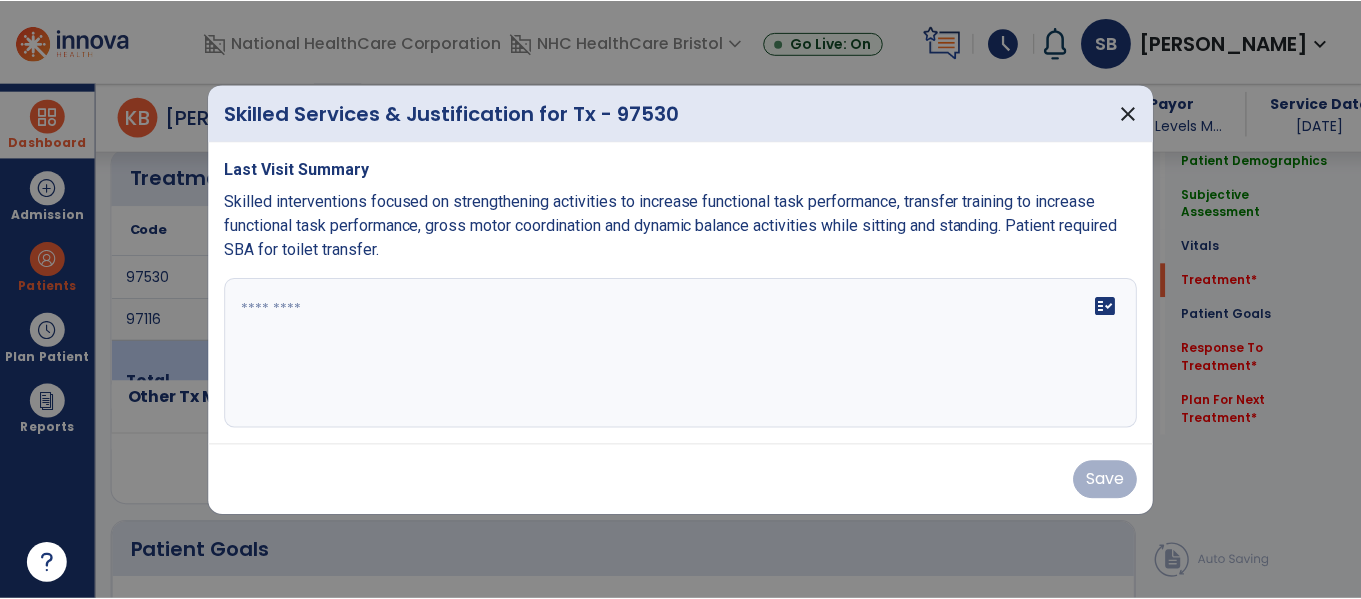 scroll, scrollTop: 1100, scrollLeft: 0, axis: vertical 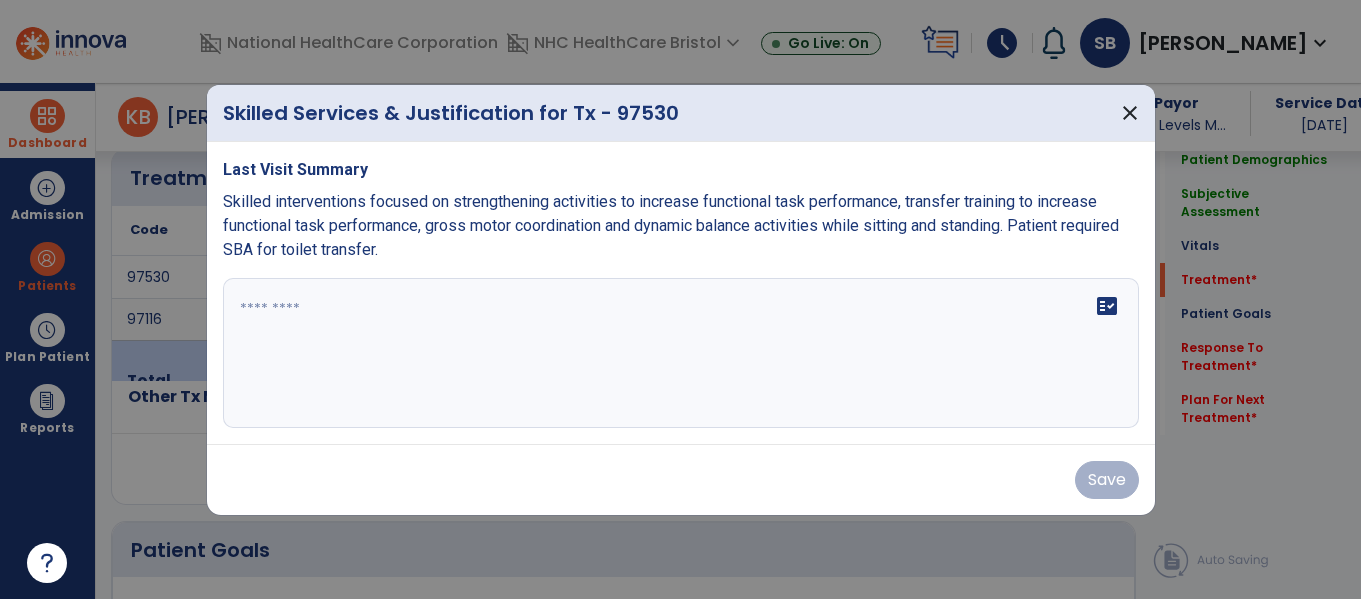 click at bounding box center [681, 353] 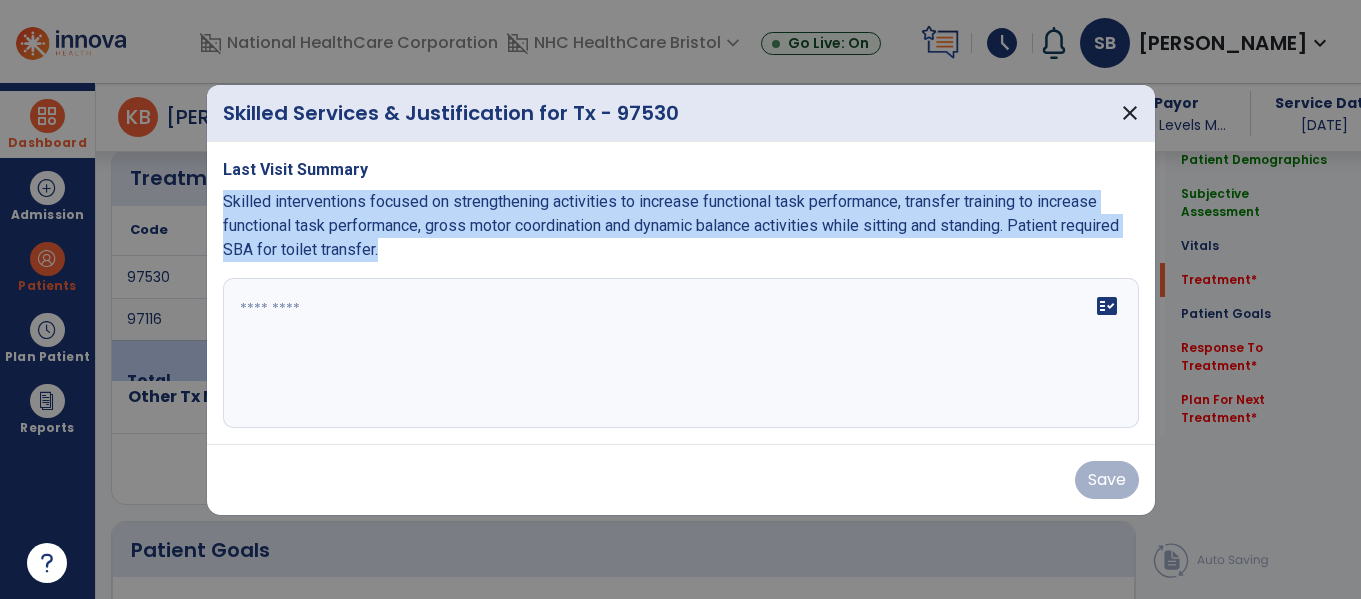 drag, startPoint x: 395, startPoint y: 256, endPoint x: 221, endPoint y: 202, distance: 182.18672 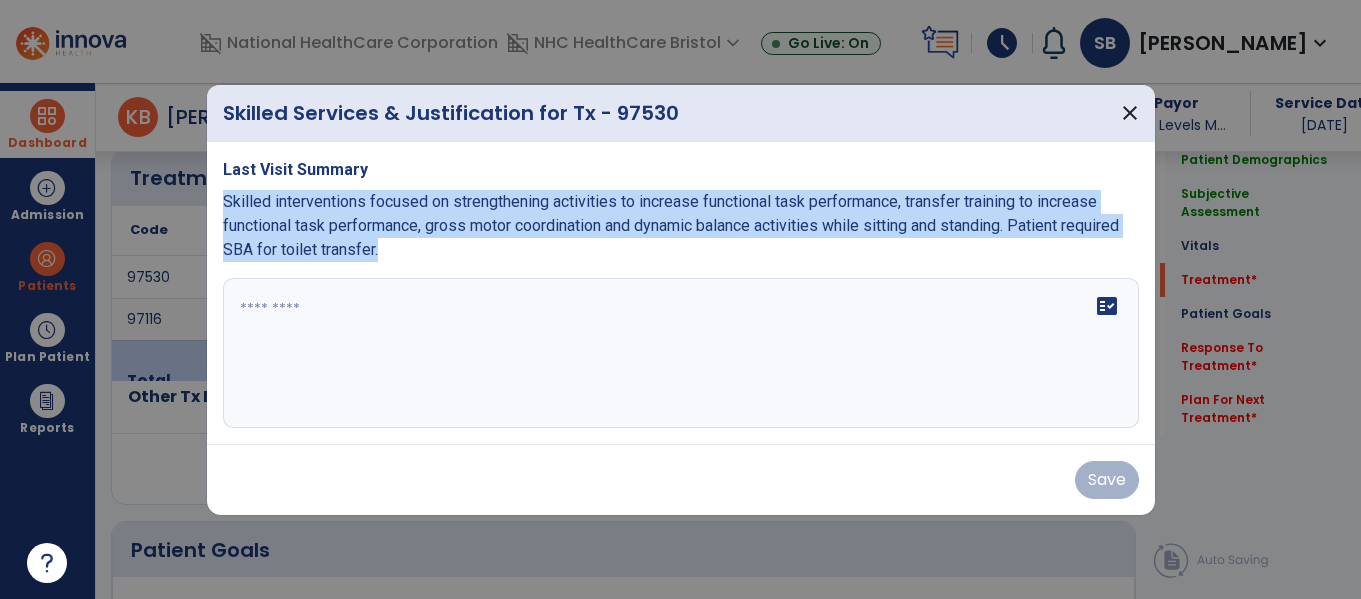 click on "Last Visit Summary Skilled interventions focused on strengthening activities to increase functional task performance, transfer training to increase functional task performance, gross motor coordination and dynamic balance activities while sitting and standing. Patient required SBA for toilet transfer.    fact_check" at bounding box center [681, 293] 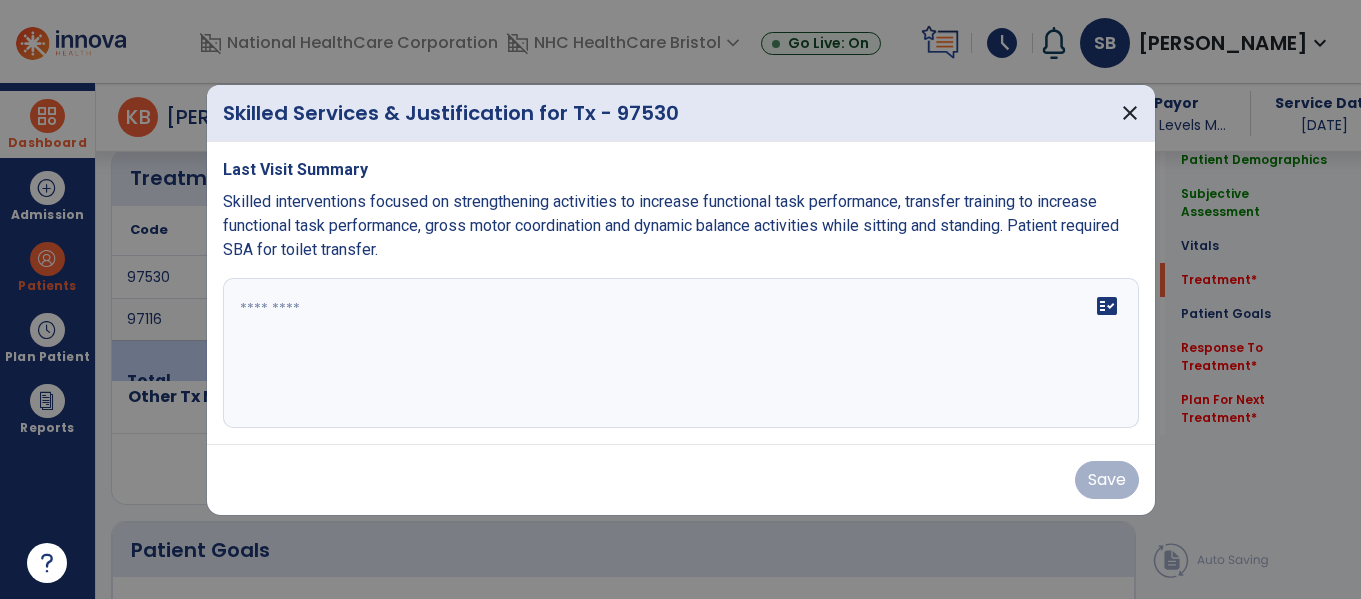 click on "fact_check" at bounding box center [681, 353] 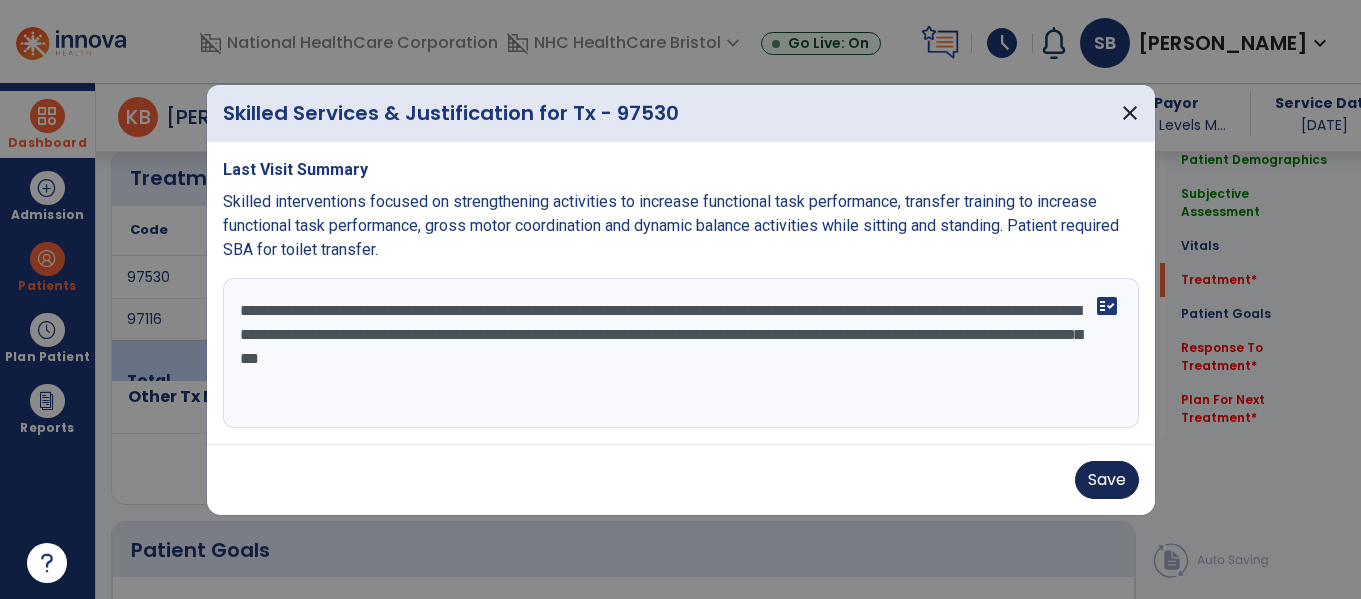 type on "**********" 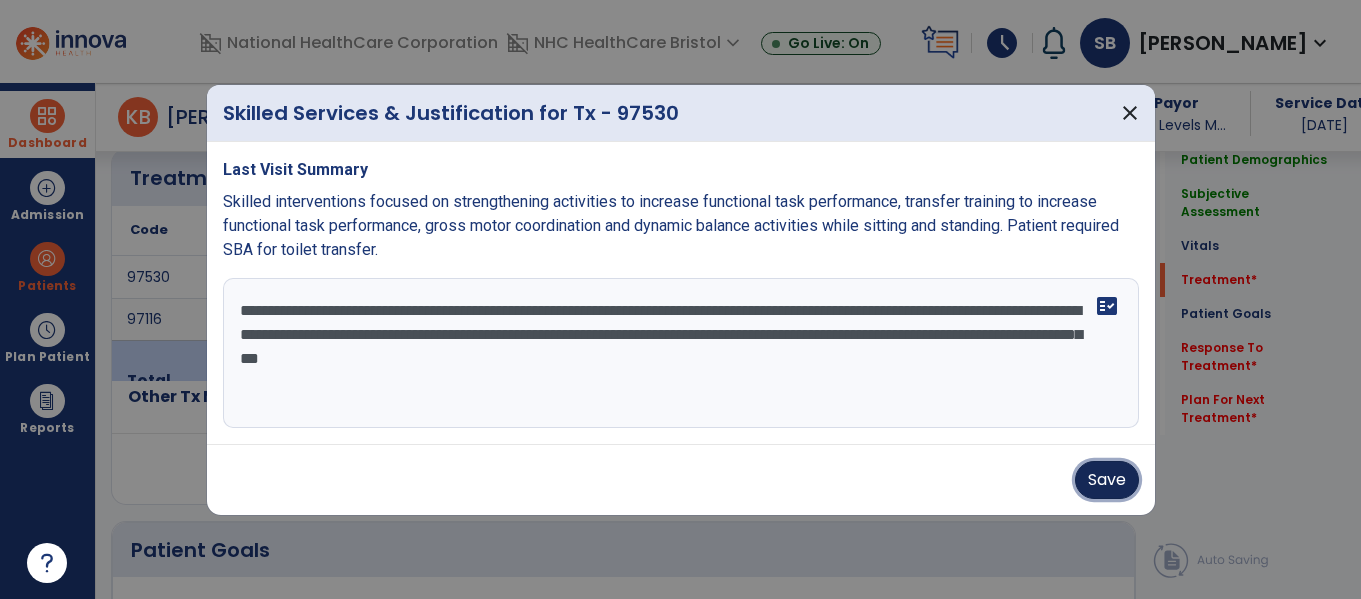 click on "Save" at bounding box center (1107, 480) 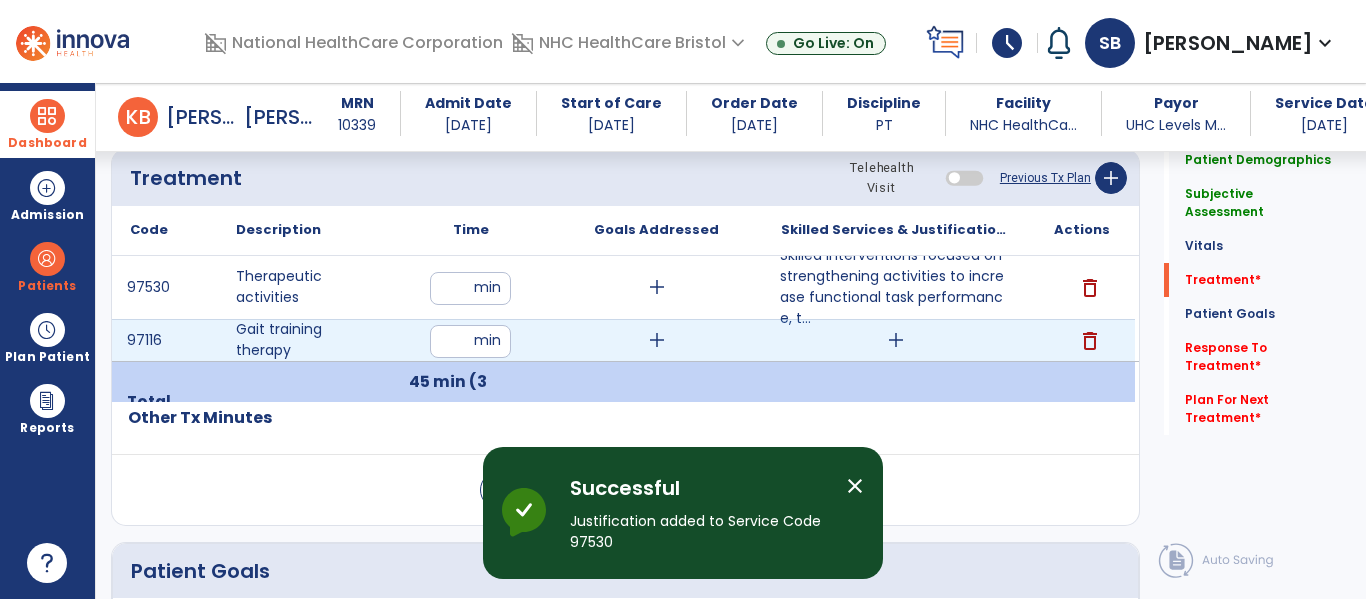 click on "add" at bounding box center [896, 340] 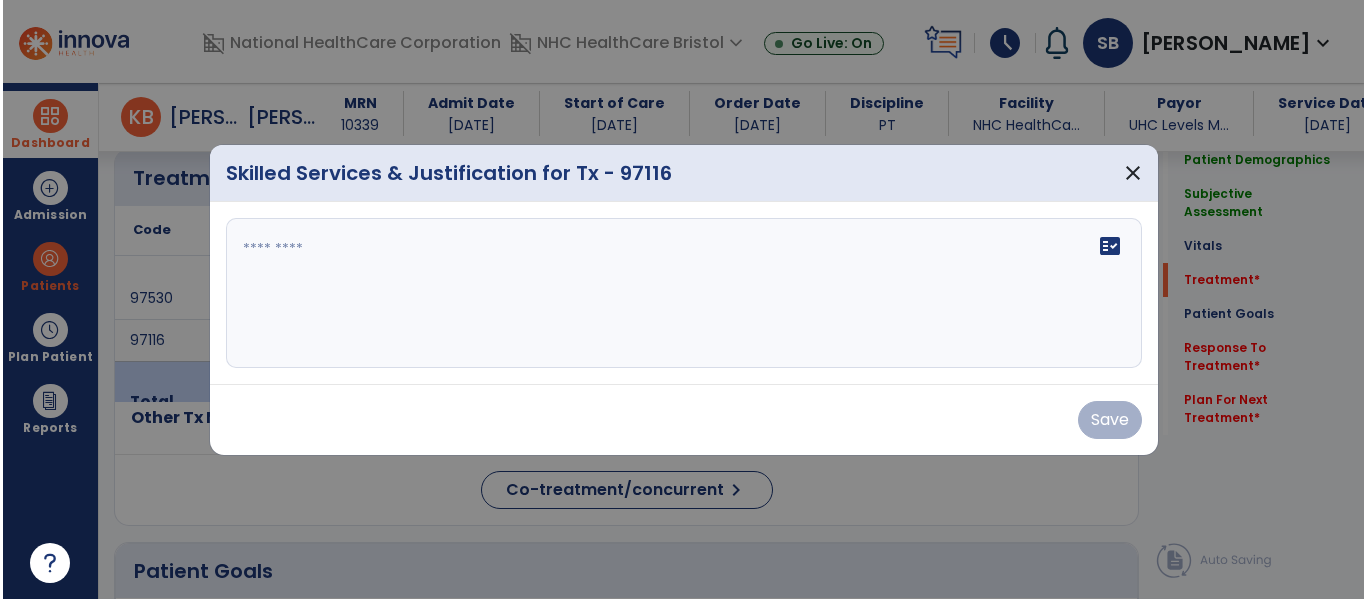 scroll, scrollTop: 1100, scrollLeft: 0, axis: vertical 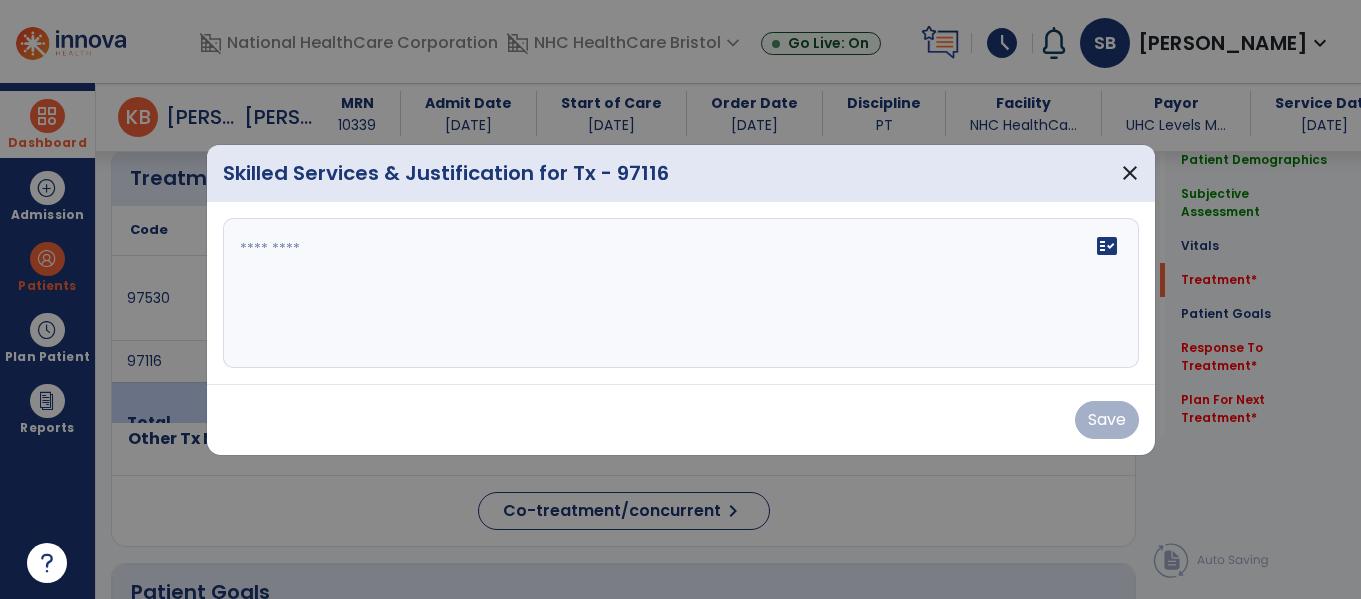 click on "fact_check" at bounding box center (681, 293) 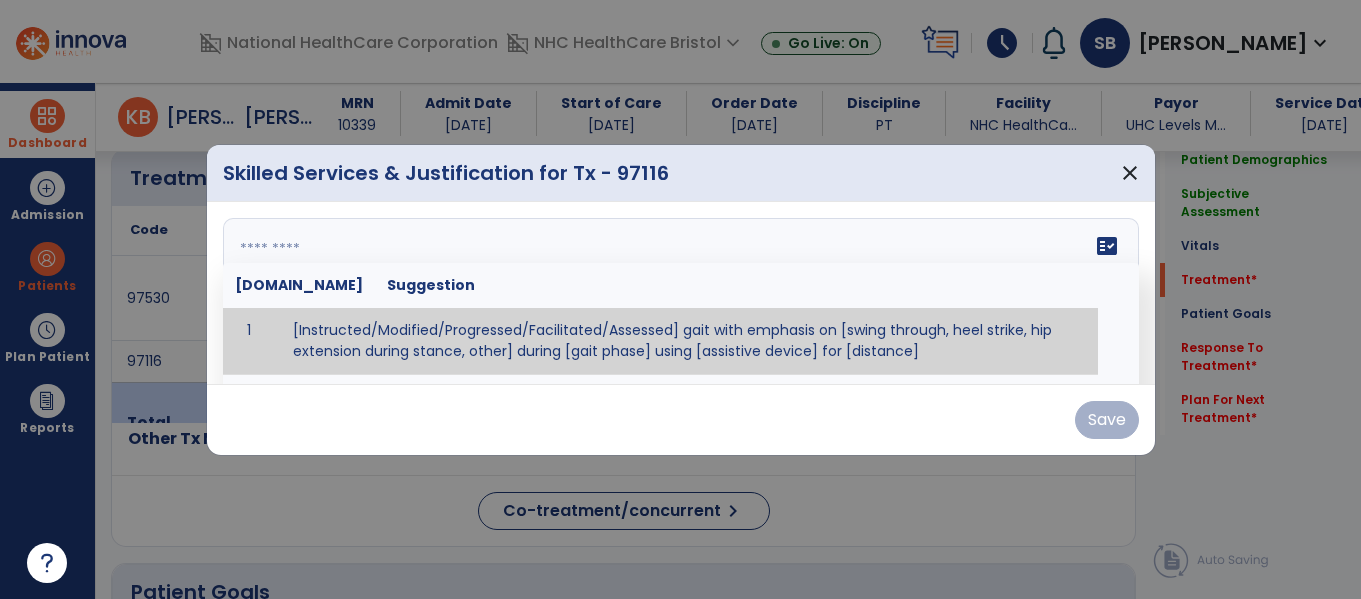 paste on "**********" 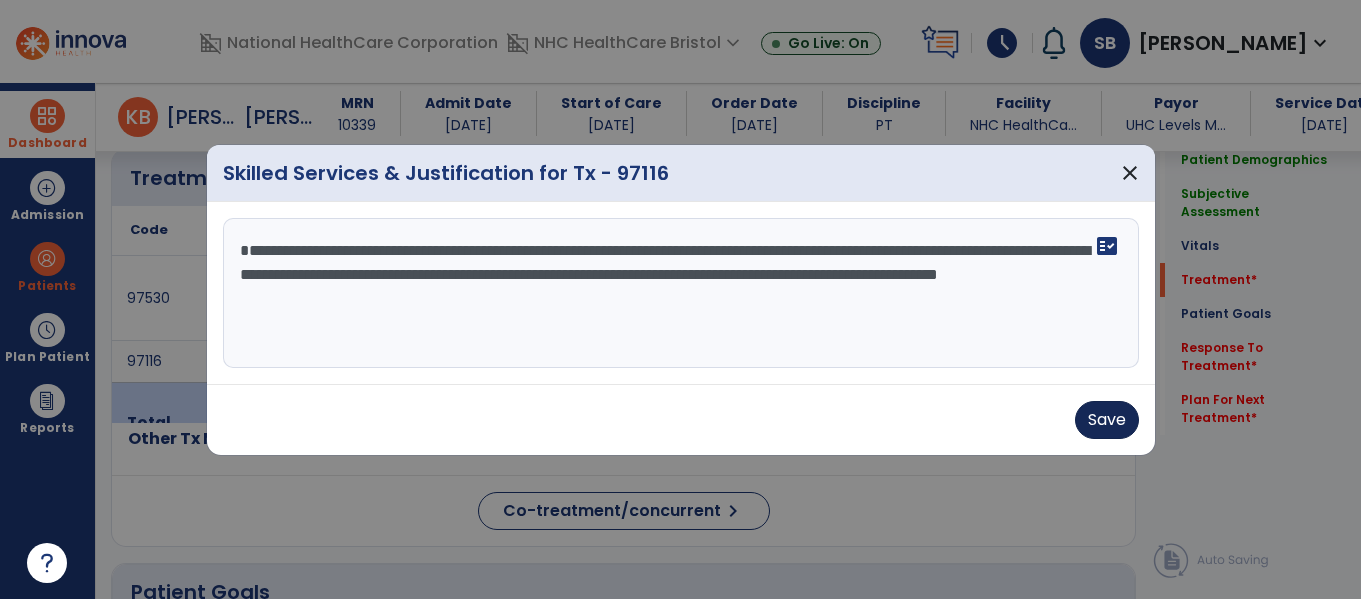 type on "**********" 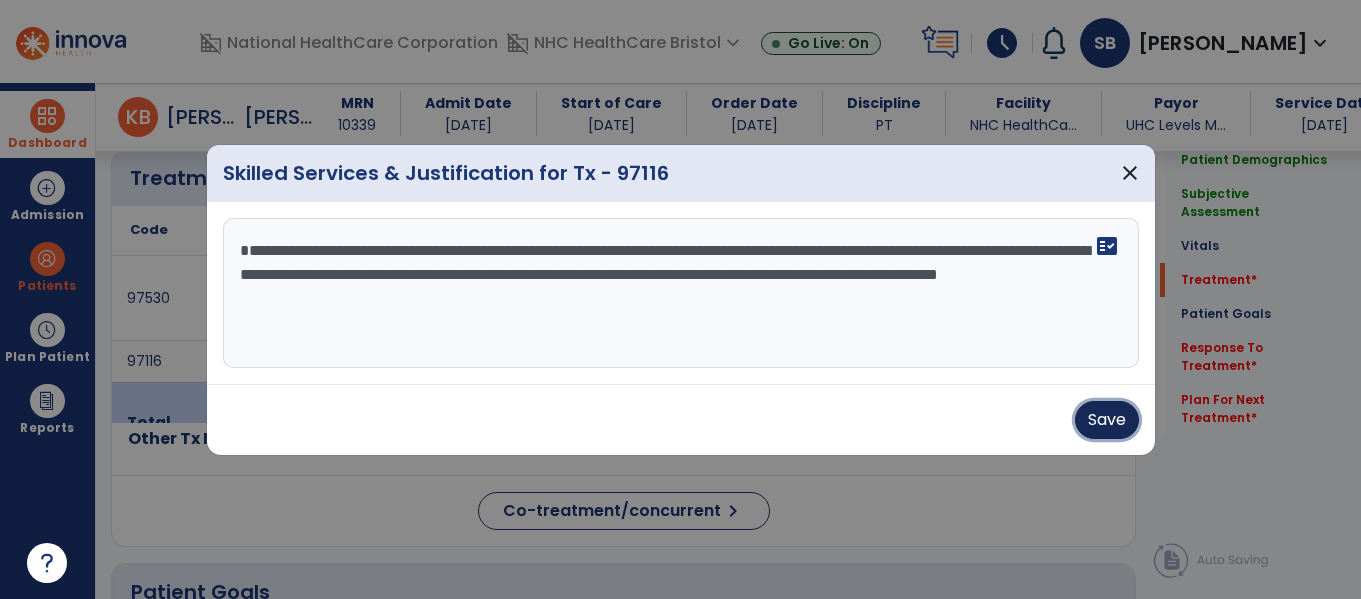 drag, startPoint x: 1110, startPoint y: 415, endPoint x: 1043, endPoint y: 420, distance: 67.18631 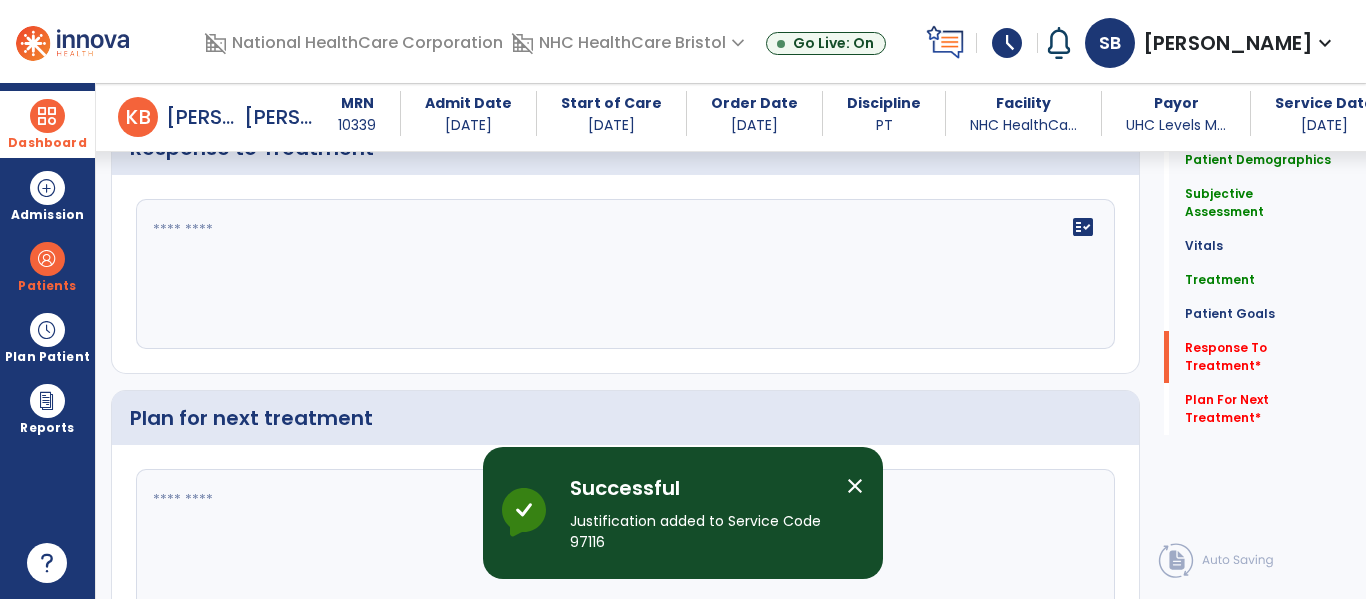 scroll, scrollTop: 2700, scrollLeft: 0, axis: vertical 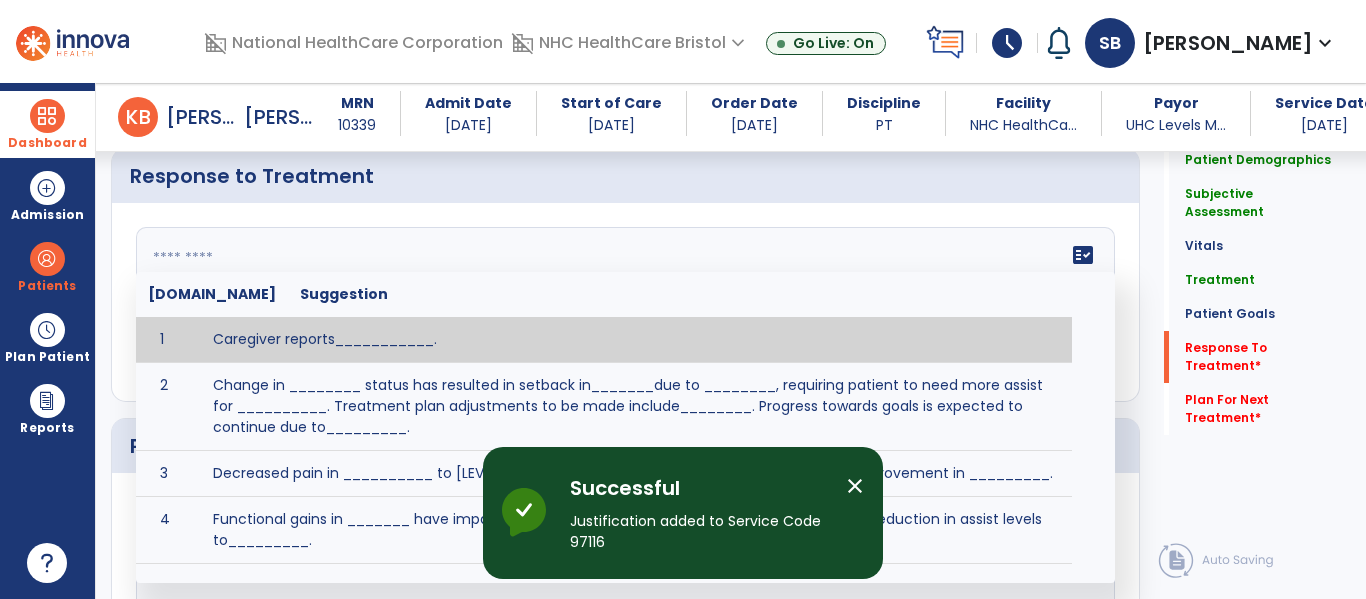drag, startPoint x: 356, startPoint y: 293, endPoint x: 358, endPoint y: 279, distance: 14.142136 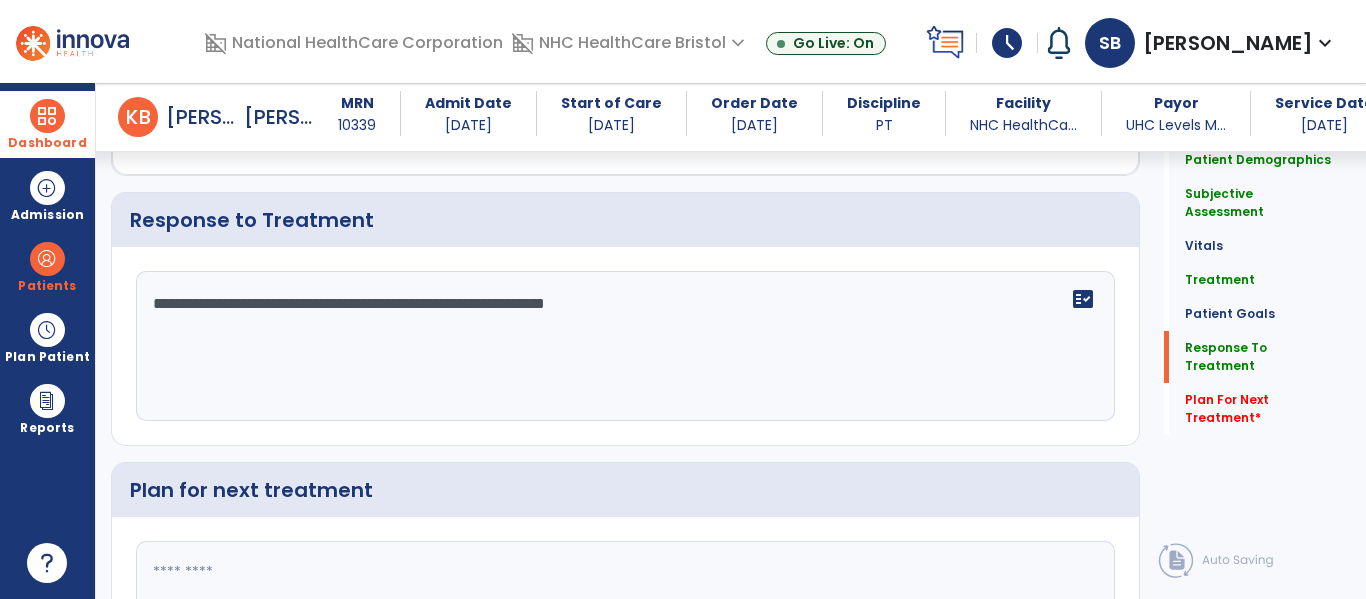 scroll, scrollTop: 2700, scrollLeft: 0, axis: vertical 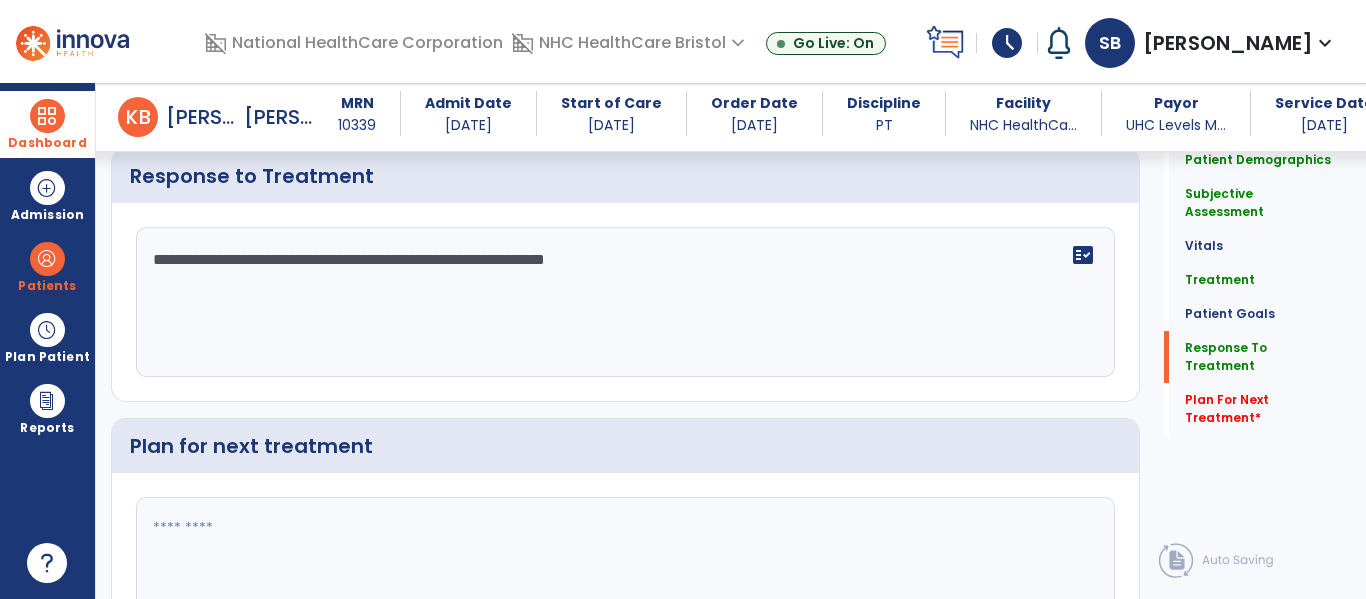 type on "**********" 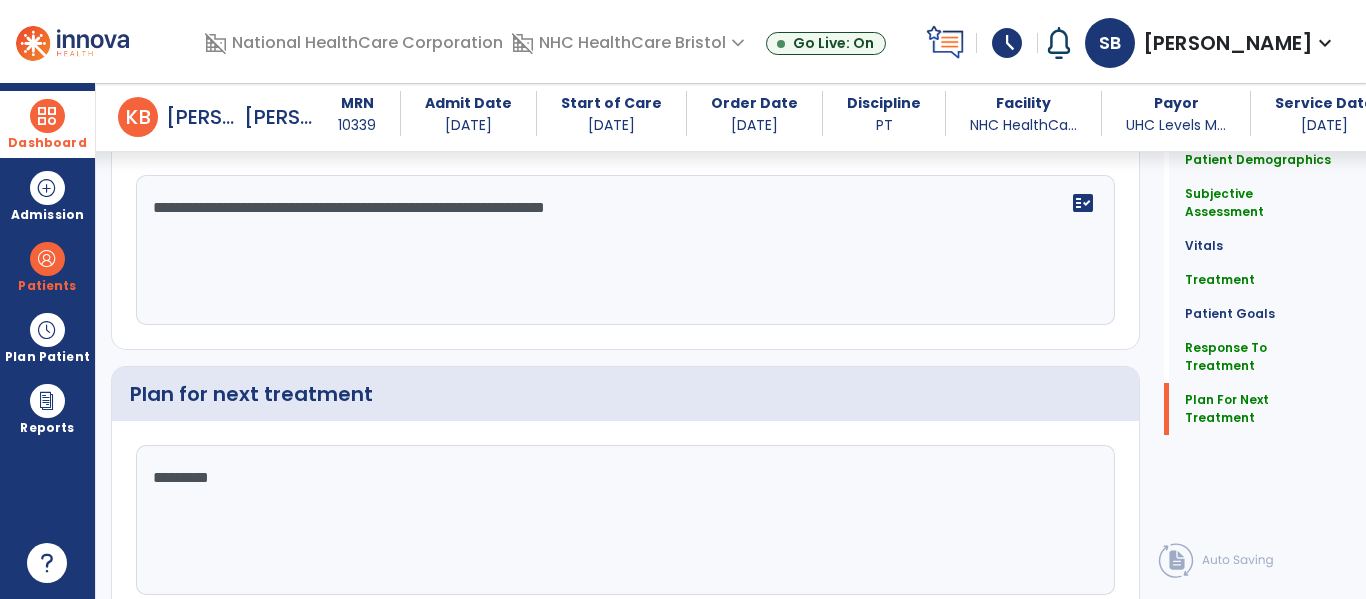 type on "********" 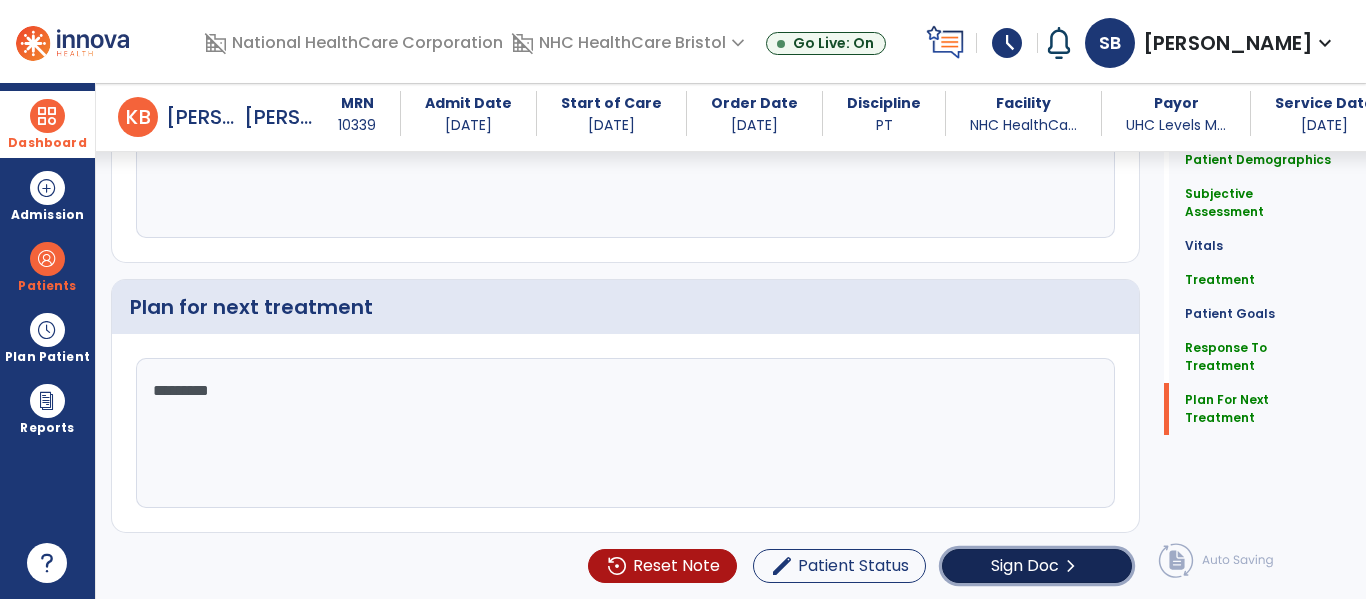 click on "Sign Doc" 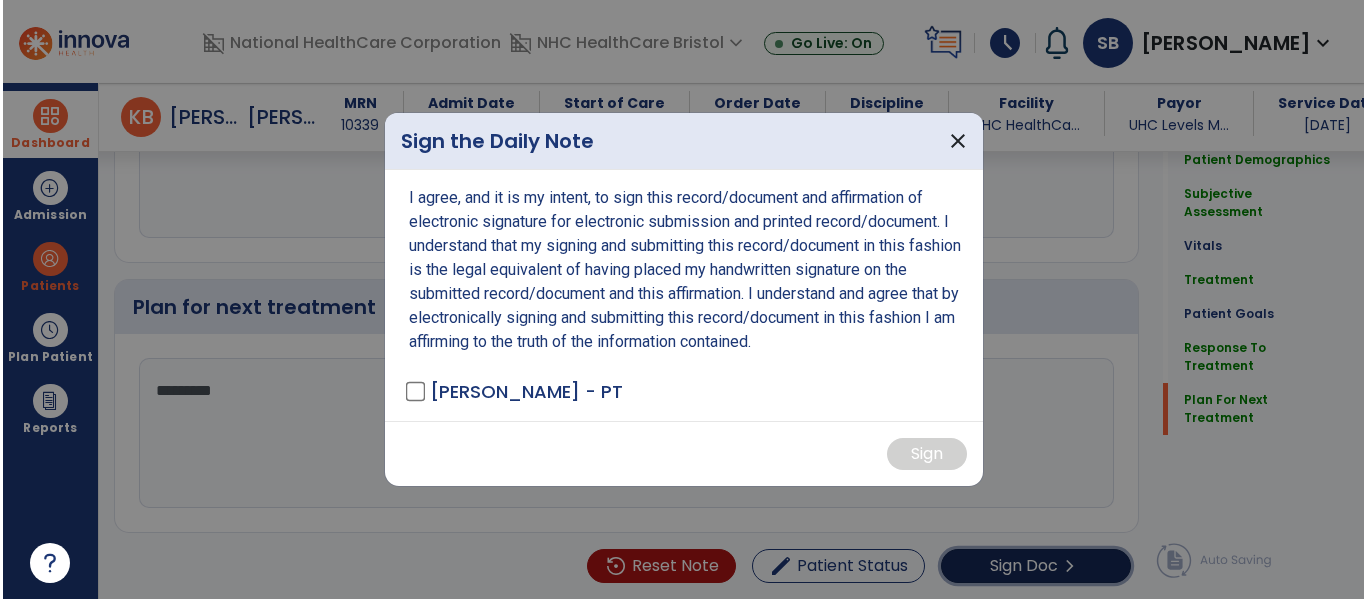 scroll, scrollTop: 2840, scrollLeft: 0, axis: vertical 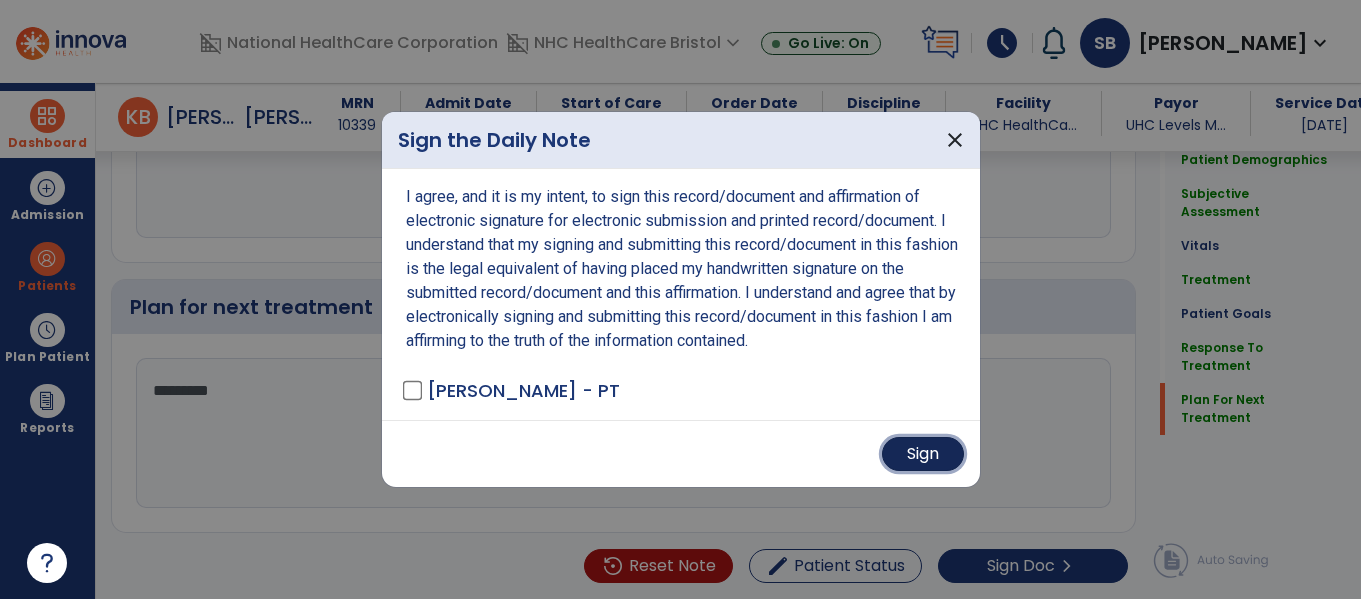 click on "Sign" at bounding box center [923, 454] 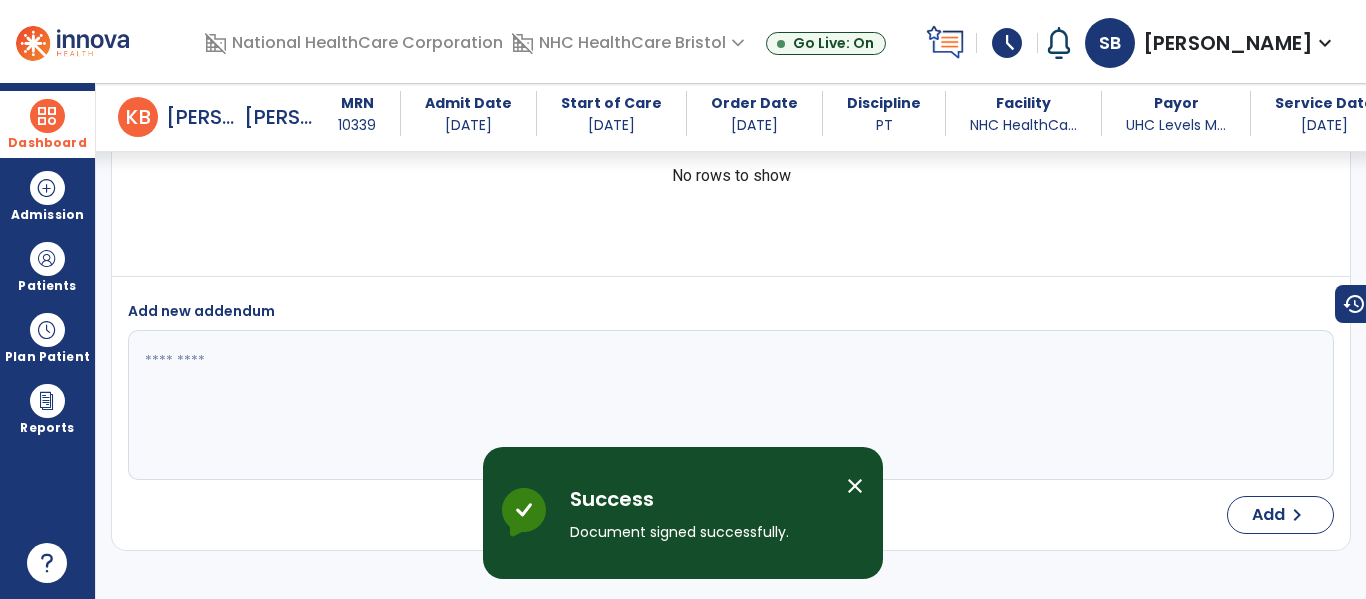 scroll, scrollTop: 3884, scrollLeft: 0, axis: vertical 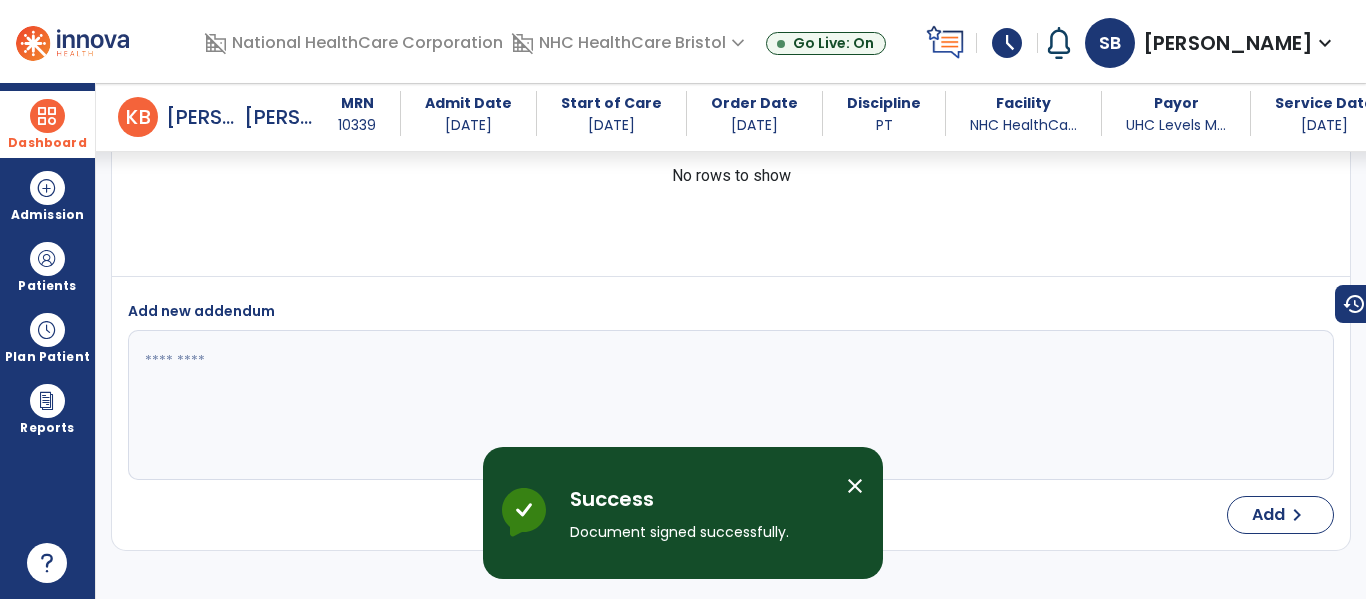 click at bounding box center [728, 405] 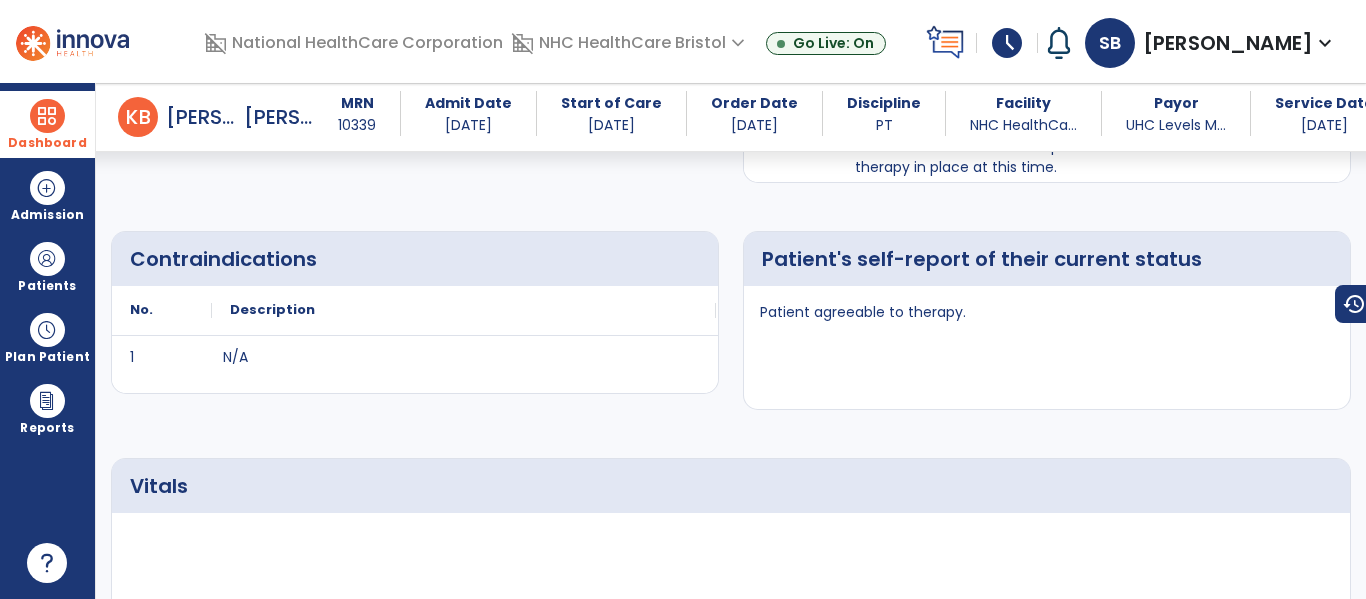 scroll, scrollTop: 0, scrollLeft: 0, axis: both 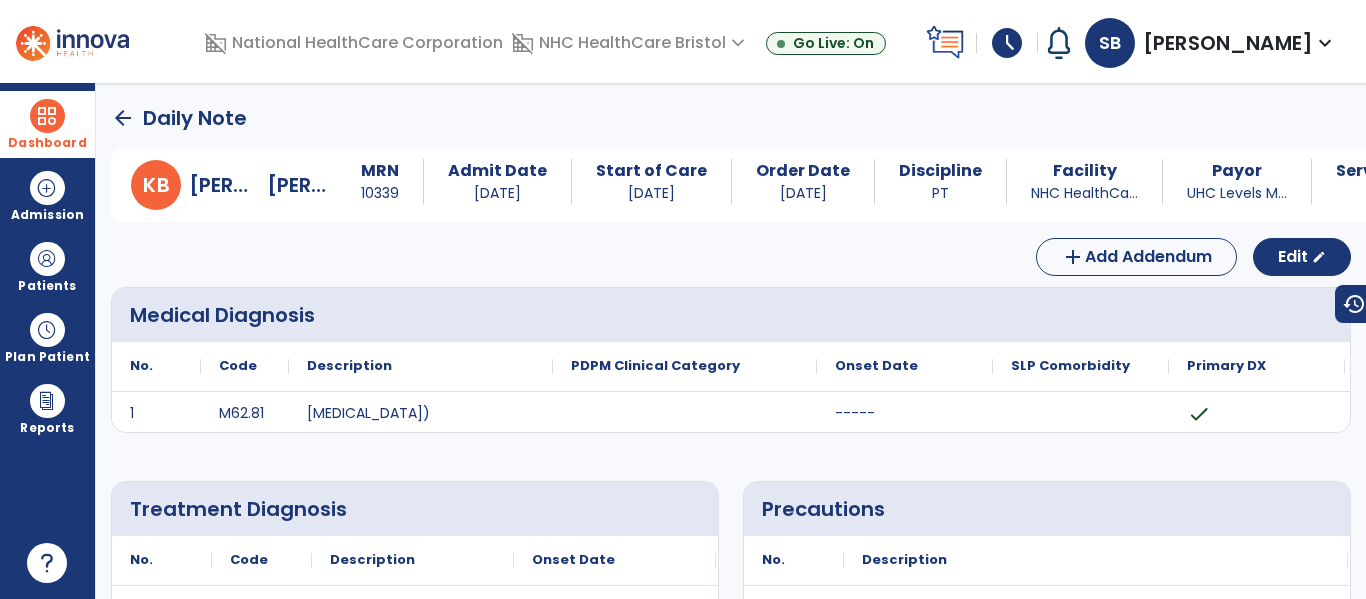 click on "arrow_back" 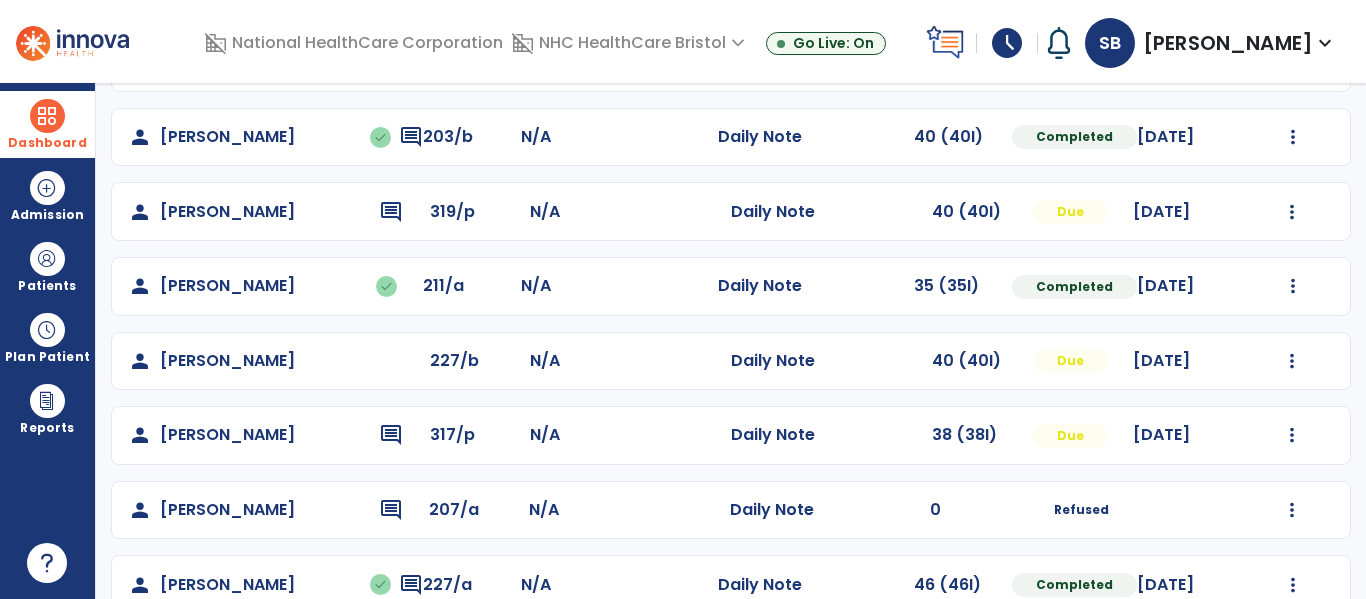 scroll, scrollTop: 488, scrollLeft: 0, axis: vertical 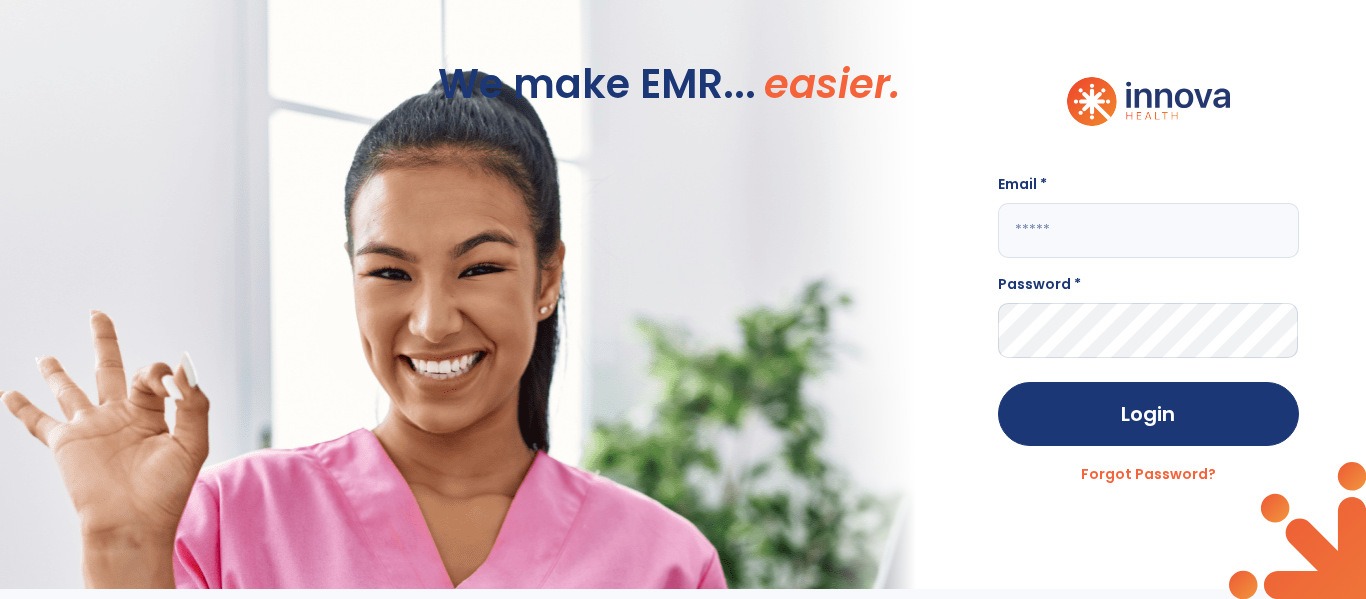 type on "**********" 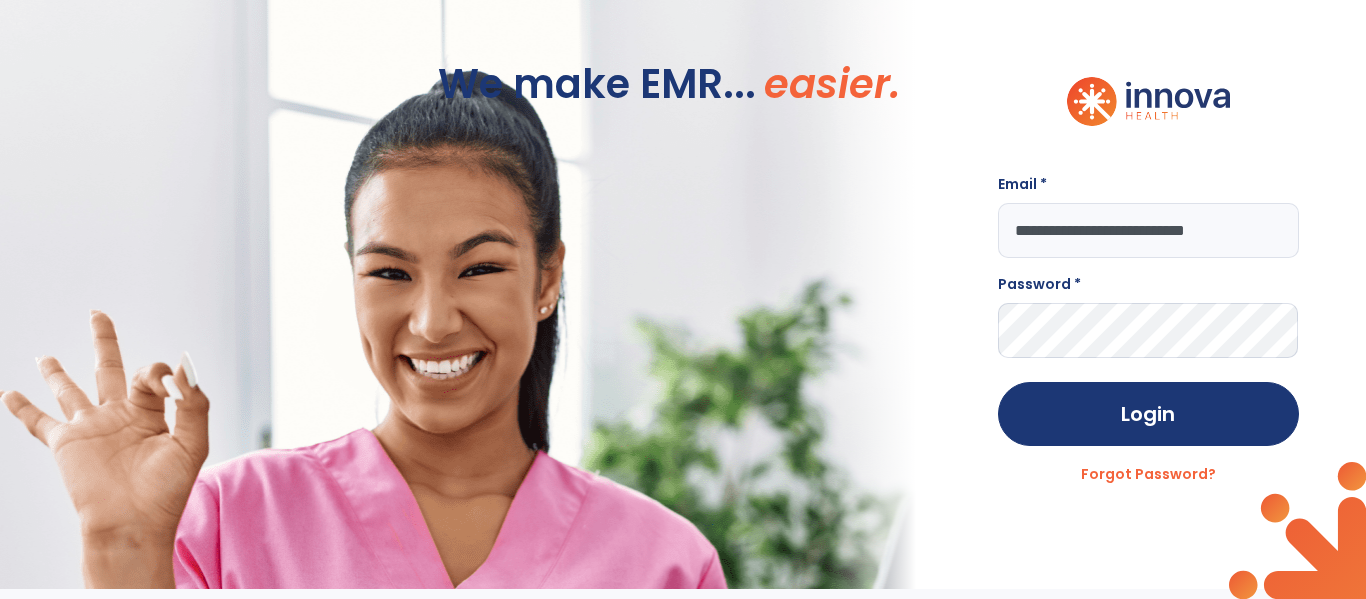 scroll, scrollTop: 0, scrollLeft: 0, axis: both 